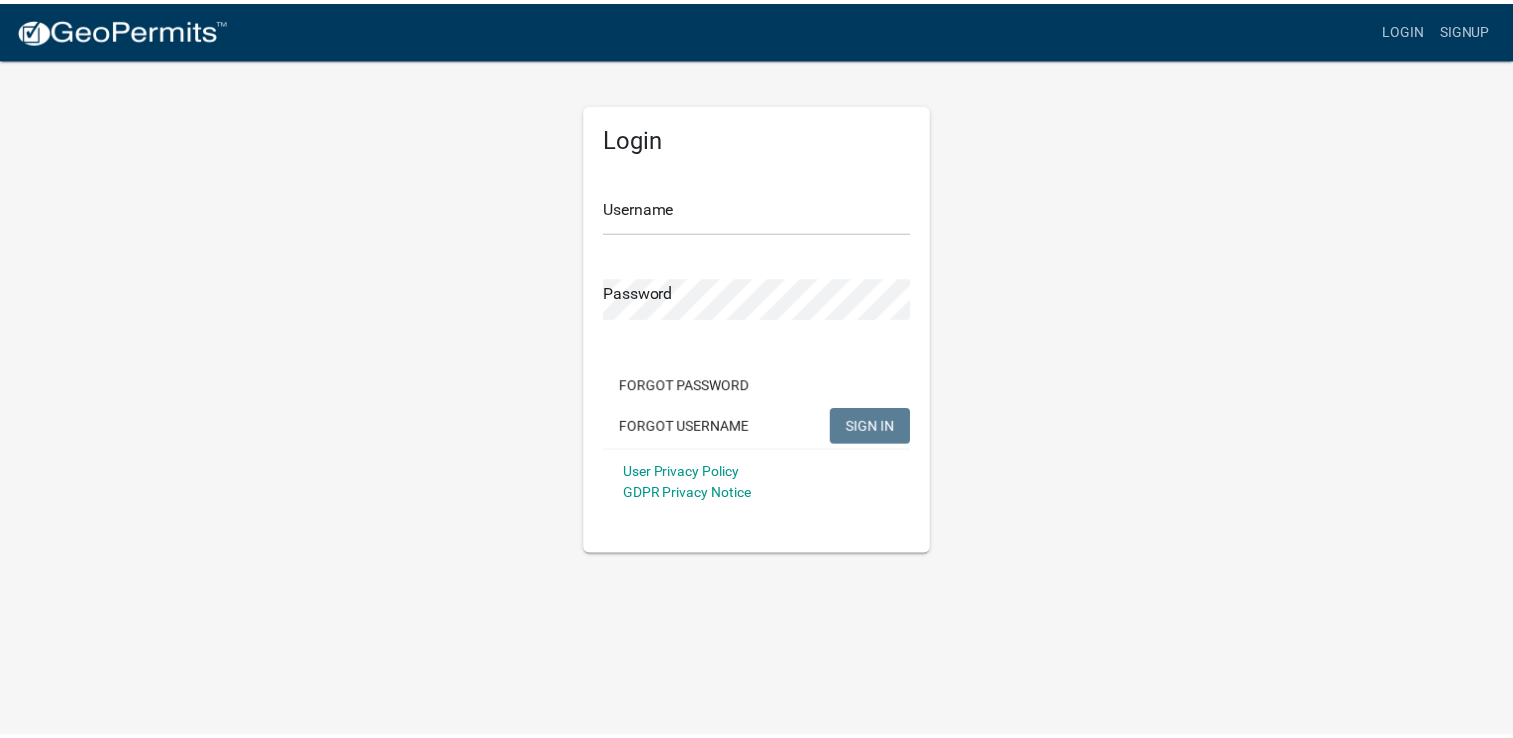 scroll, scrollTop: 0, scrollLeft: 0, axis: both 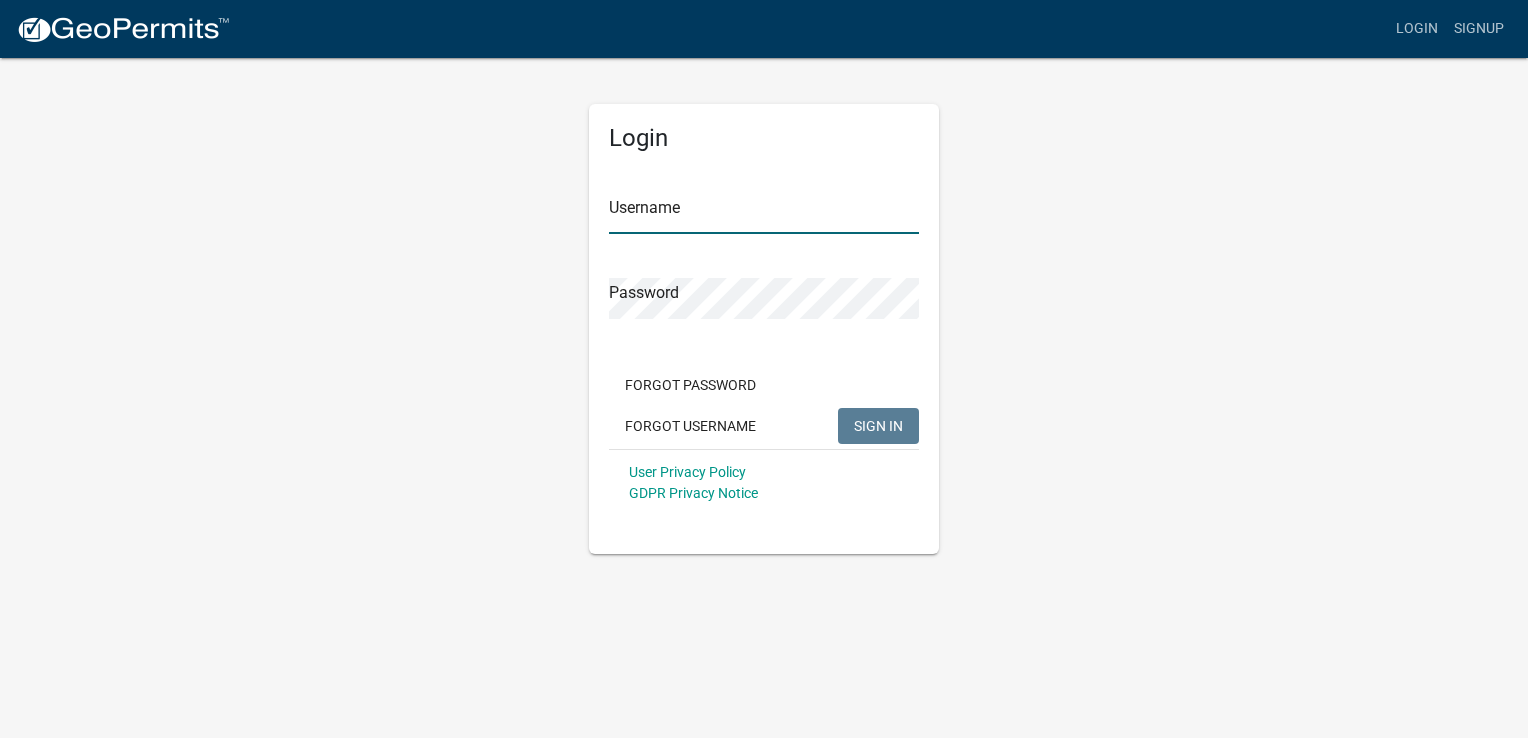 type on "ptpromotionals" 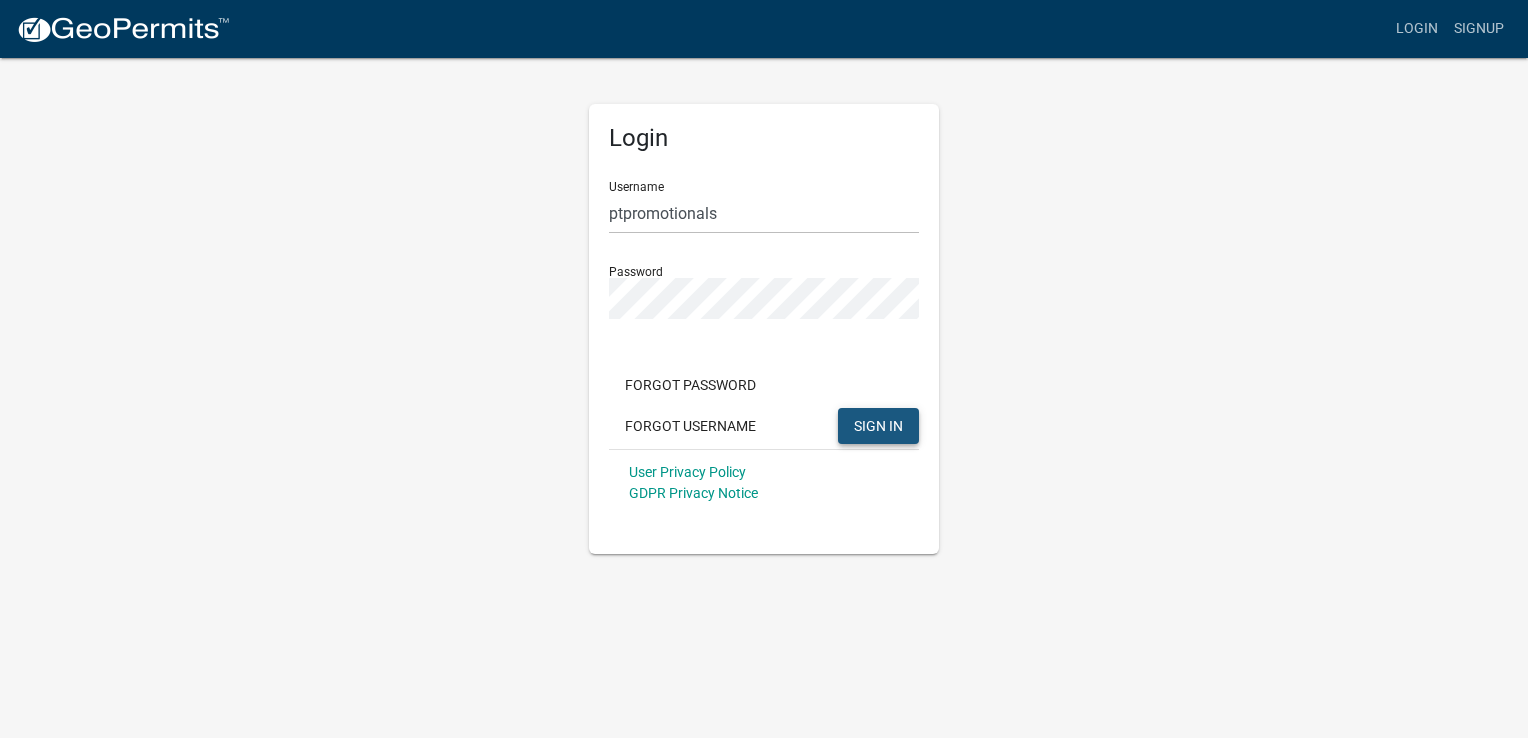 click on "SIGN IN" 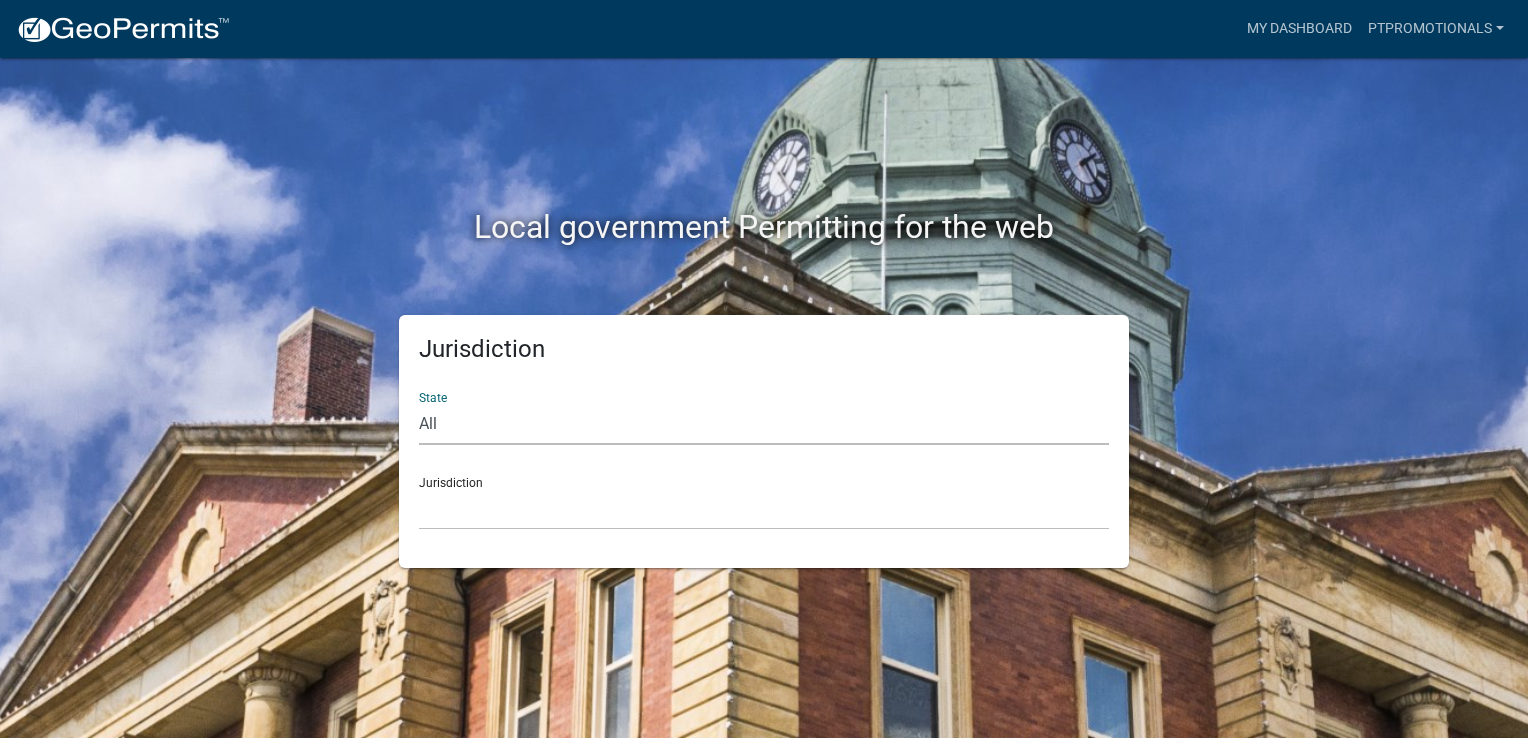 click on "All  Colorado   Georgia   Indiana   Iowa   Kansas   Minnesota   Ohio   South Carolina   Wisconsin" 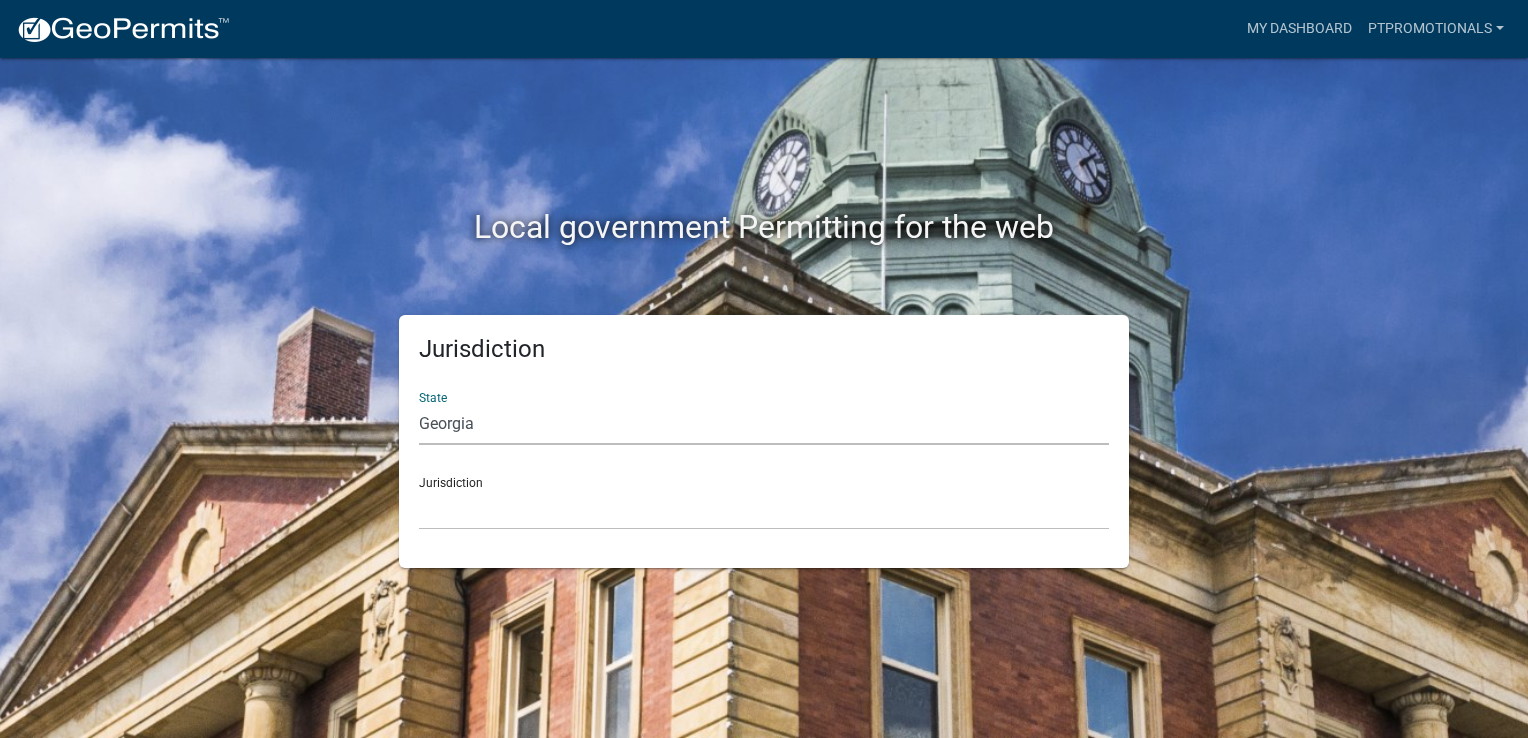 click on "All  Colorado   Georgia   Indiana   Iowa   Kansas   Minnesota   Ohio   South Carolina   Wisconsin" 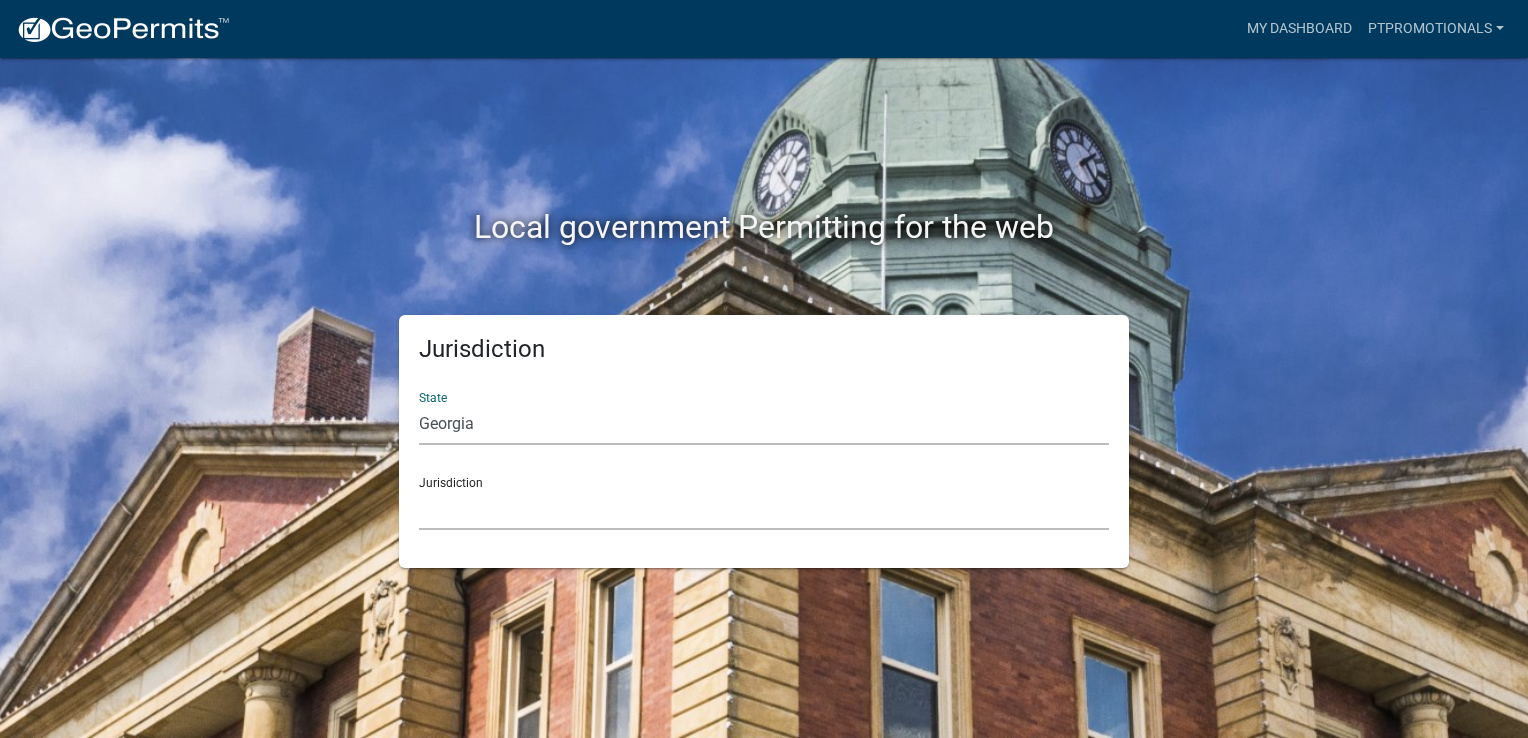 drag, startPoint x: 688, startPoint y: 442, endPoint x: 487, endPoint y: 518, distance: 214.88834 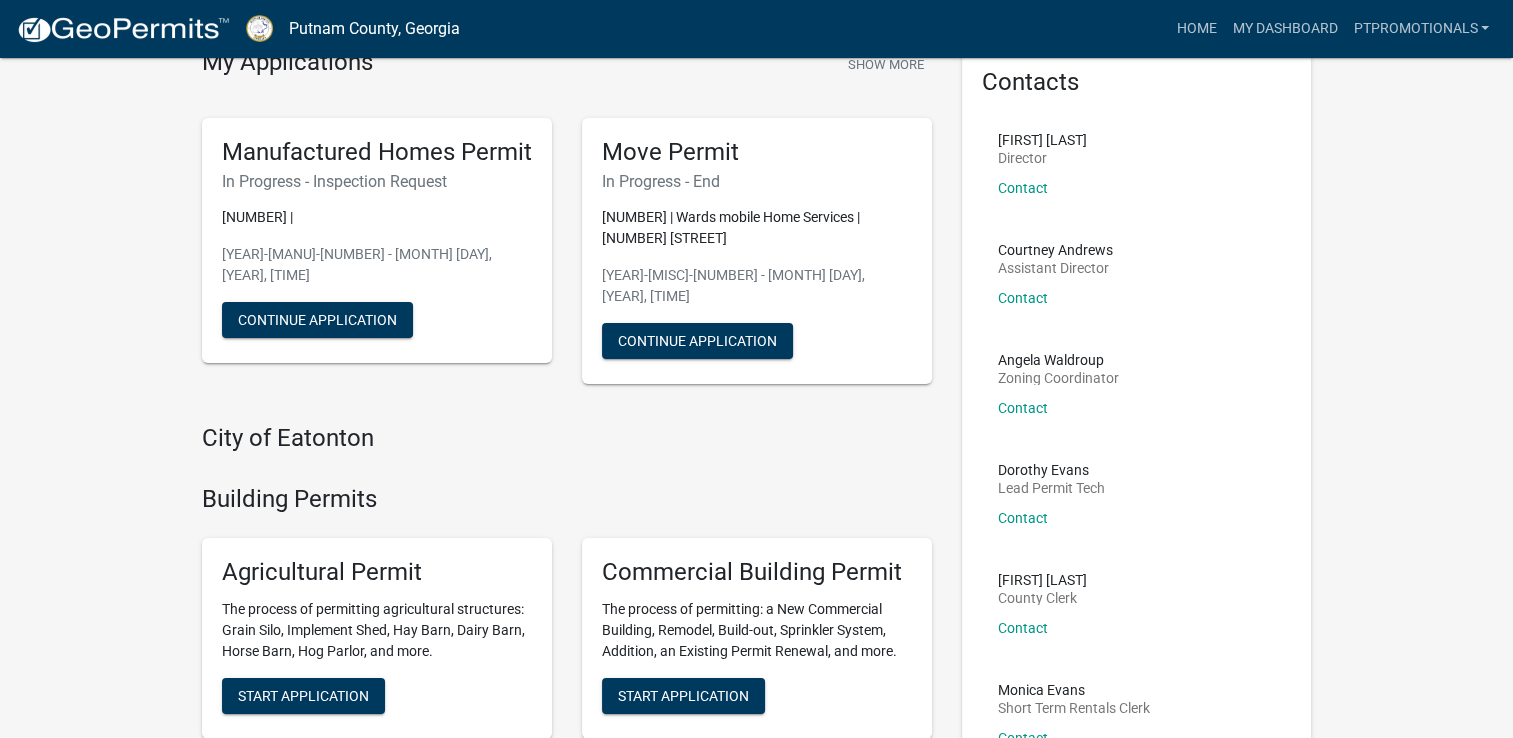 scroll, scrollTop: 91, scrollLeft: 0, axis: vertical 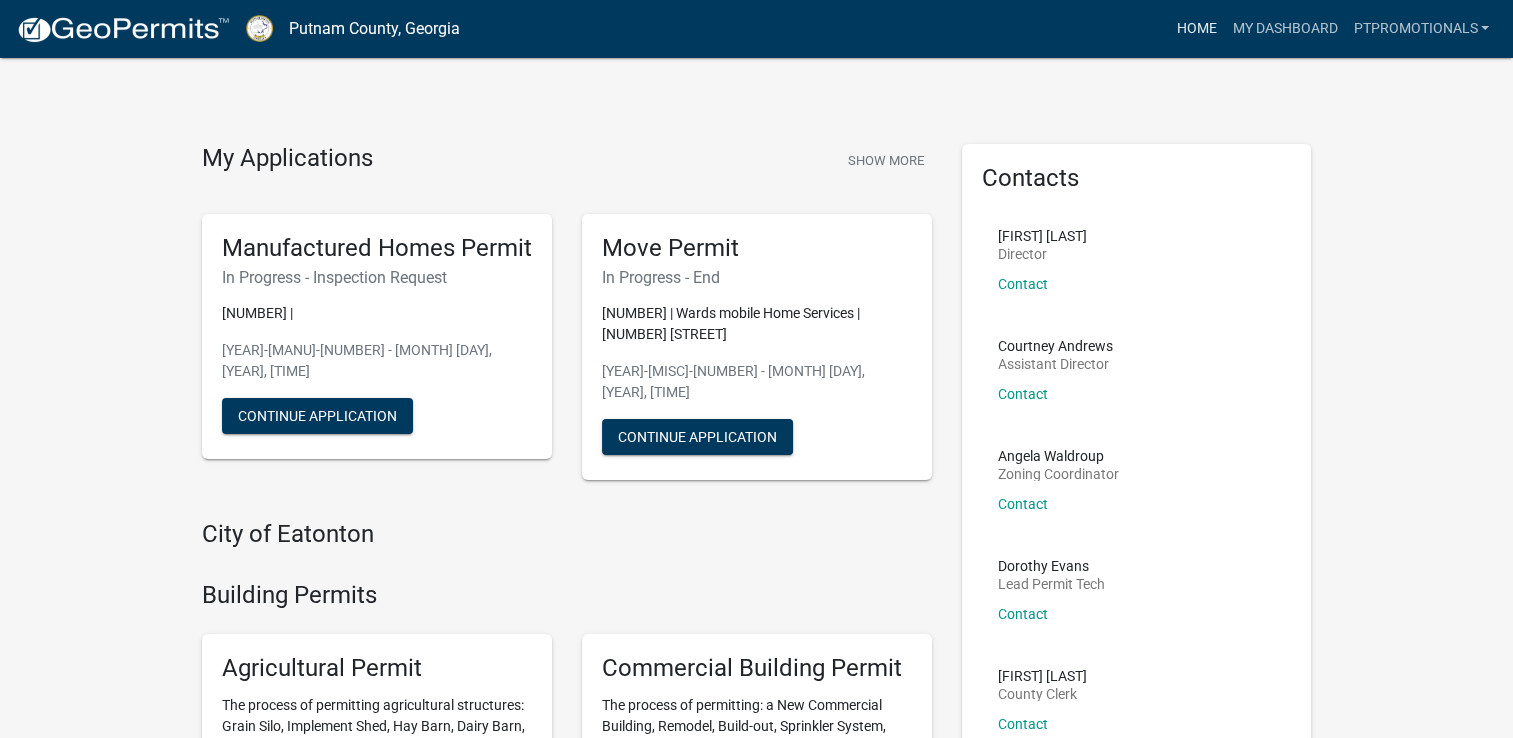 click on "Home" at bounding box center (1196, 29) 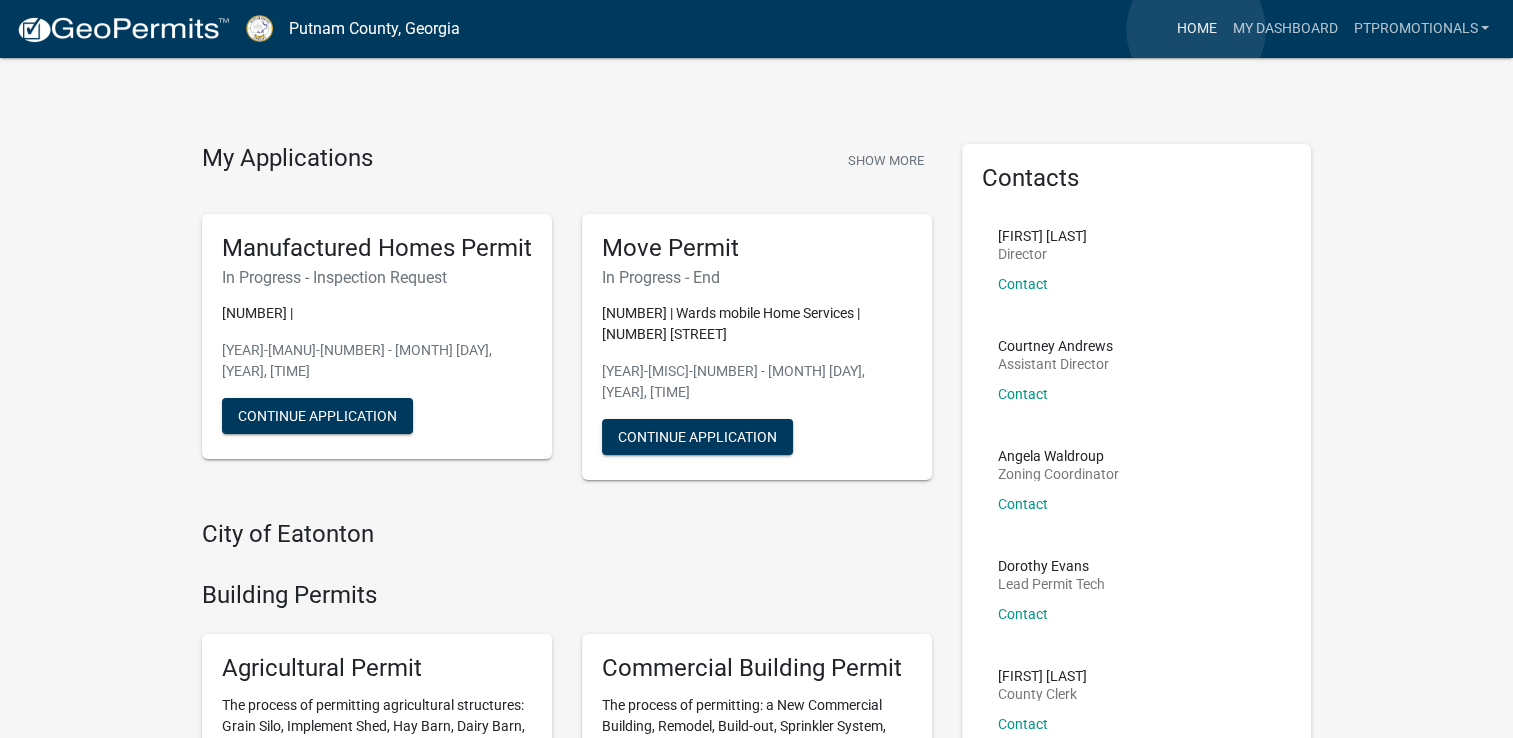click on "Home" at bounding box center (1196, 29) 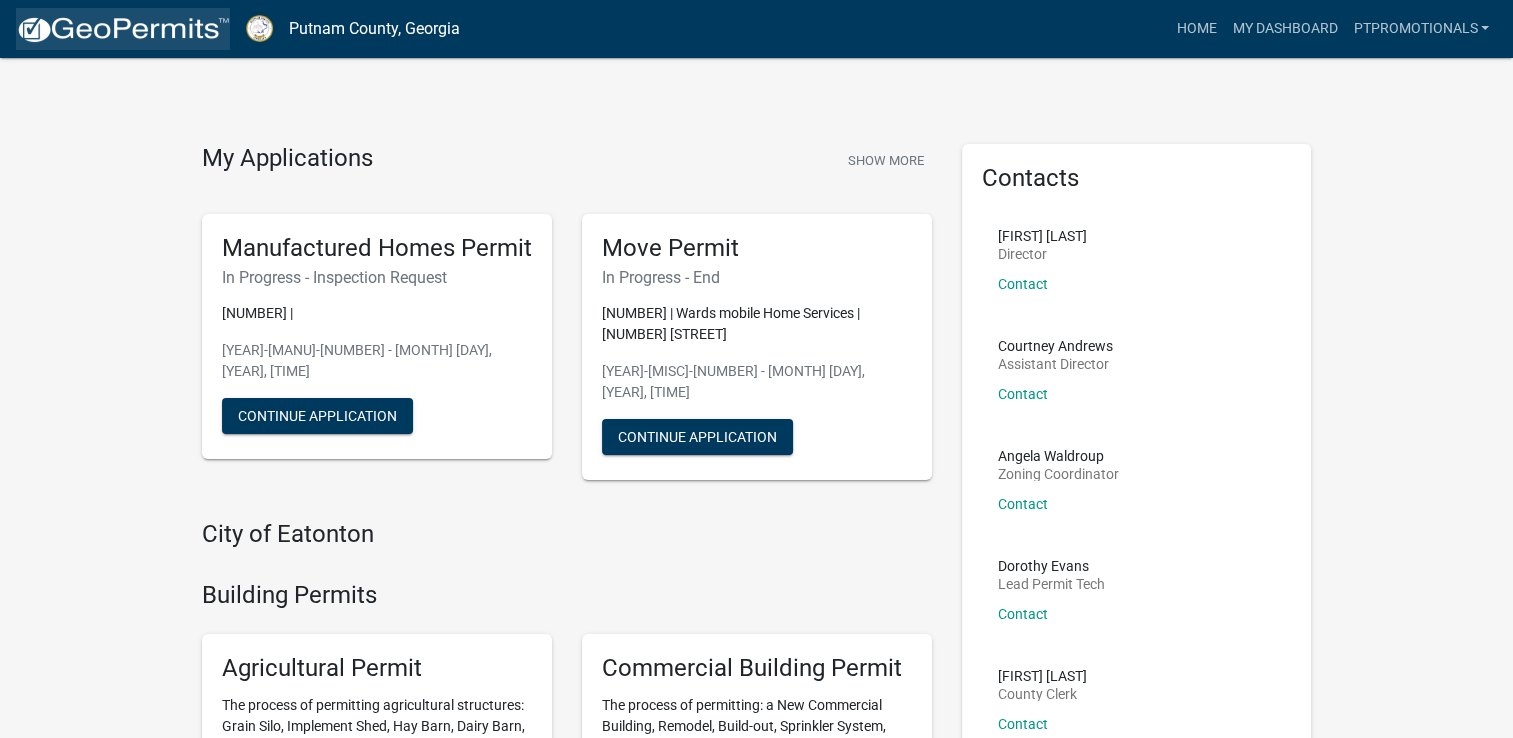 click 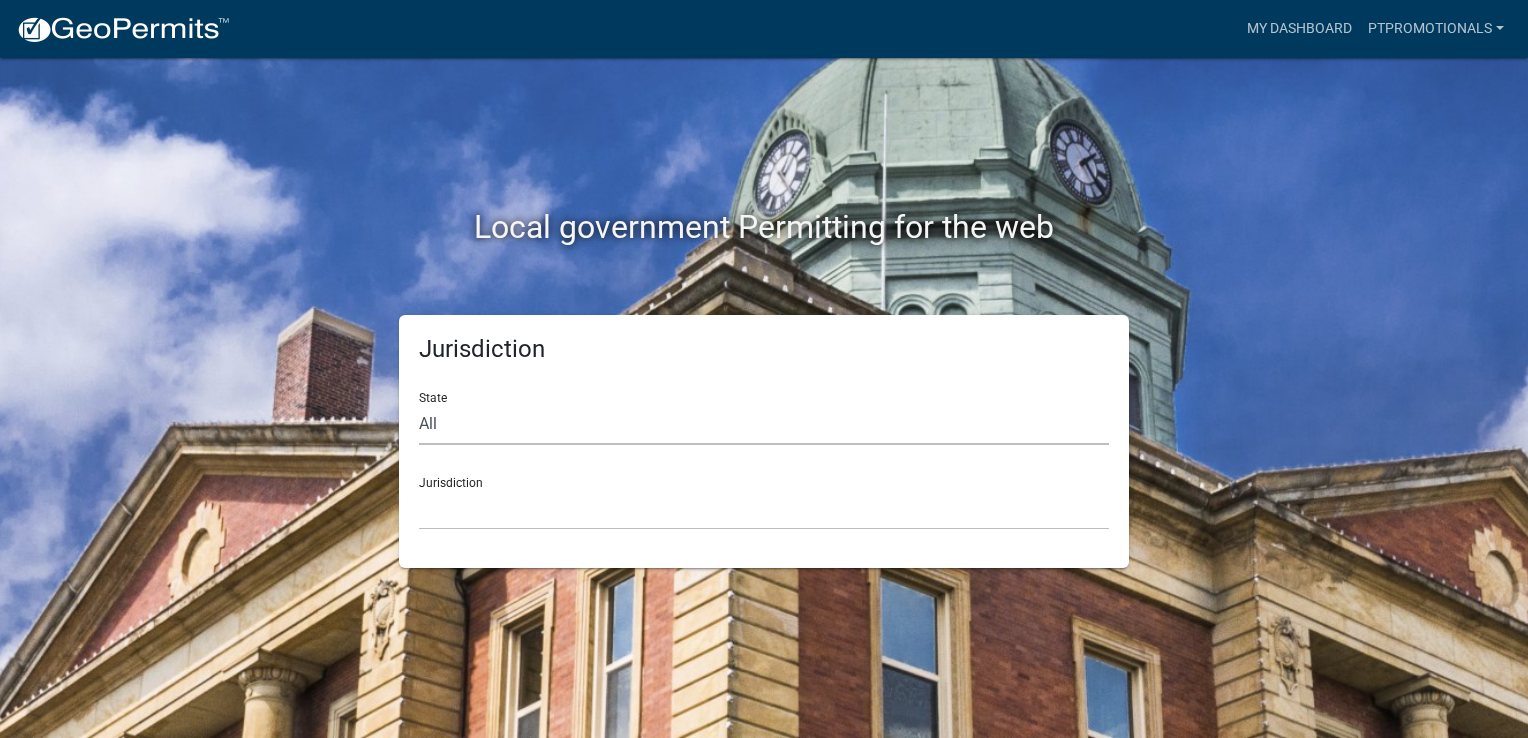 click on "All  Colorado   Georgia   Indiana   Iowa   Kansas   Minnesota   Ohio   South Carolina   Wisconsin" 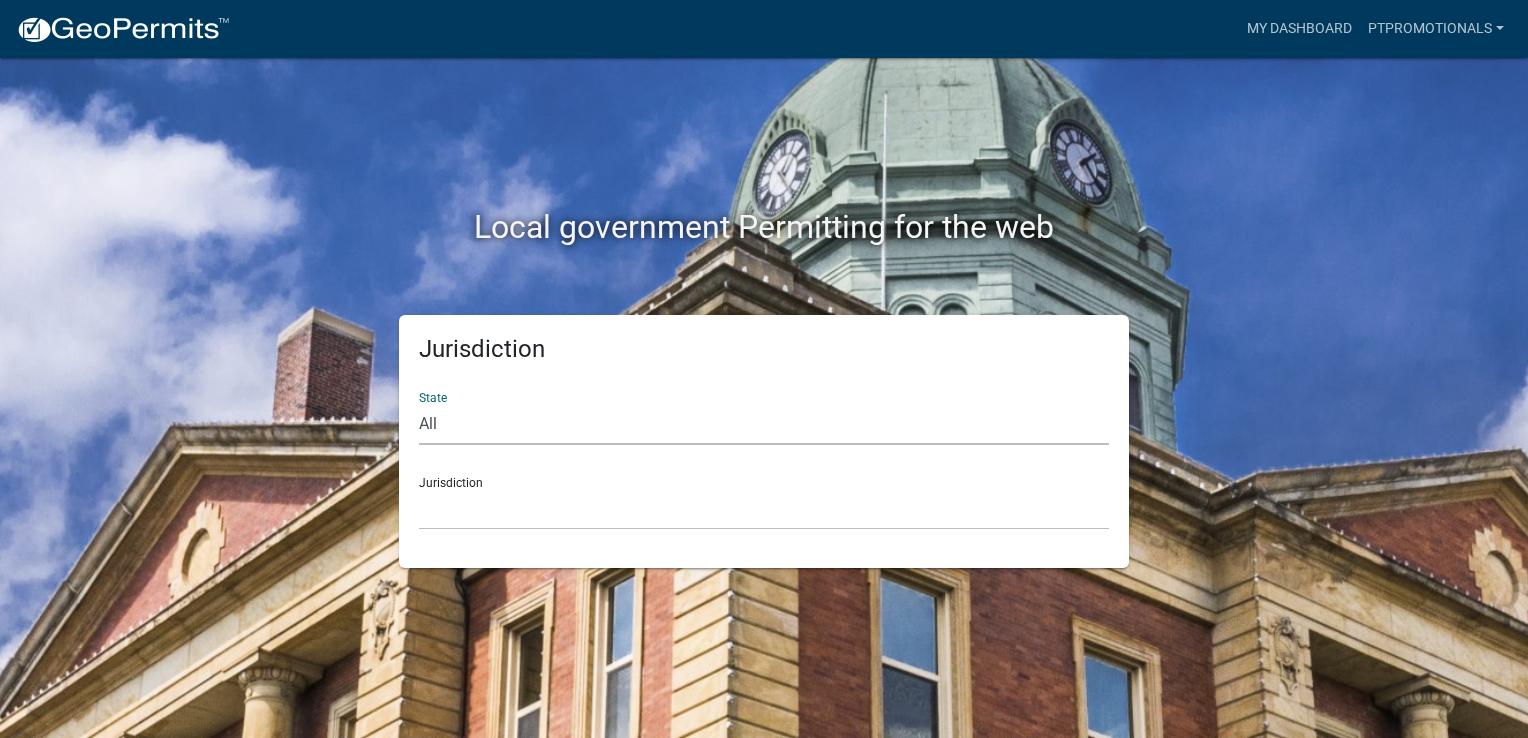 select on "Georgia" 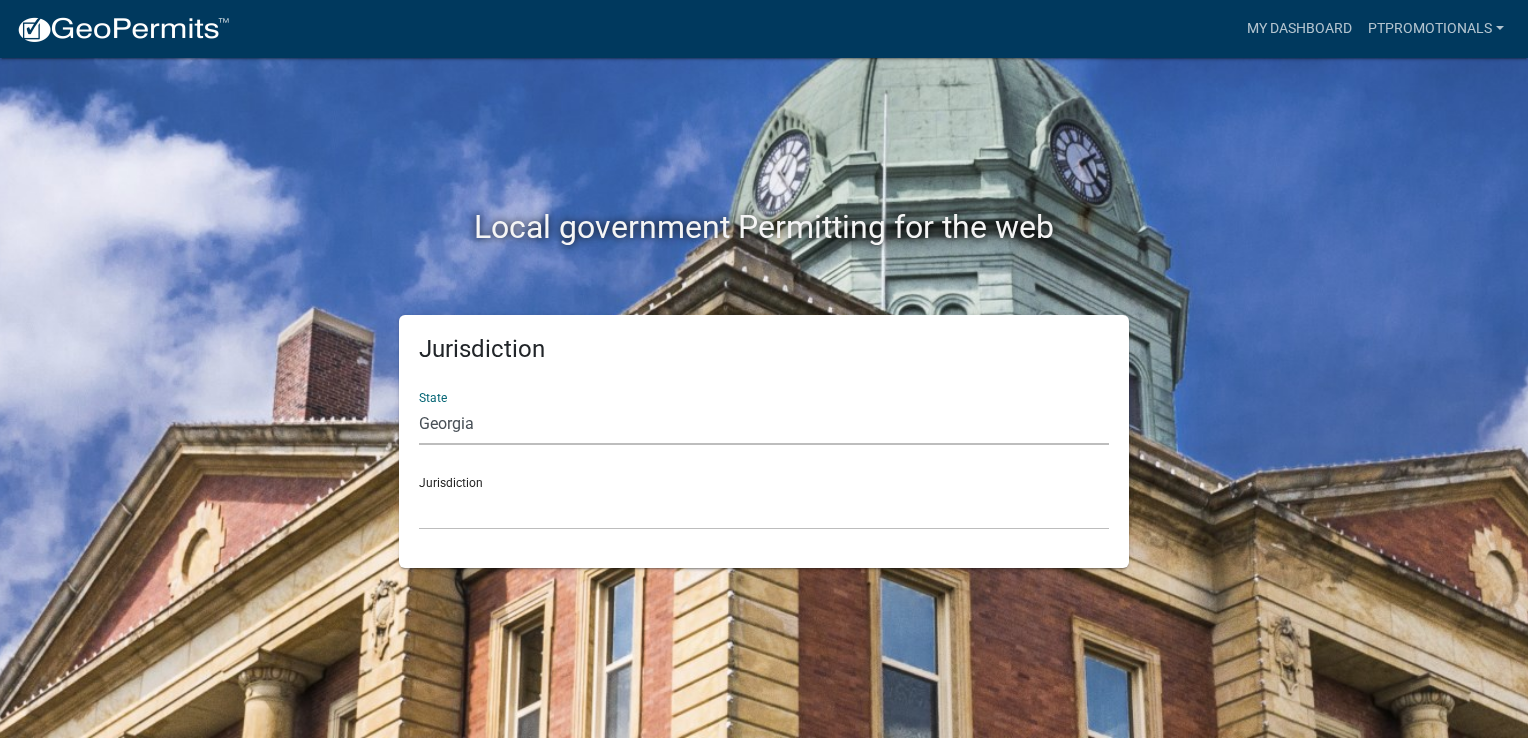 click on "All  Colorado   Georgia   Indiana   Iowa   Kansas   Minnesota   Ohio   South Carolina   Wisconsin" 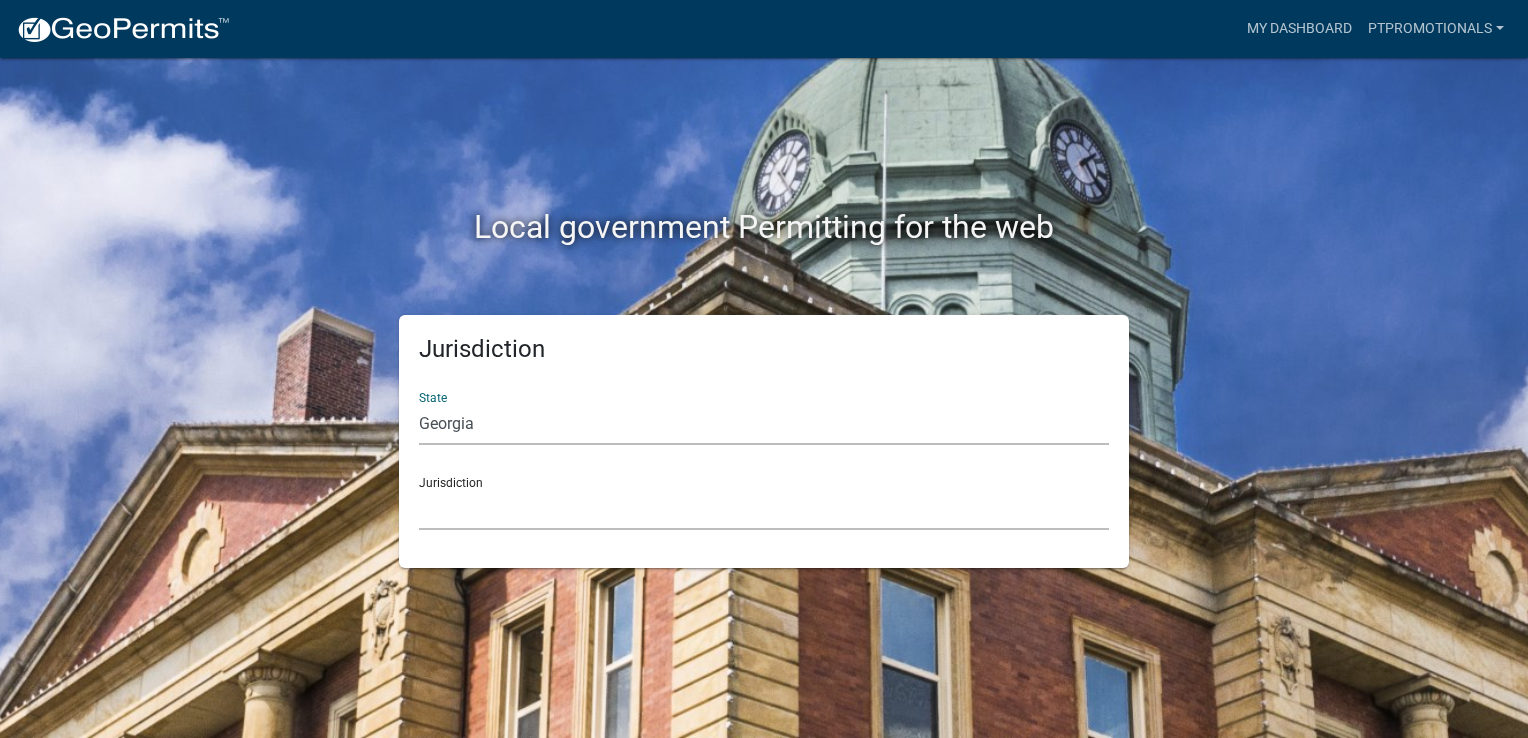 drag, startPoint x: 505, startPoint y: 446, endPoint x: 481, endPoint y: 514, distance: 72.11102 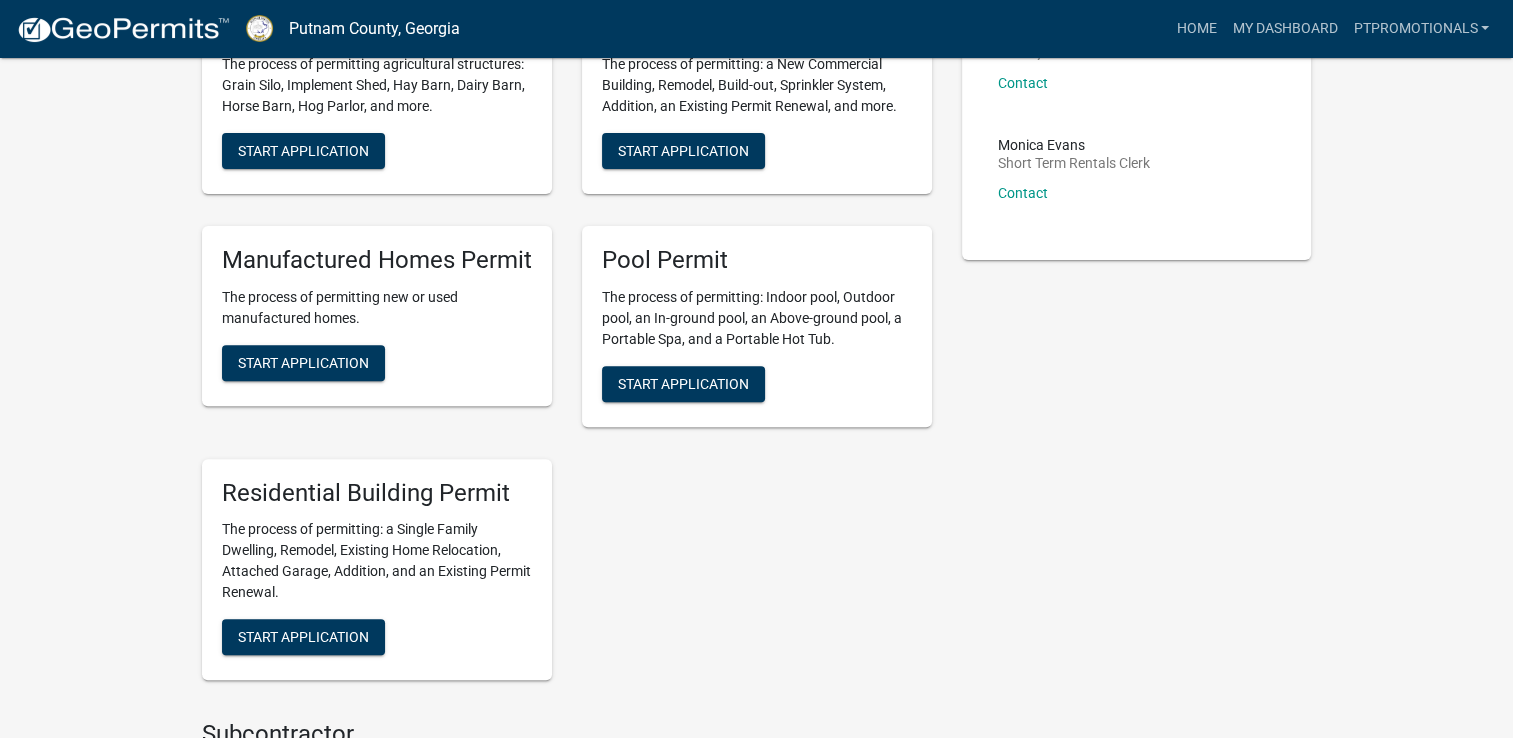 scroll, scrollTop: 624, scrollLeft: 0, axis: vertical 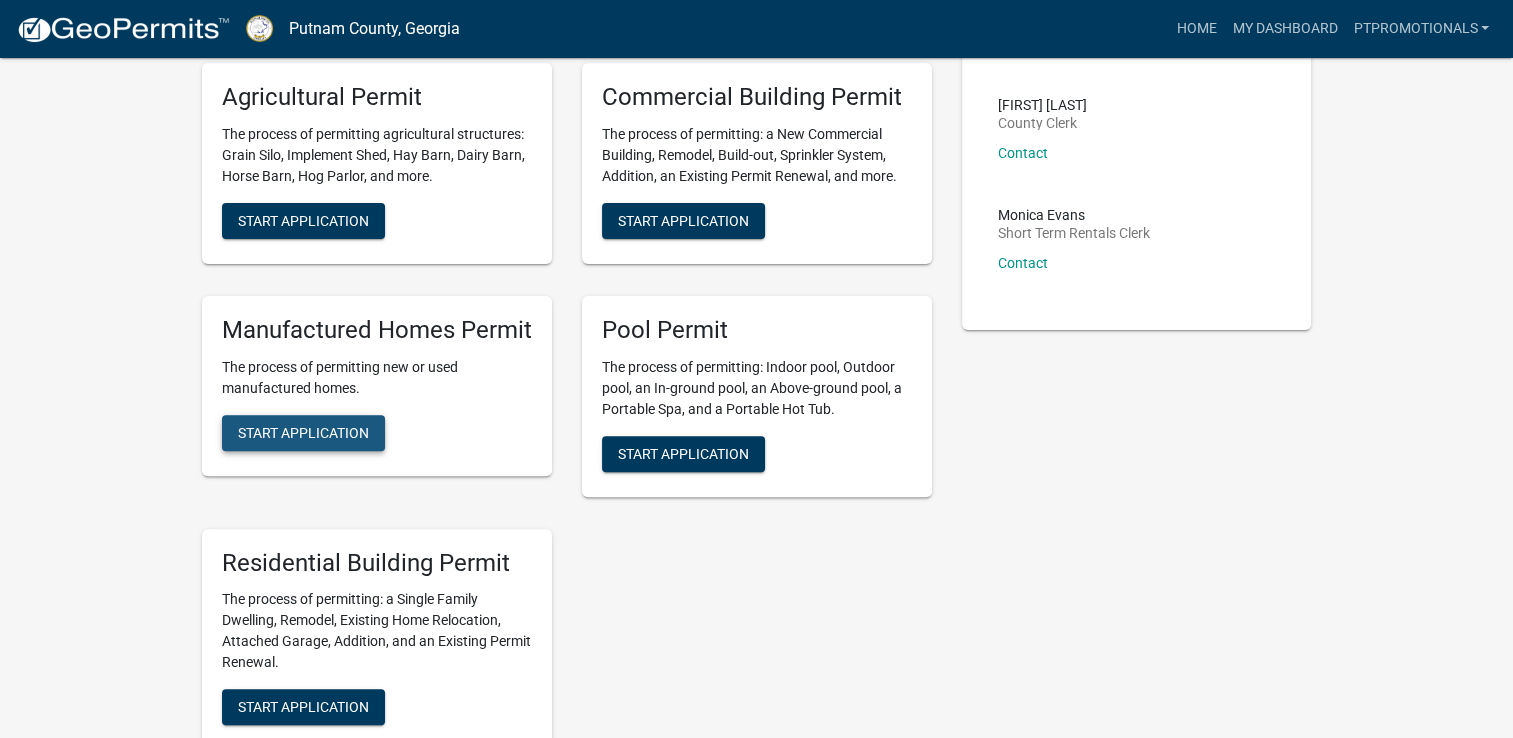 click on "Start Application" at bounding box center [303, 432] 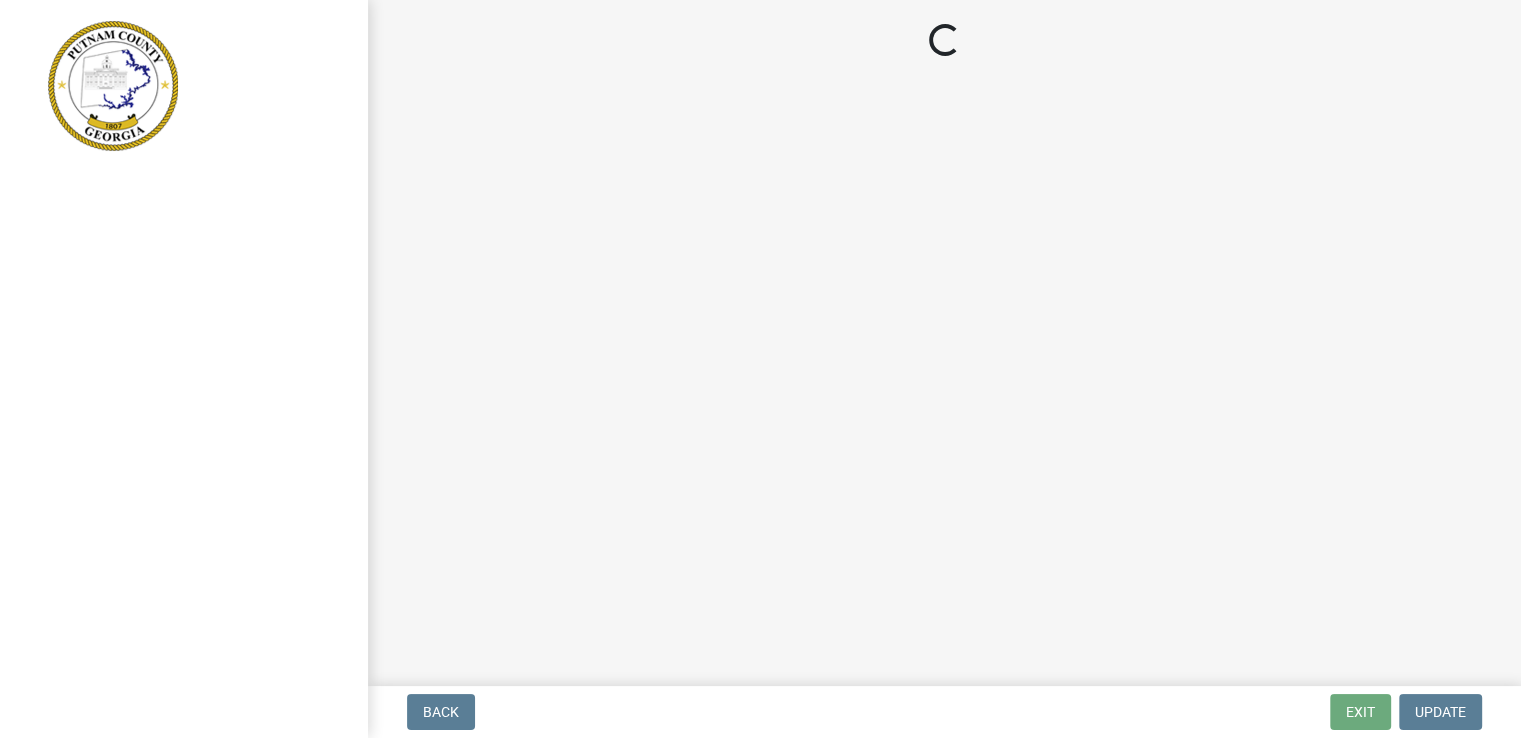 scroll, scrollTop: 0, scrollLeft: 0, axis: both 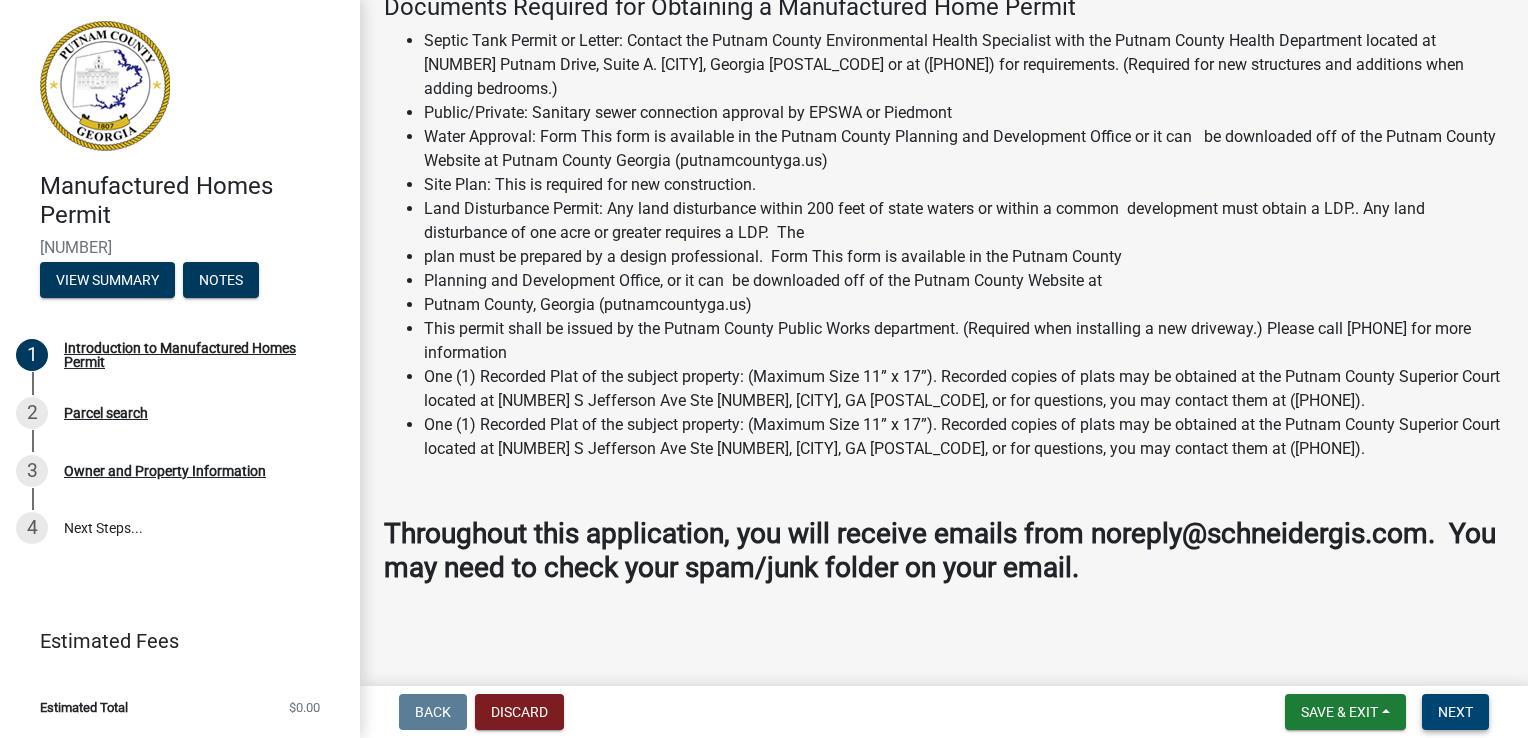 click on "Next" at bounding box center (1455, 712) 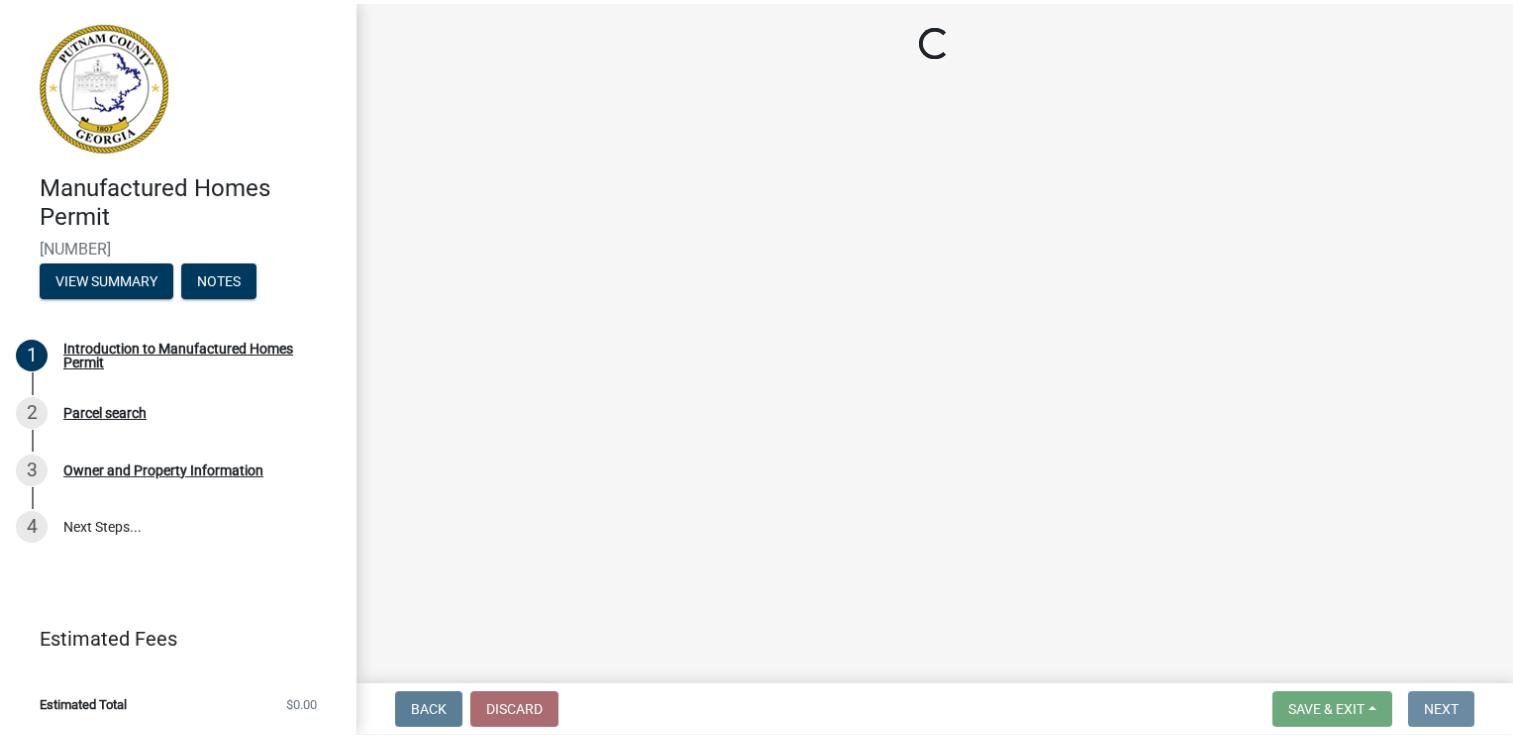 scroll, scrollTop: 0, scrollLeft: 0, axis: both 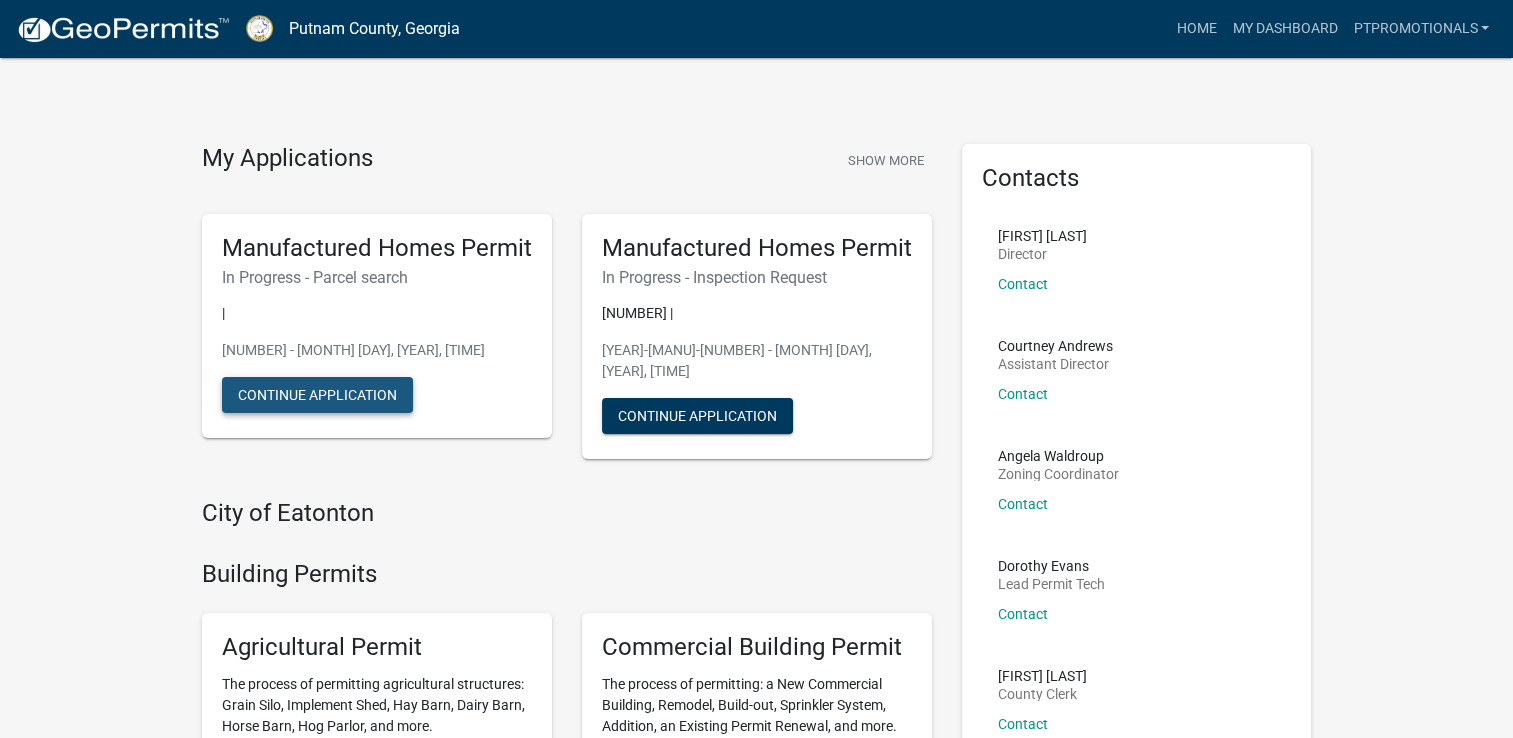 click on "Continue Application" 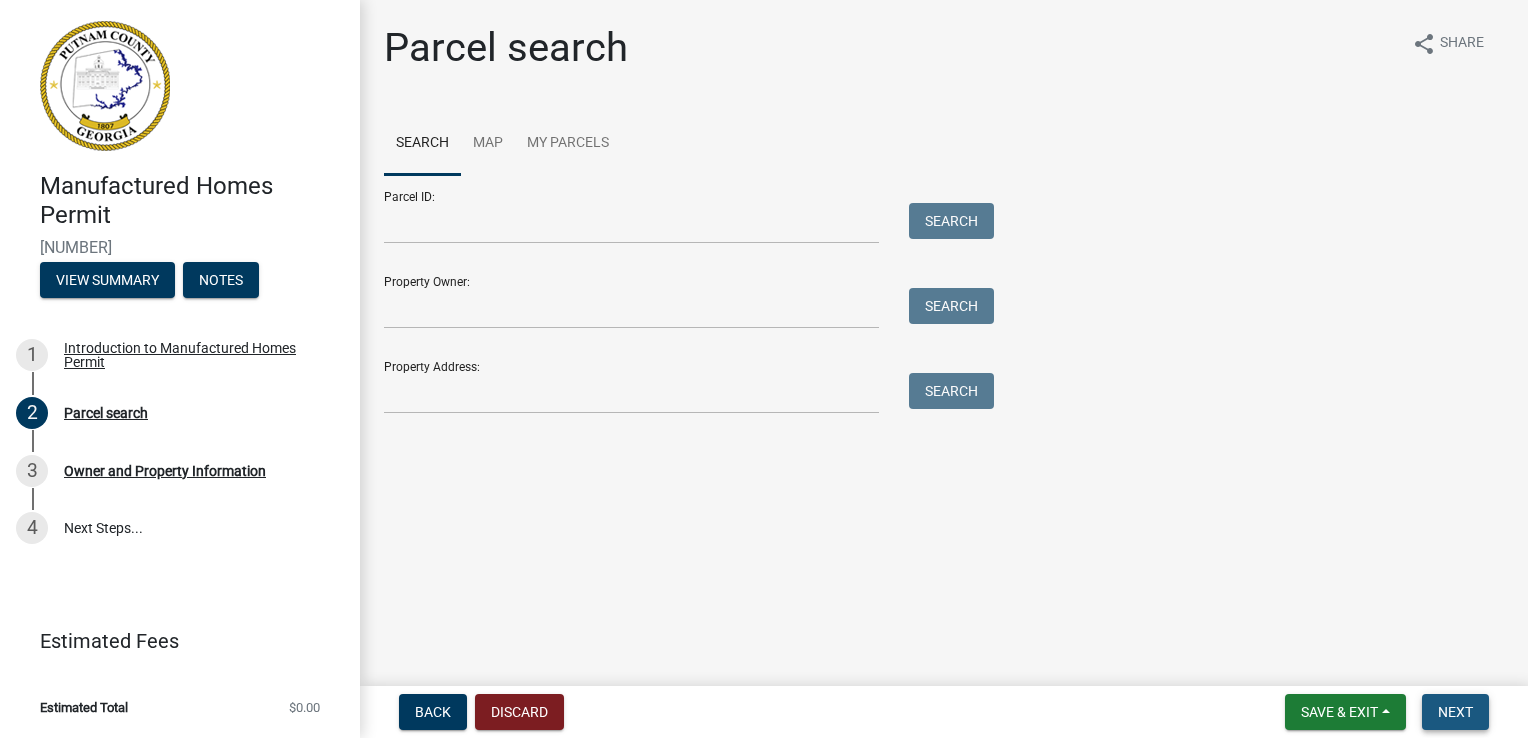 click on "Next" at bounding box center (1455, 712) 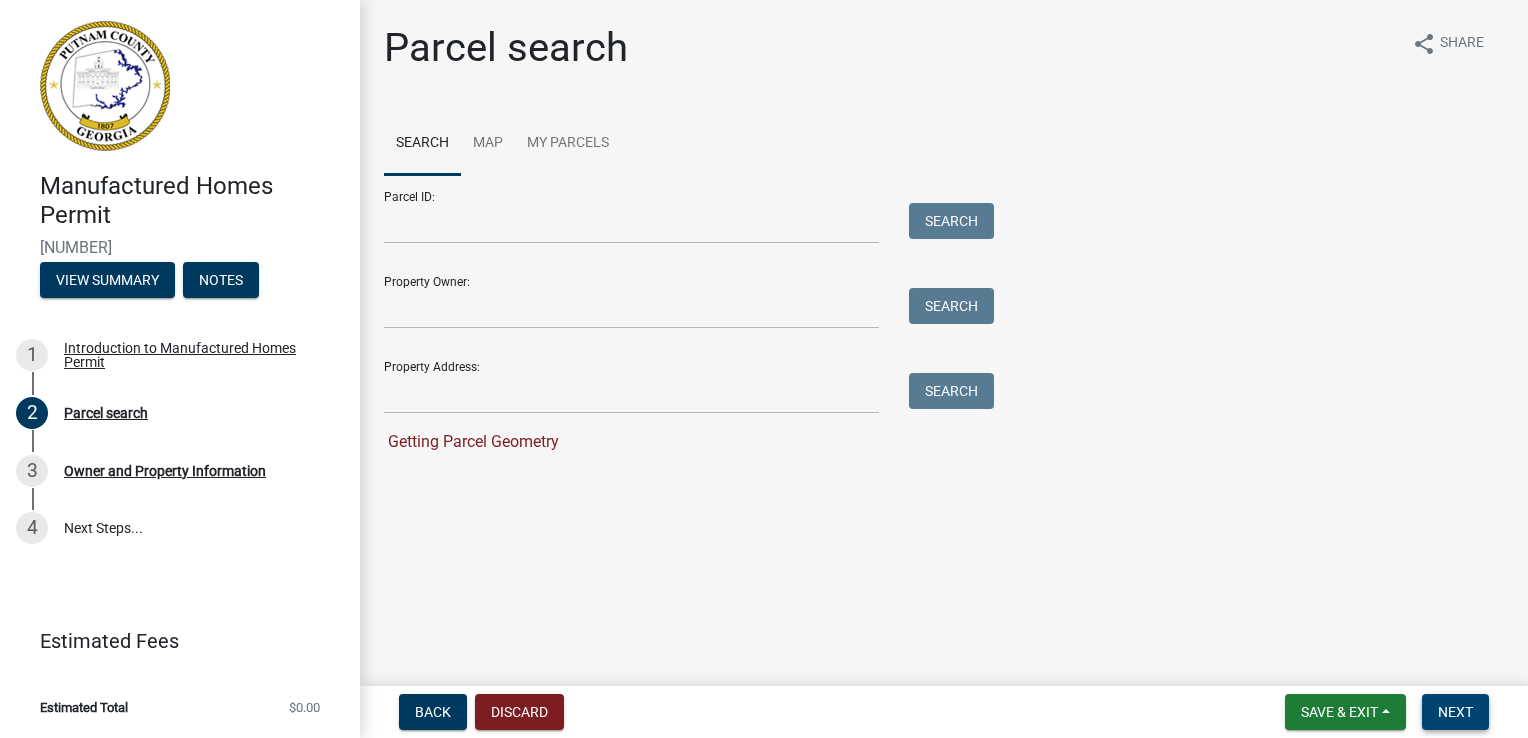 click on "Next" at bounding box center (1455, 712) 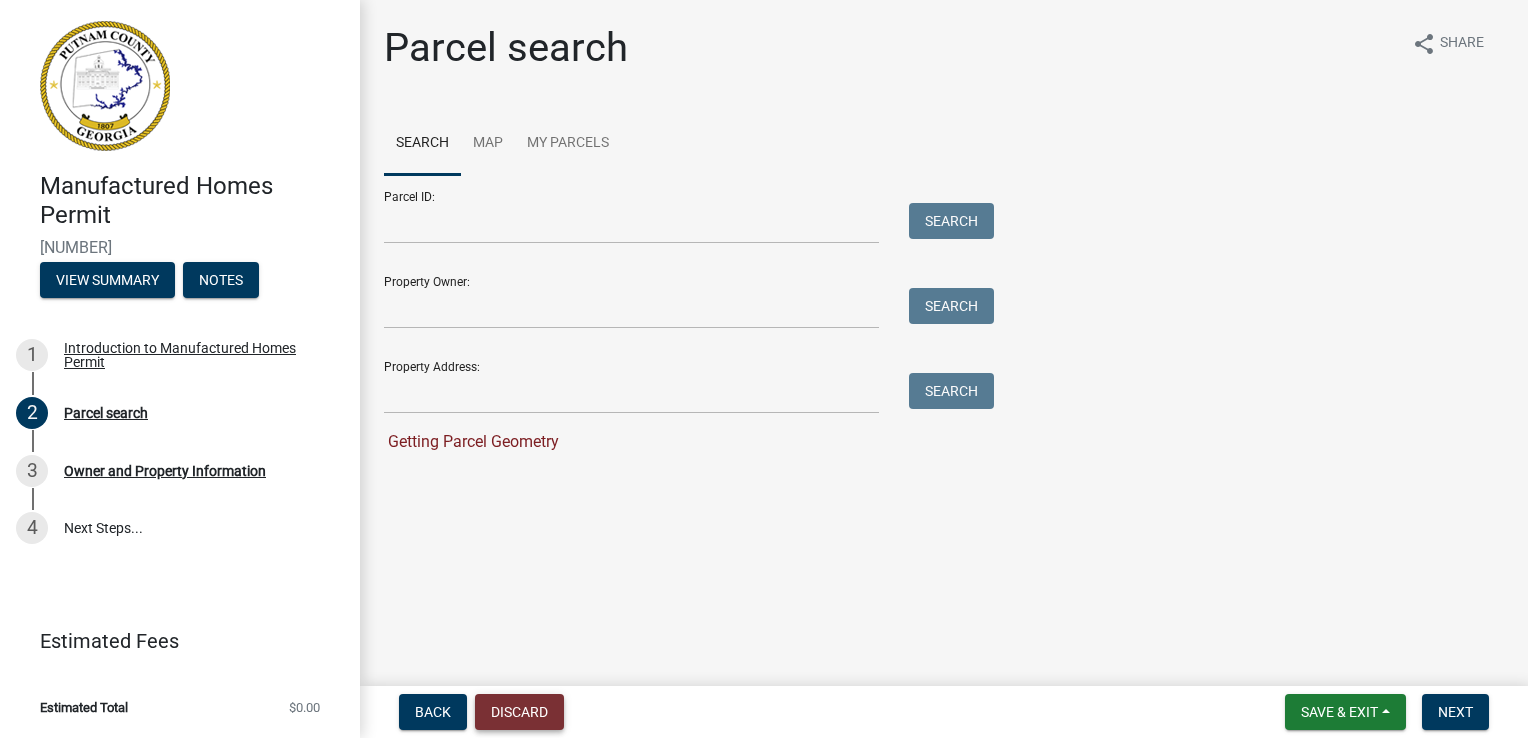 click on "Discard" at bounding box center [519, 712] 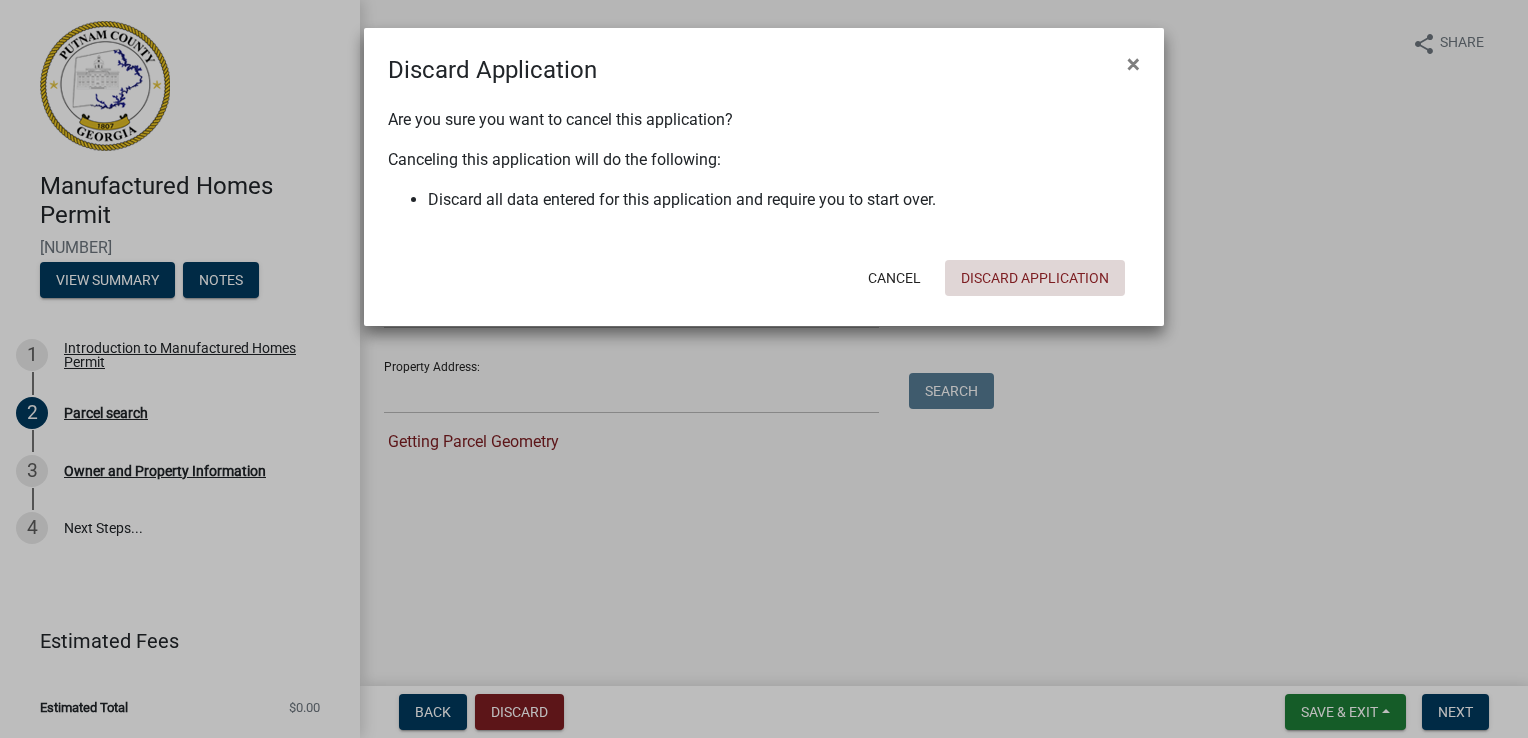click on "Discard Application" 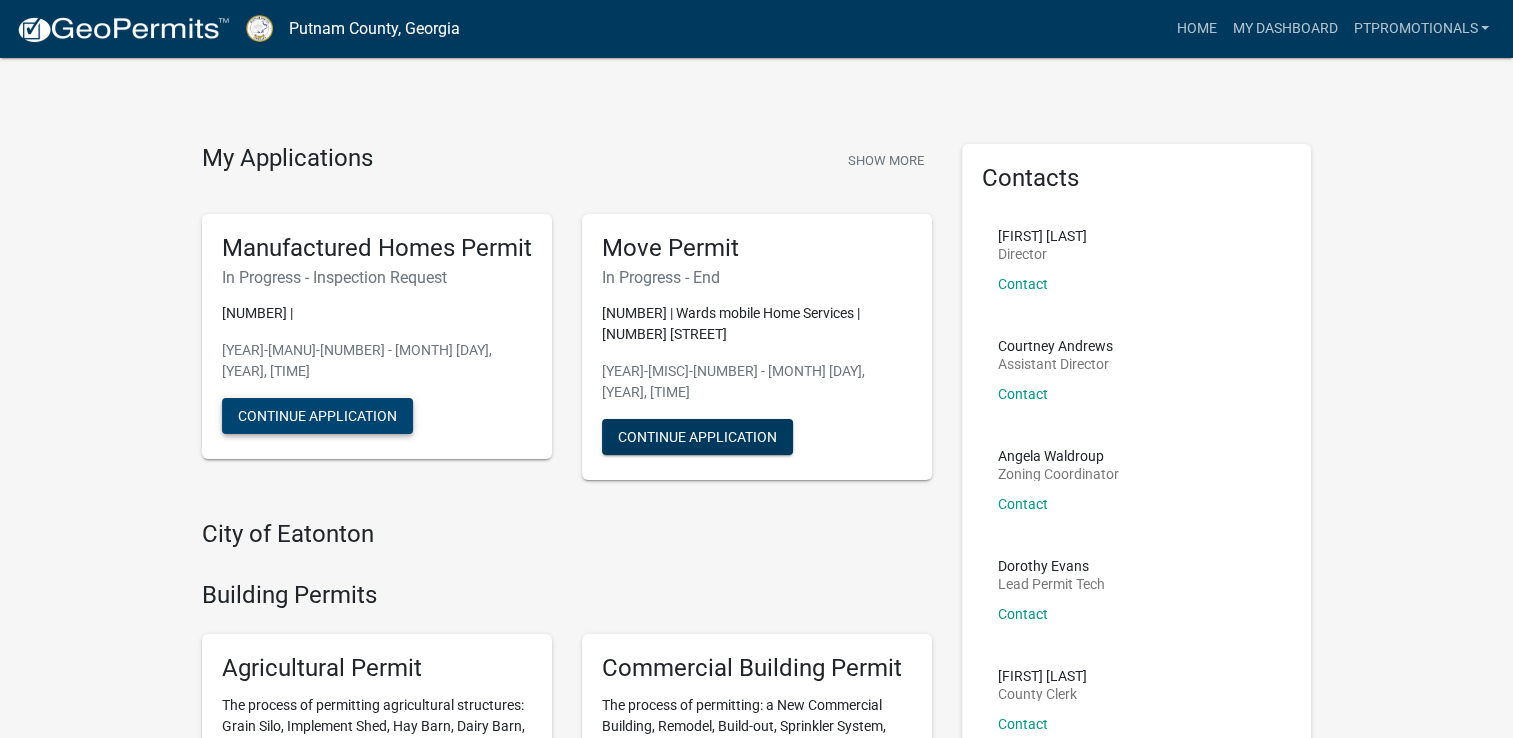 click on "Continue Application" 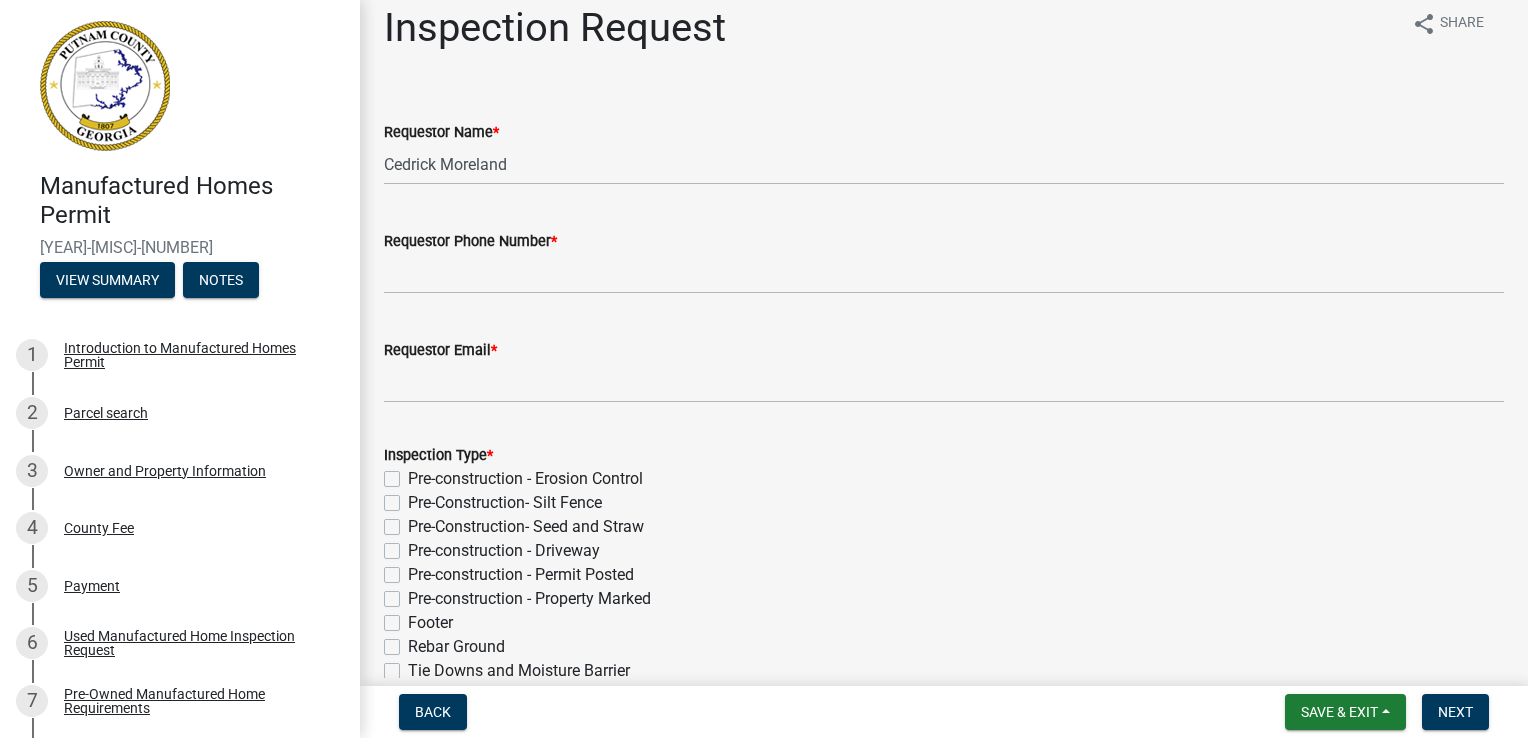 scroll, scrollTop: 0, scrollLeft: 0, axis: both 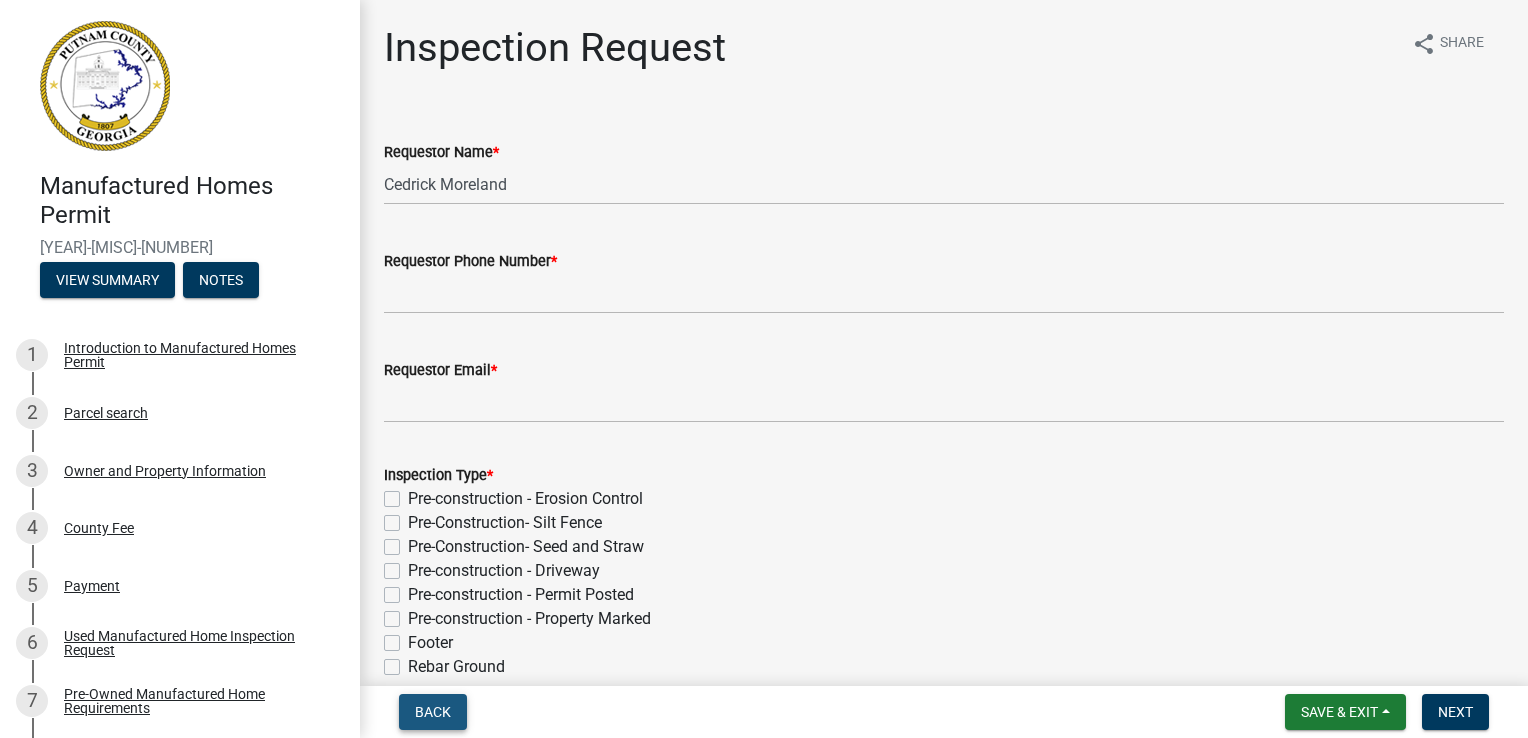 click on "Back" at bounding box center (433, 712) 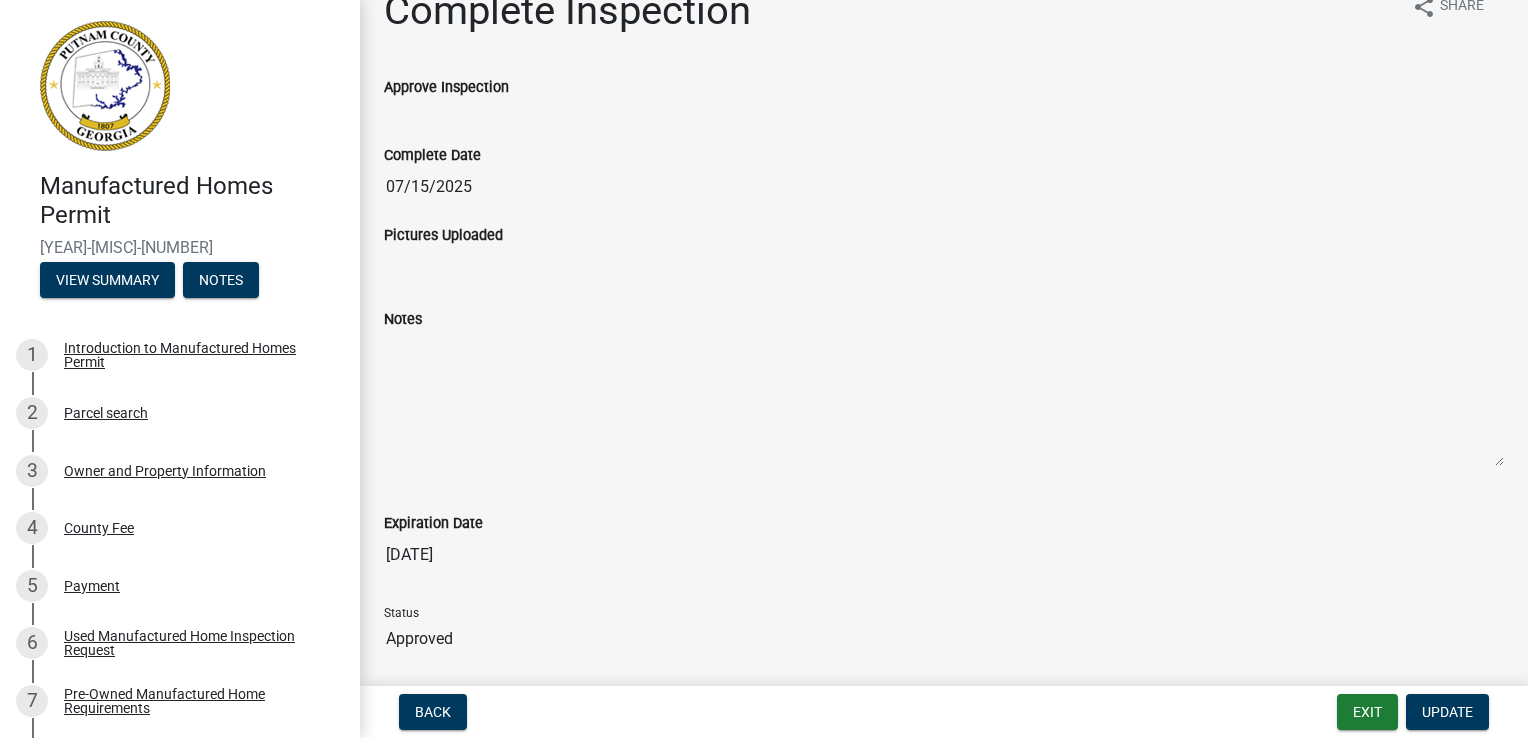 scroll, scrollTop: 38, scrollLeft: 0, axis: vertical 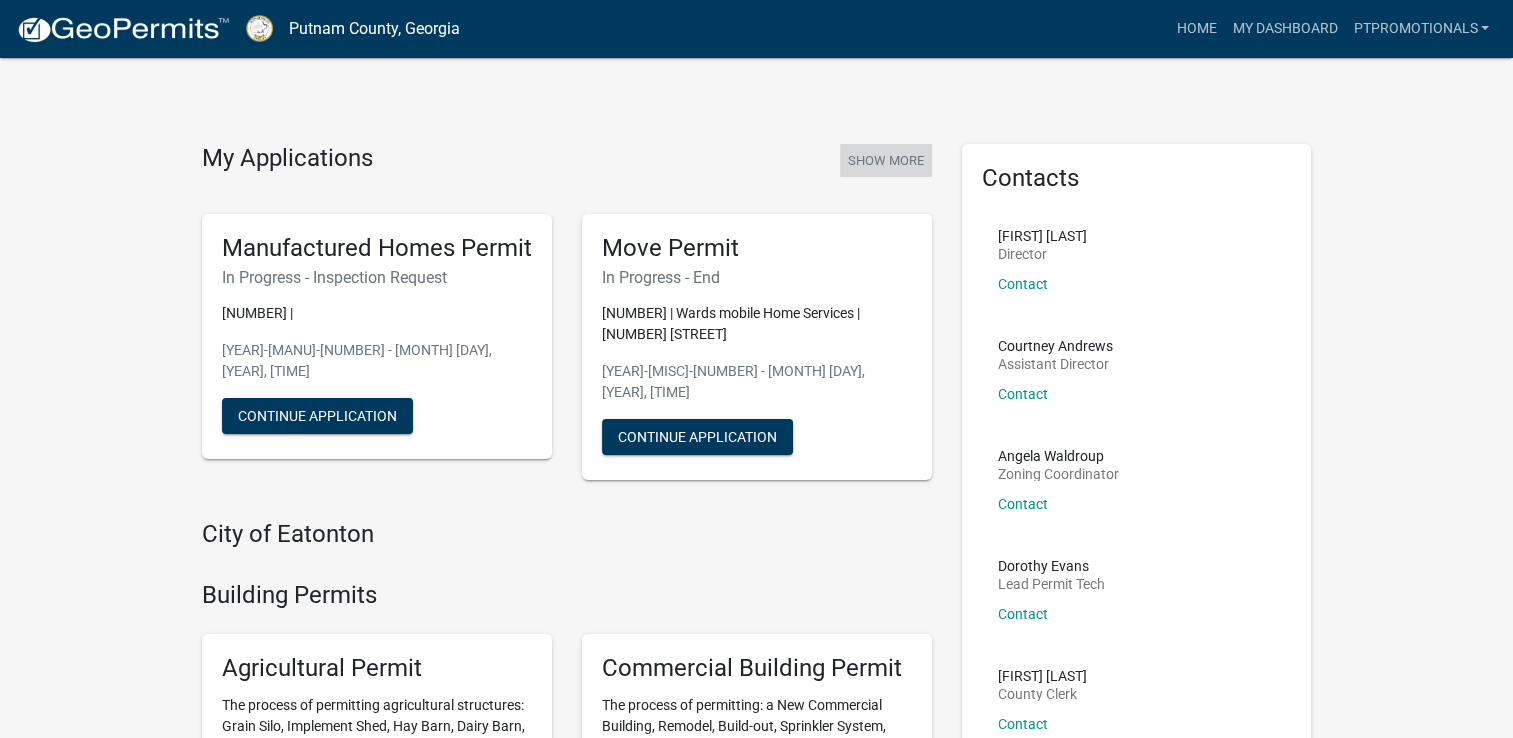 click on "Show More" 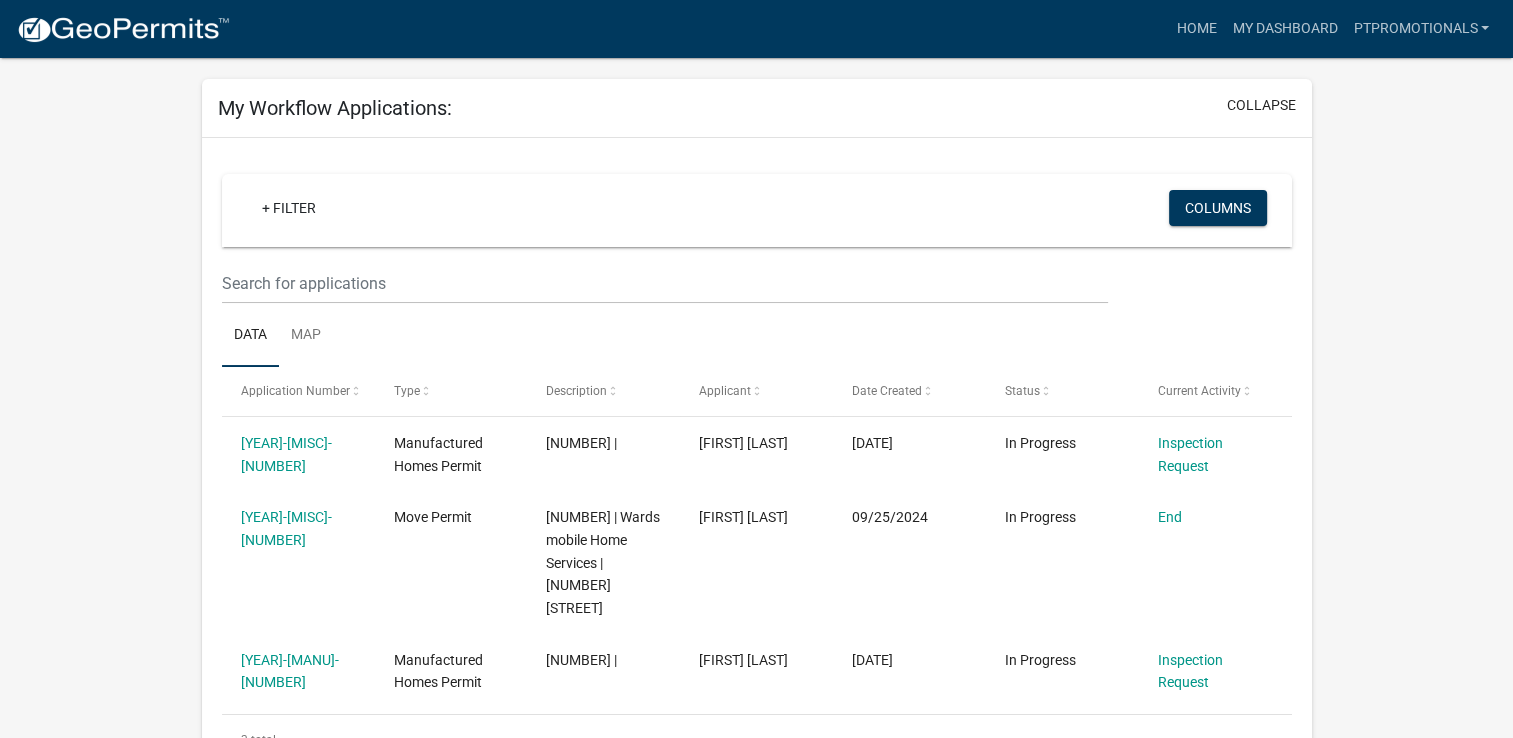 scroll, scrollTop: 0, scrollLeft: 0, axis: both 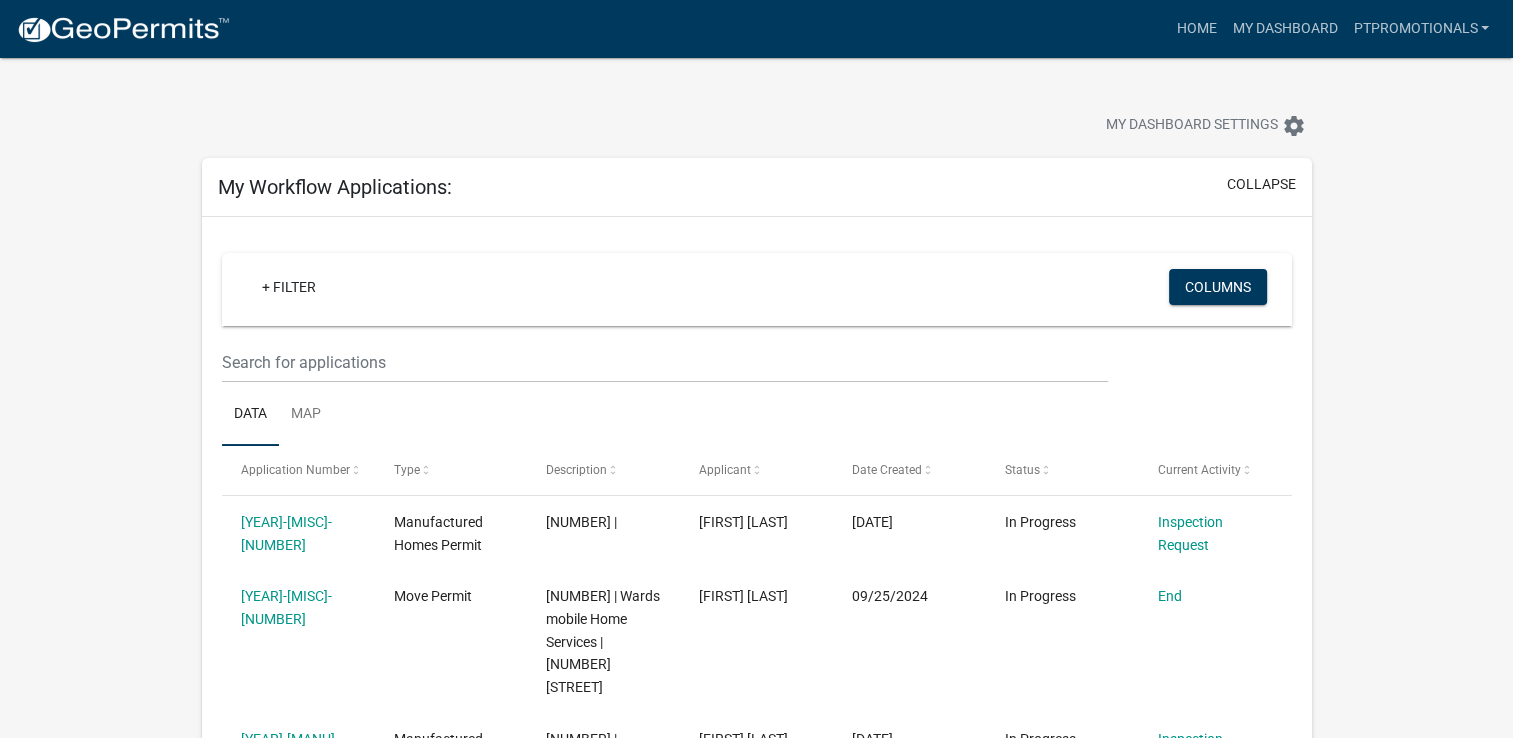 click 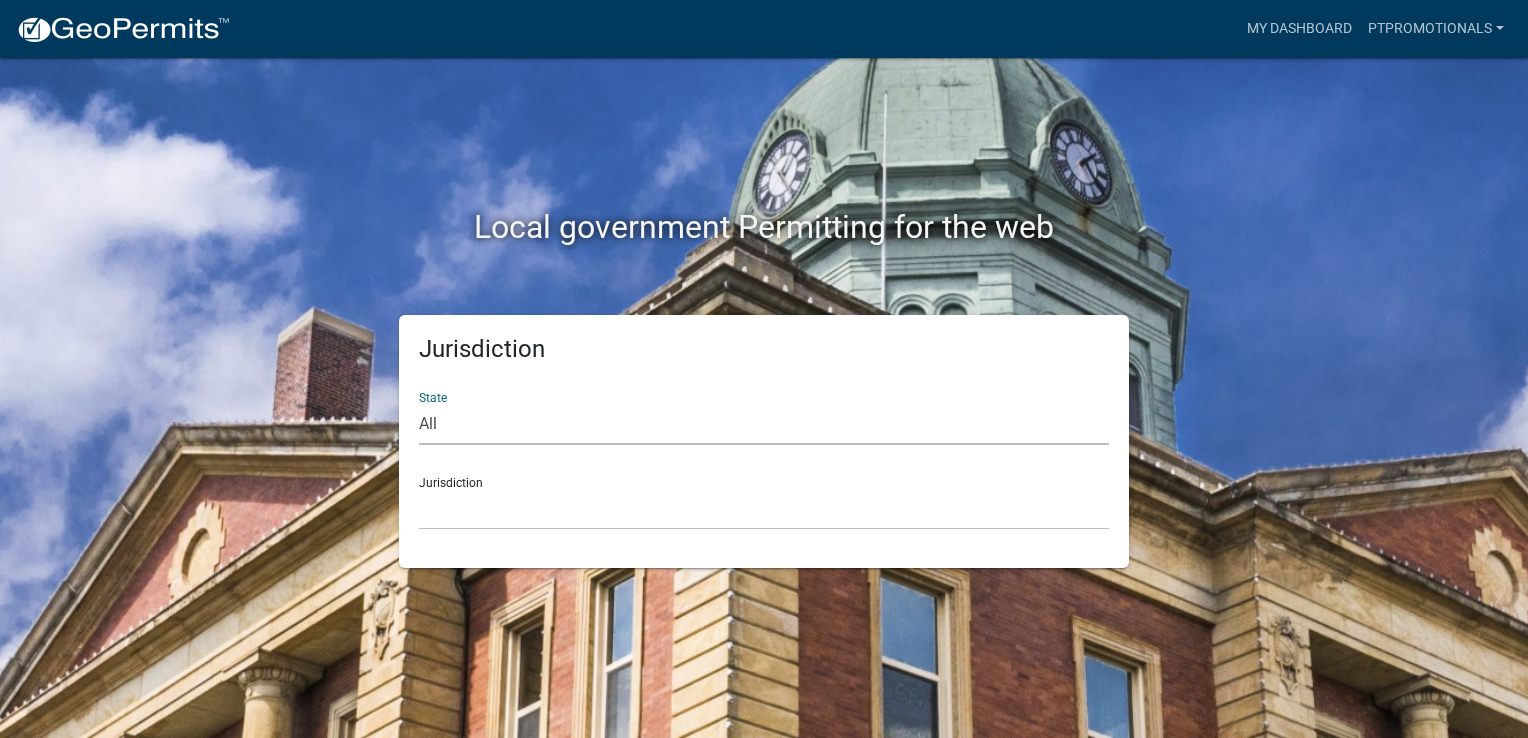 click on "All  Colorado   Georgia   Indiana   Iowa   Kansas   Minnesota   Ohio   South Carolina   Wisconsin" 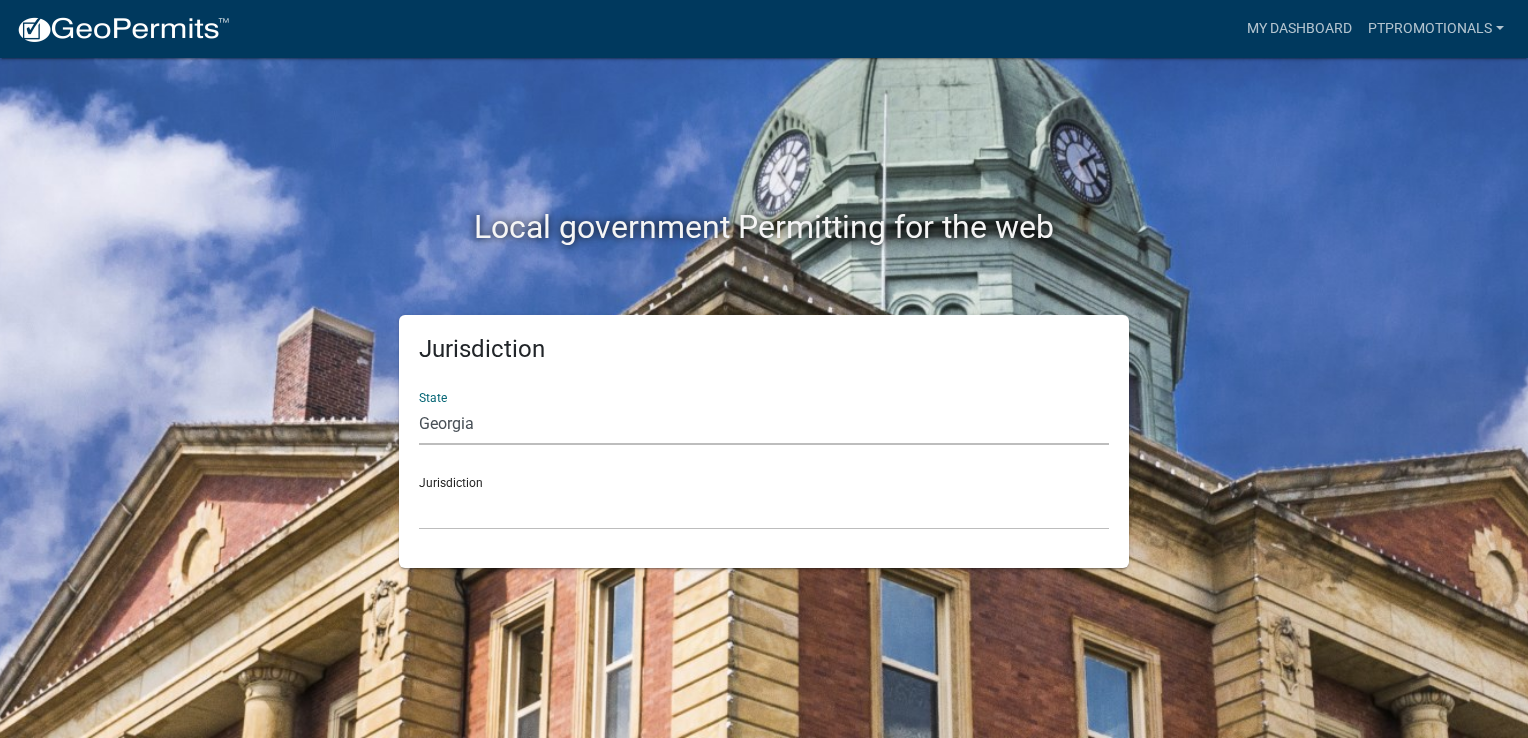 click on "All  Colorado   Georgia   Indiana   Iowa   Kansas   Minnesota   Ohio   South Carolina   Wisconsin" 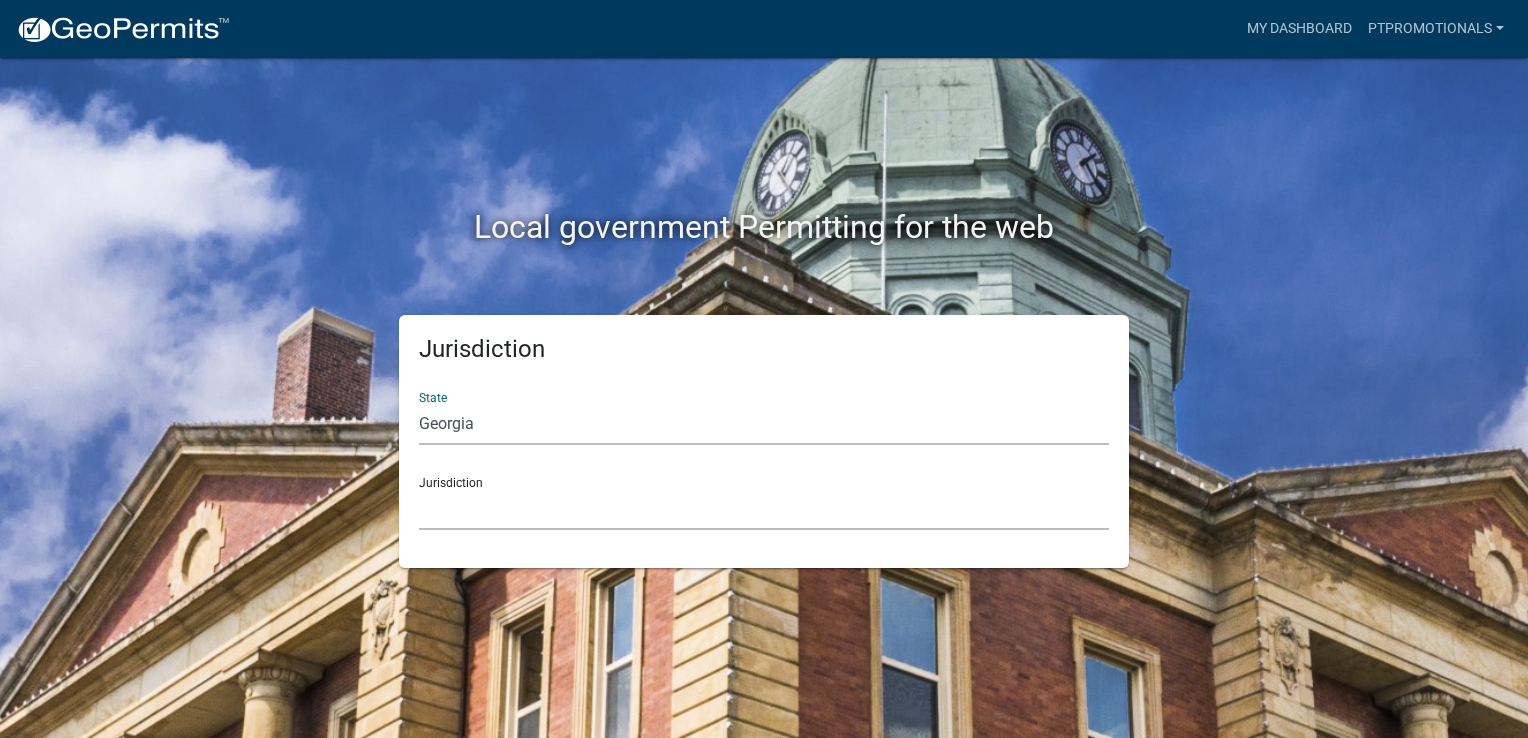 click on "City of Bainbridge, Georgia Cook County, Georgia Crawford County, Georgia Gilmer County, Georgia Haralson County, Georgia Jasper County, Georgia Madison County, Georgia Putnam County, Georgia Talbot County, Georgia Troup County, Georgia" 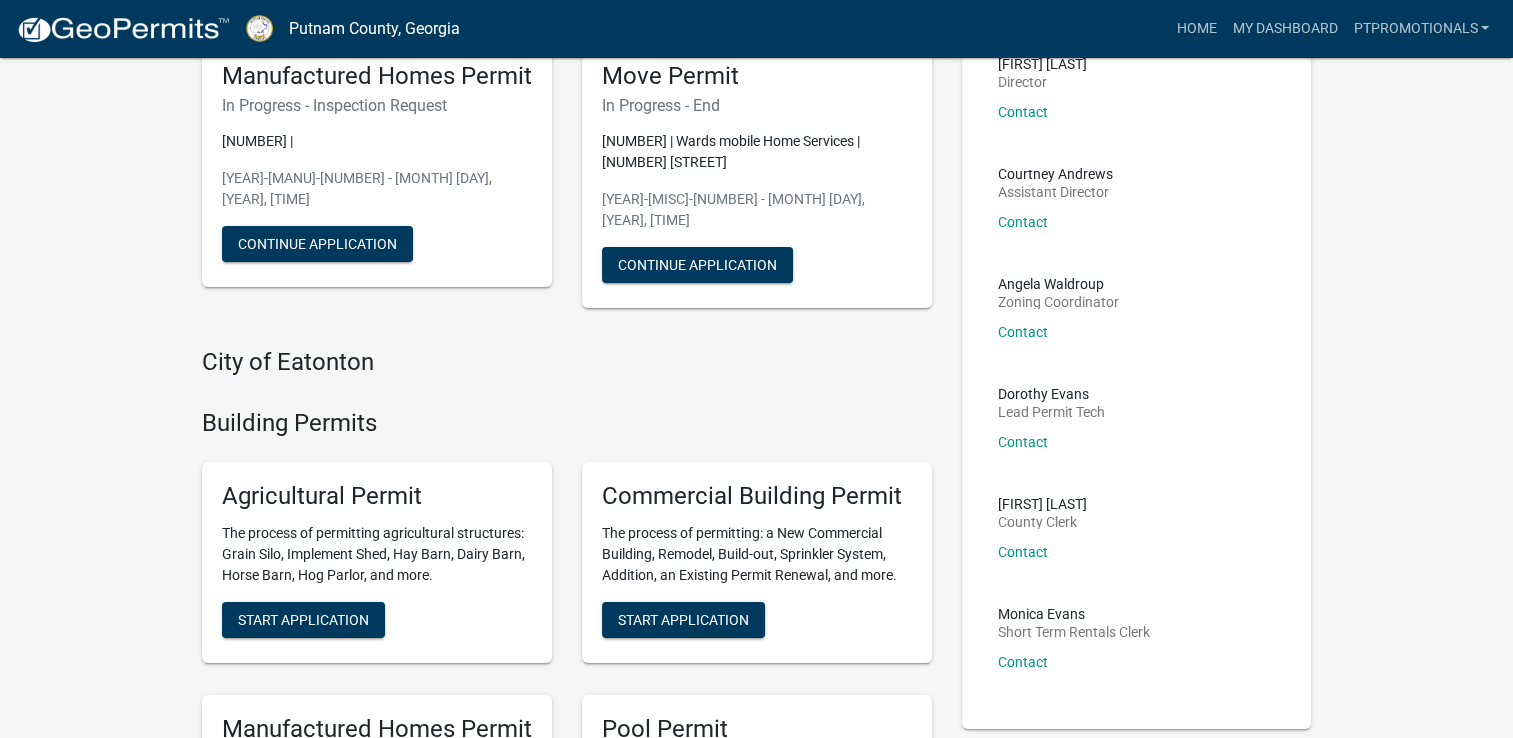 scroll, scrollTop: 102, scrollLeft: 0, axis: vertical 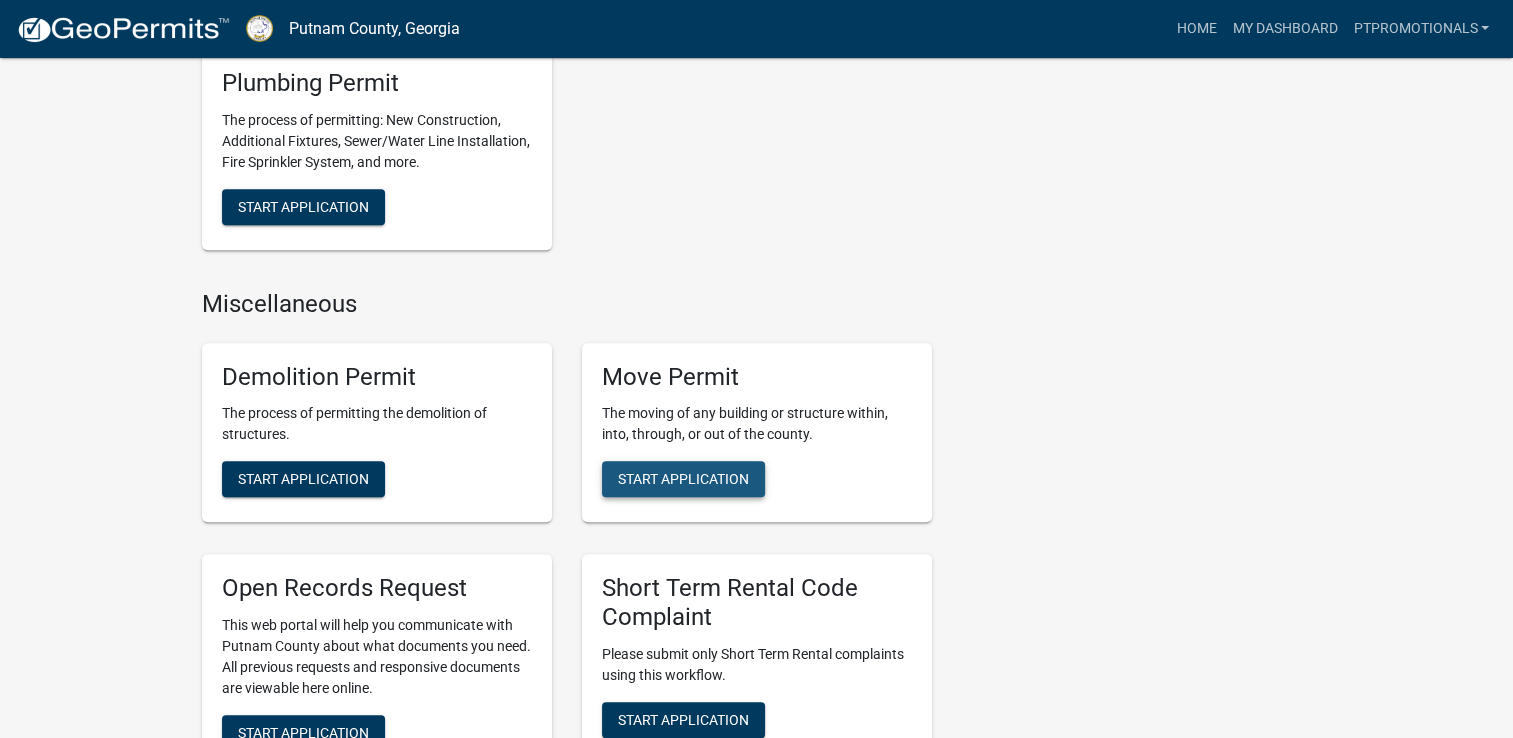 click on "Start Application" at bounding box center [683, 479] 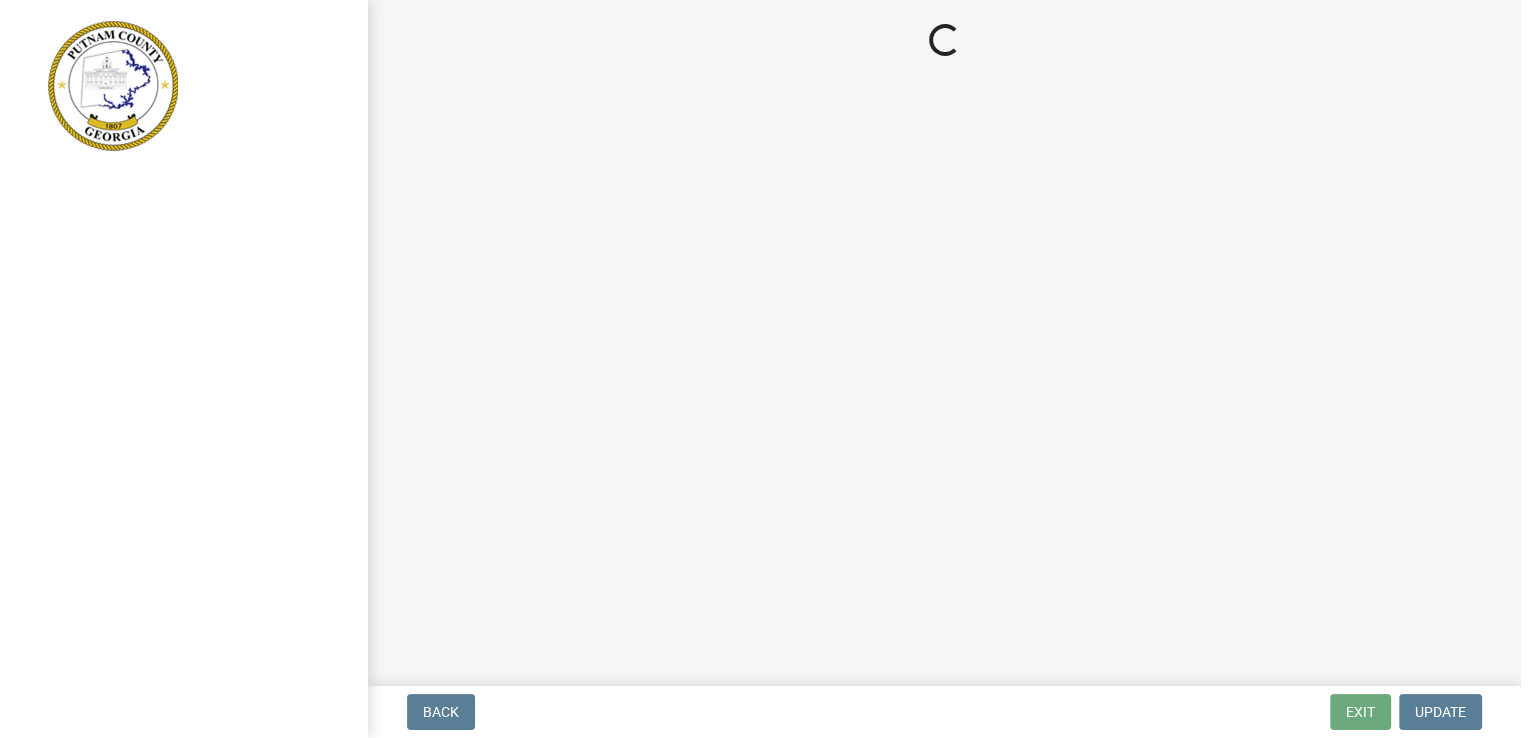 scroll, scrollTop: 0, scrollLeft: 0, axis: both 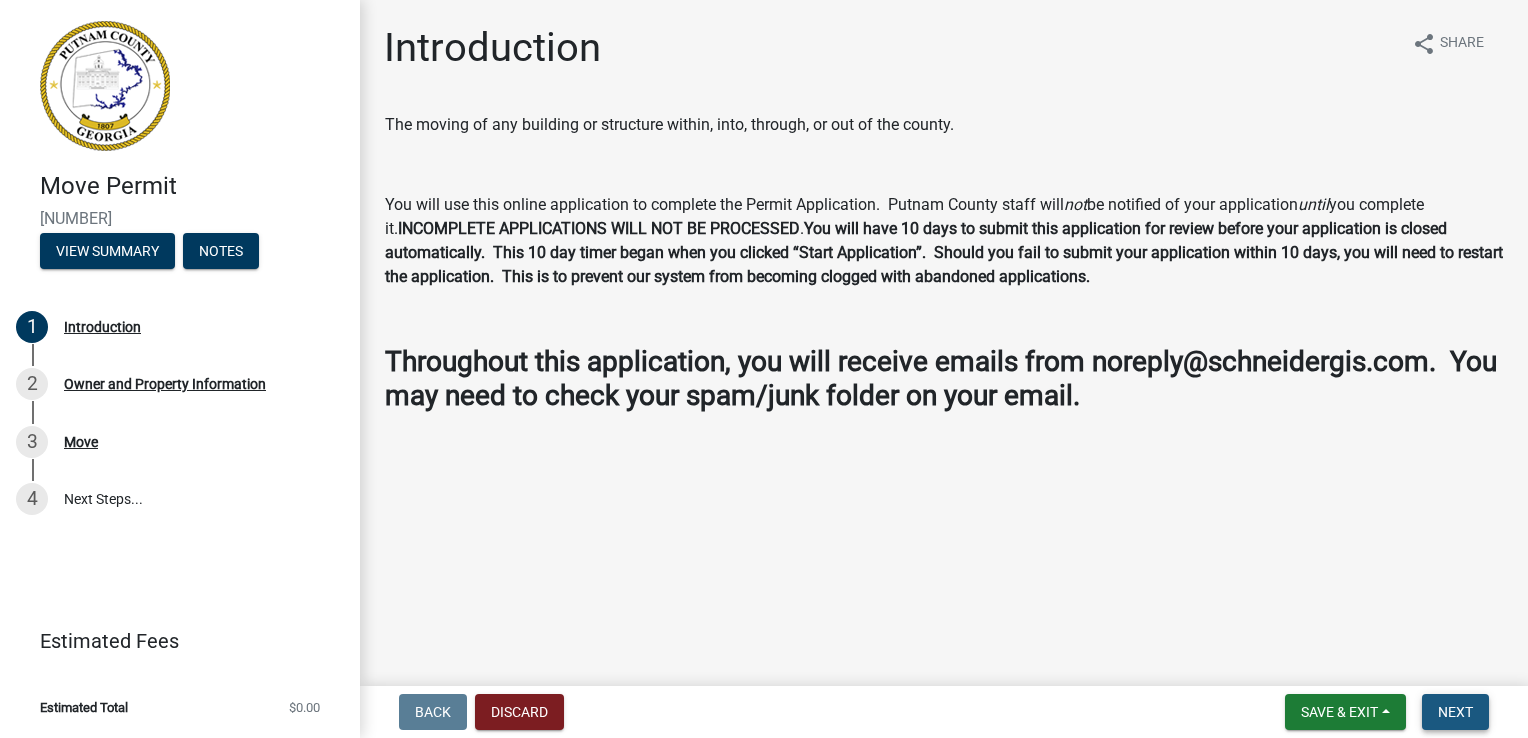 click on "Next" at bounding box center [1455, 712] 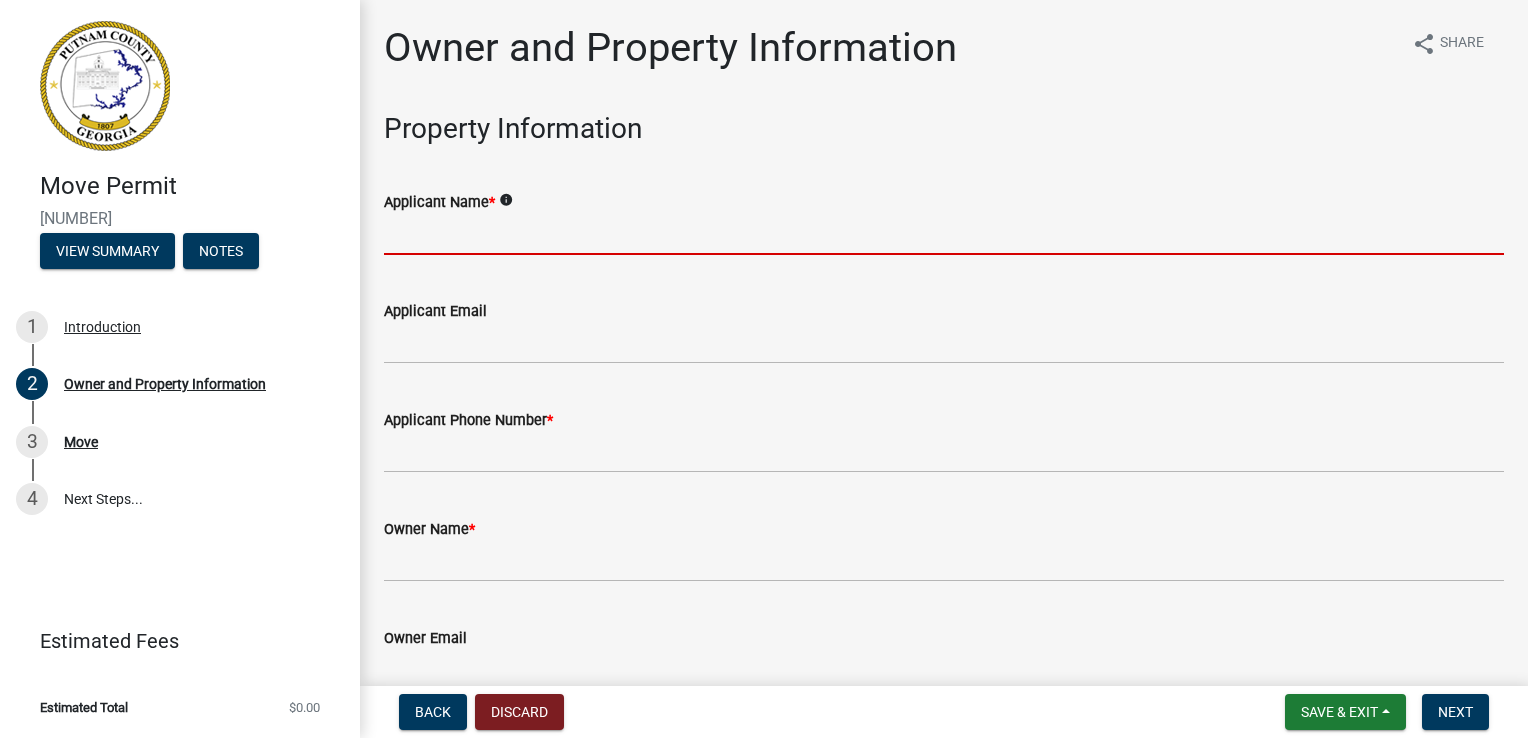 click on "Applicant Name  *" at bounding box center (944, 234) 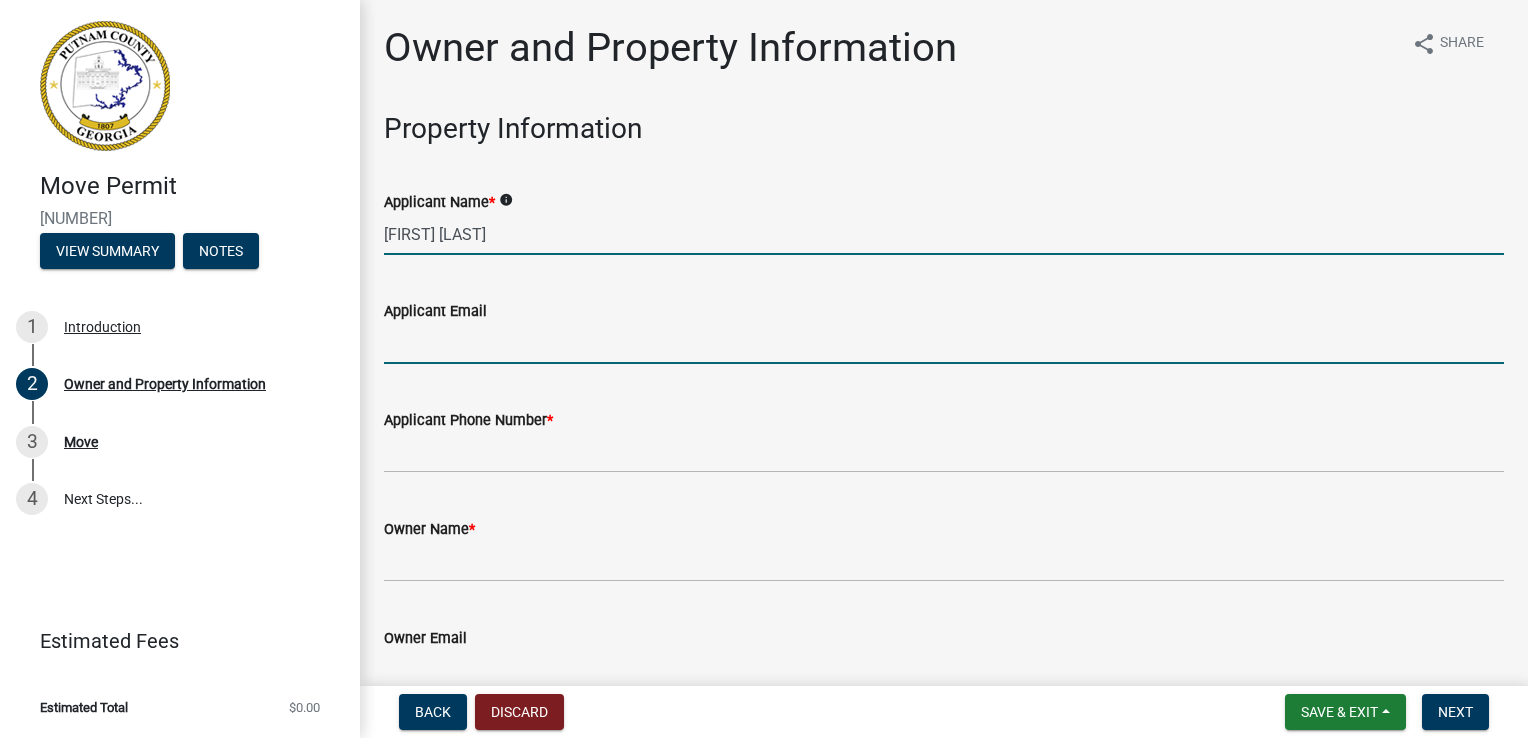 click on "Applicant Email" at bounding box center [944, 343] 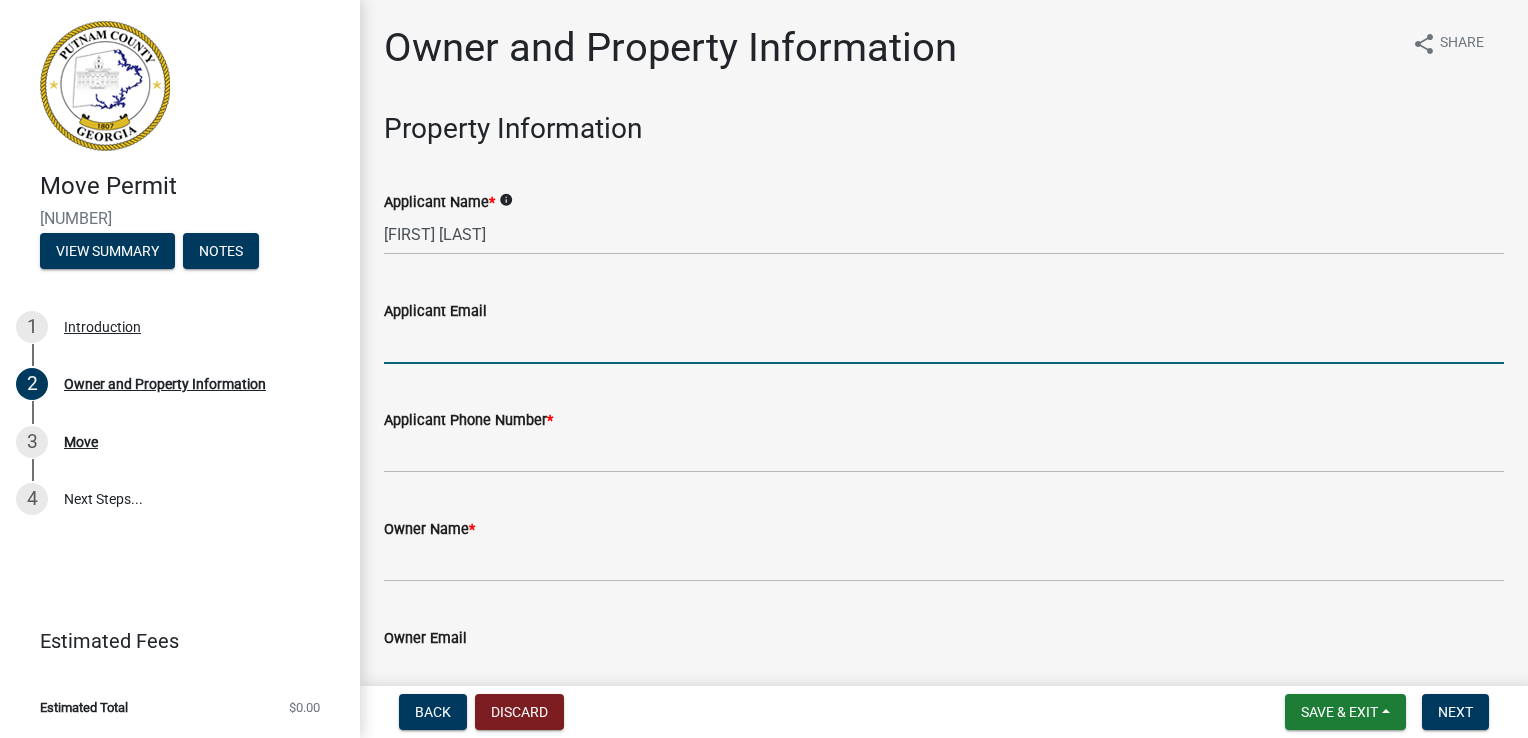 type on "[EMAIL]" 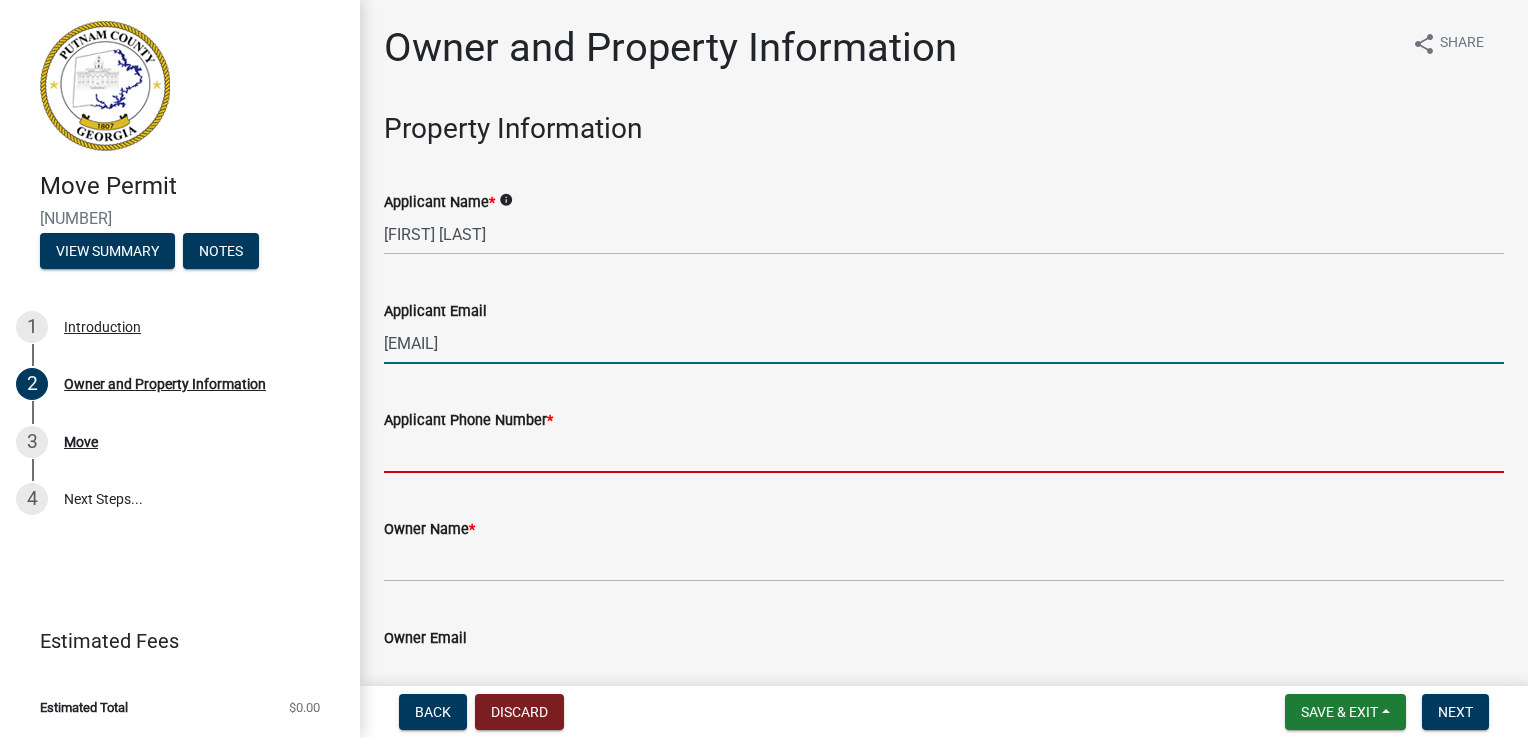 type on "[PHONE]" 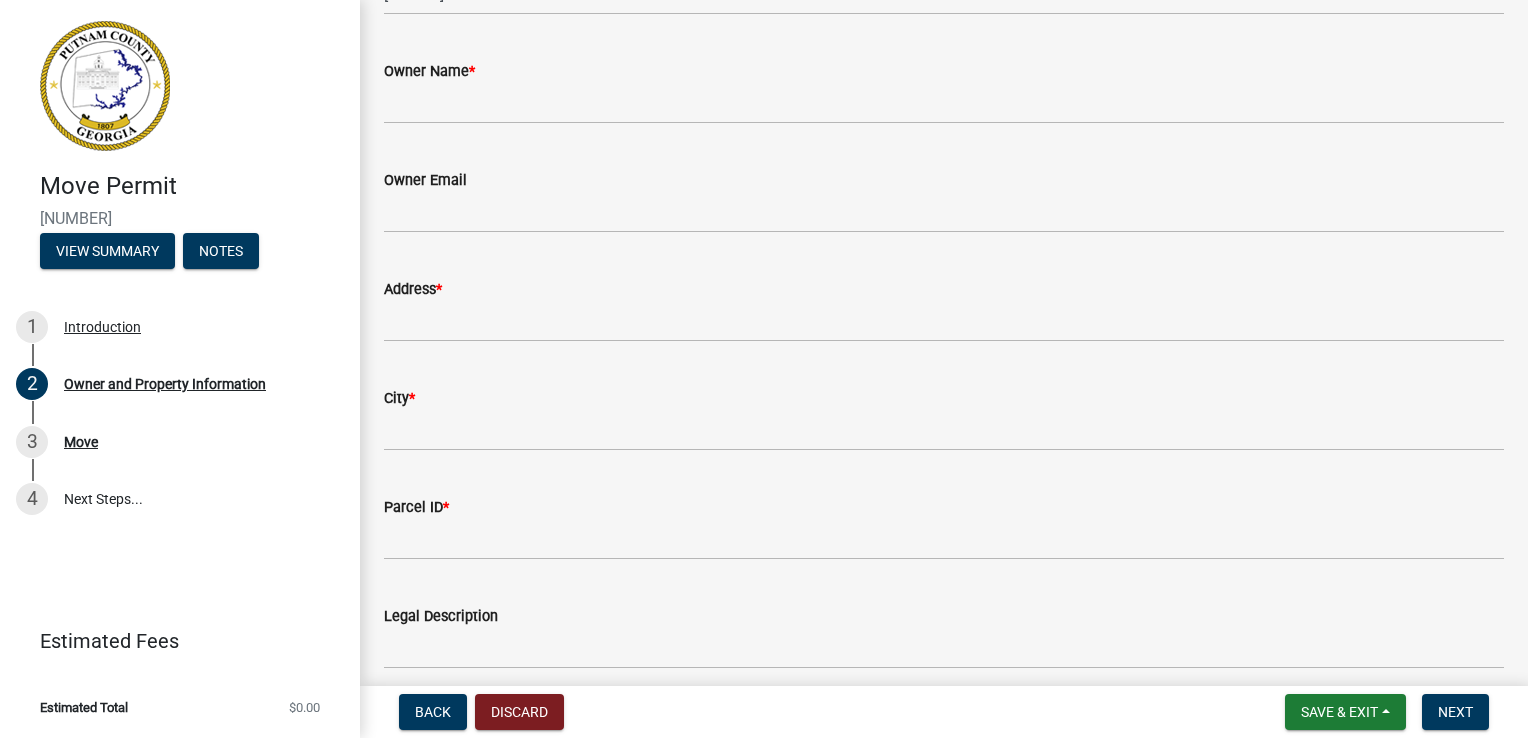 scroll, scrollTop: 462, scrollLeft: 0, axis: vertical 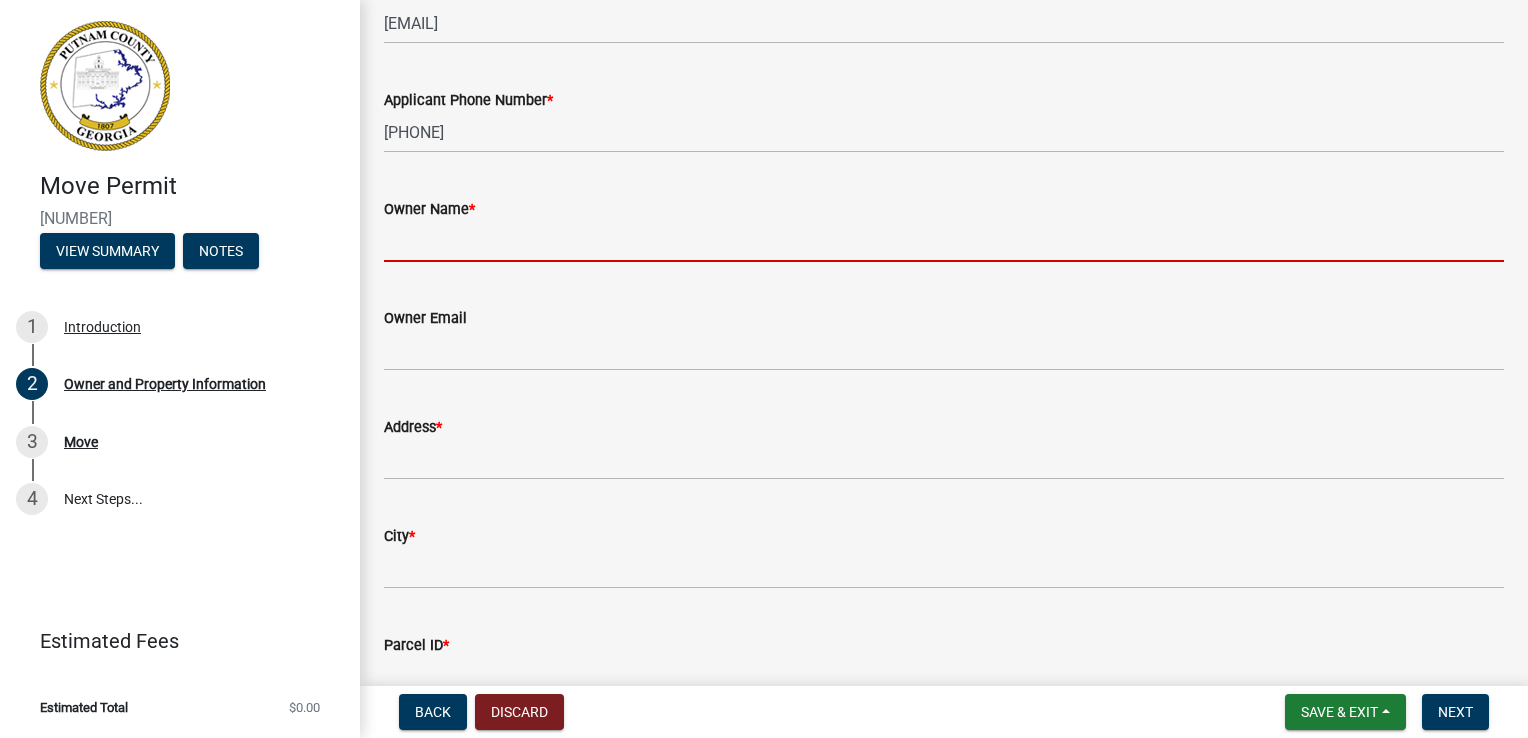 click on "Owner Name  *" at bounding box center [944, 241] 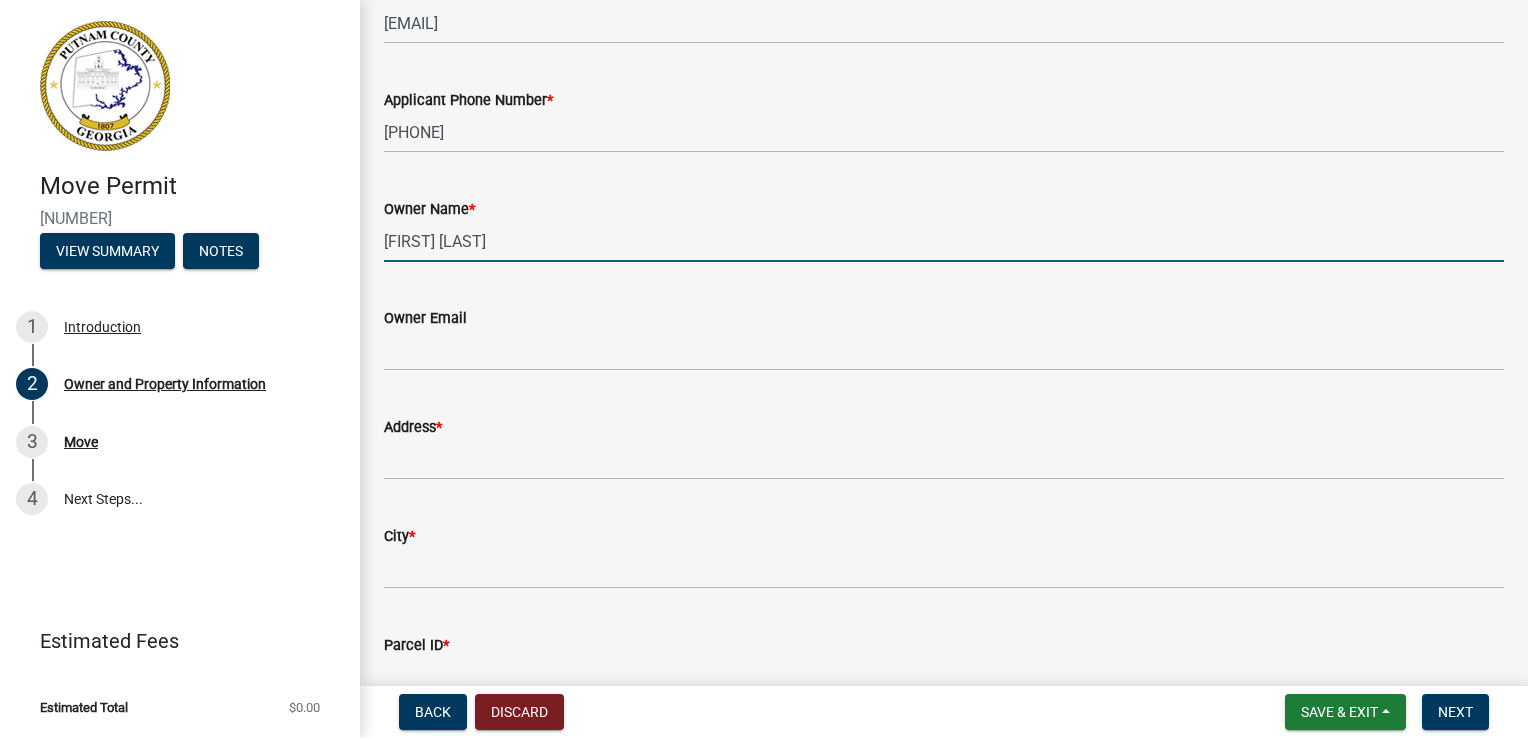 type on "[FIRST] [LAST]" 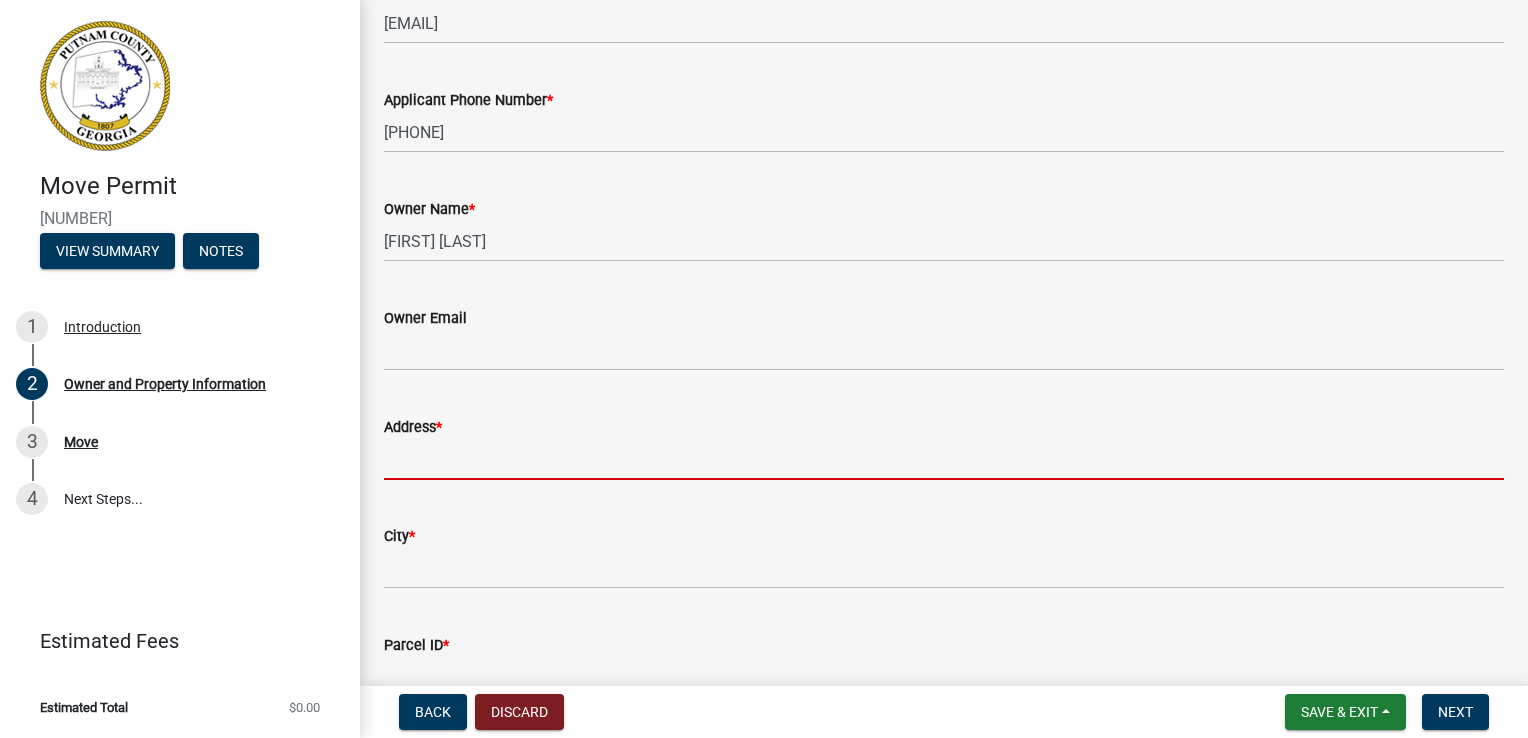 click on "Address  *" at bounding box center (944, 459) 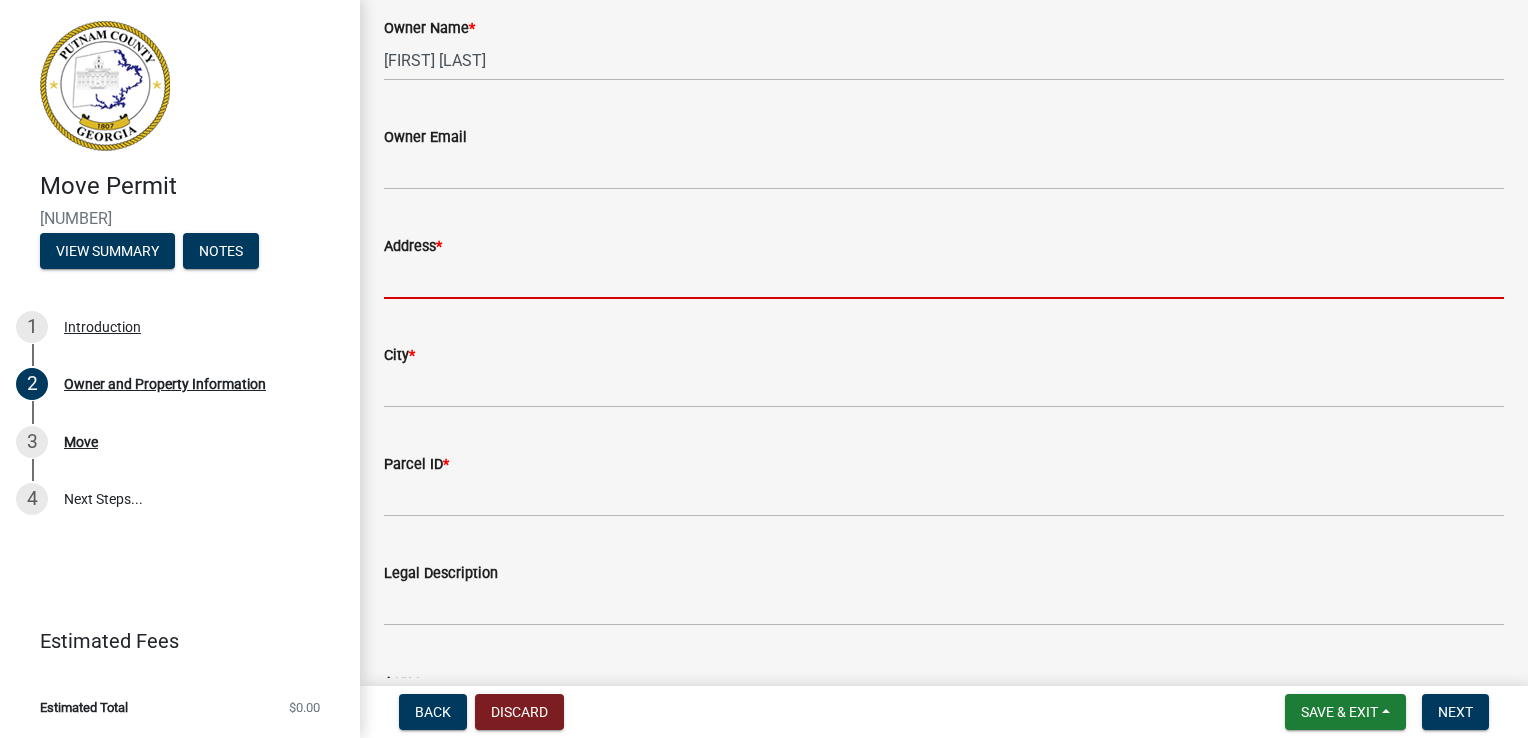 scroll, scrollTop: 491, scrollLeft: 0, axis: vertical 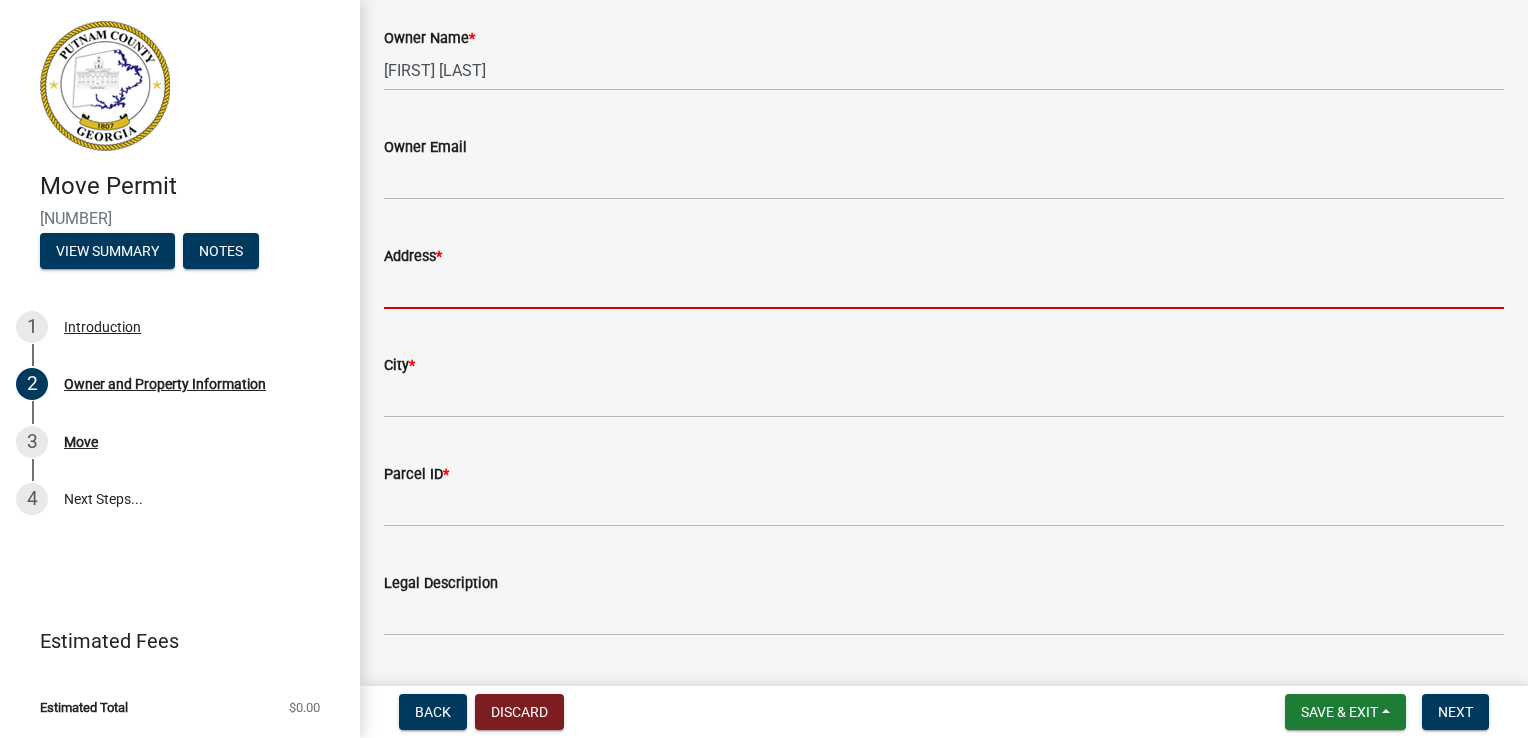 click on "Address  *" at bounding box center [944, 288] 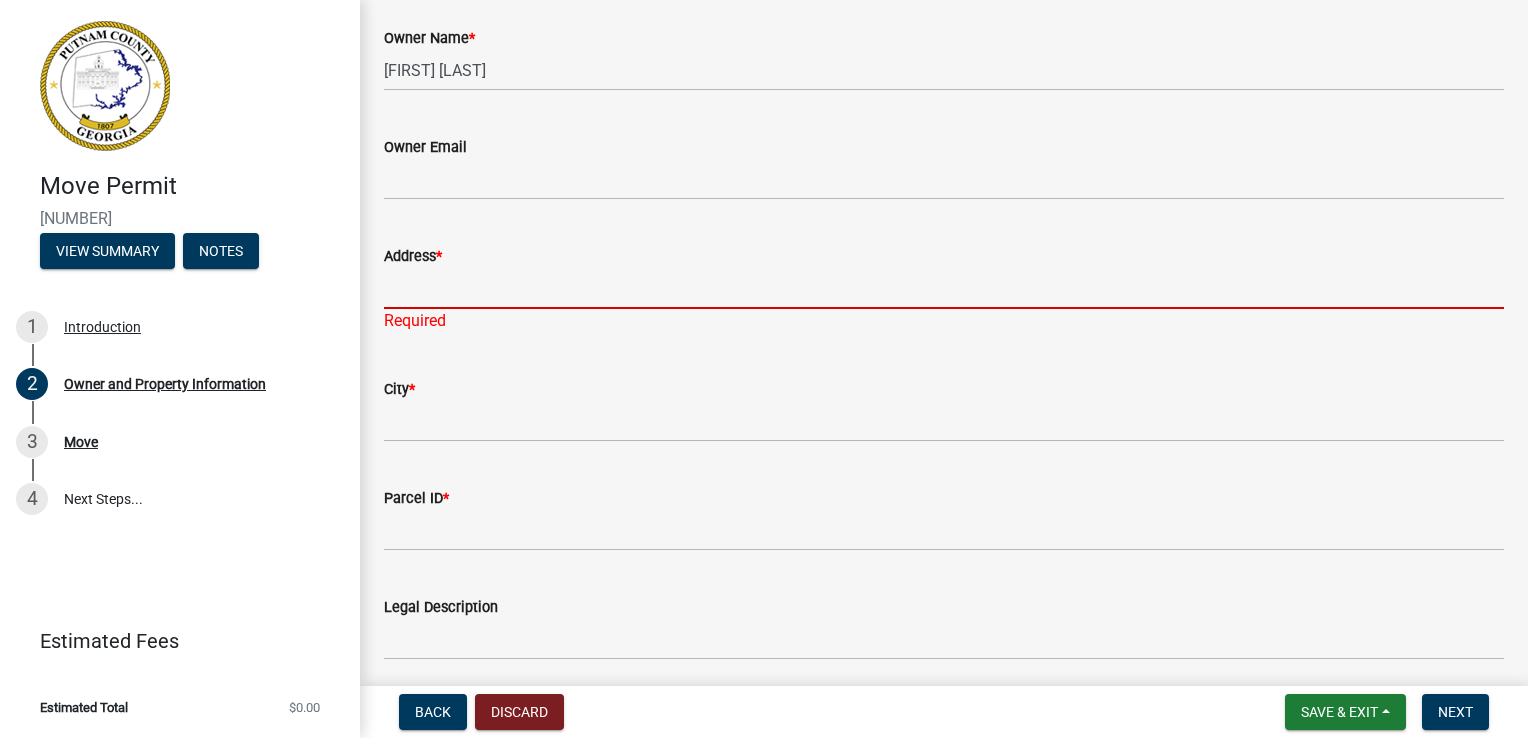 click on "Address  *" at bounding box center [944, 288] 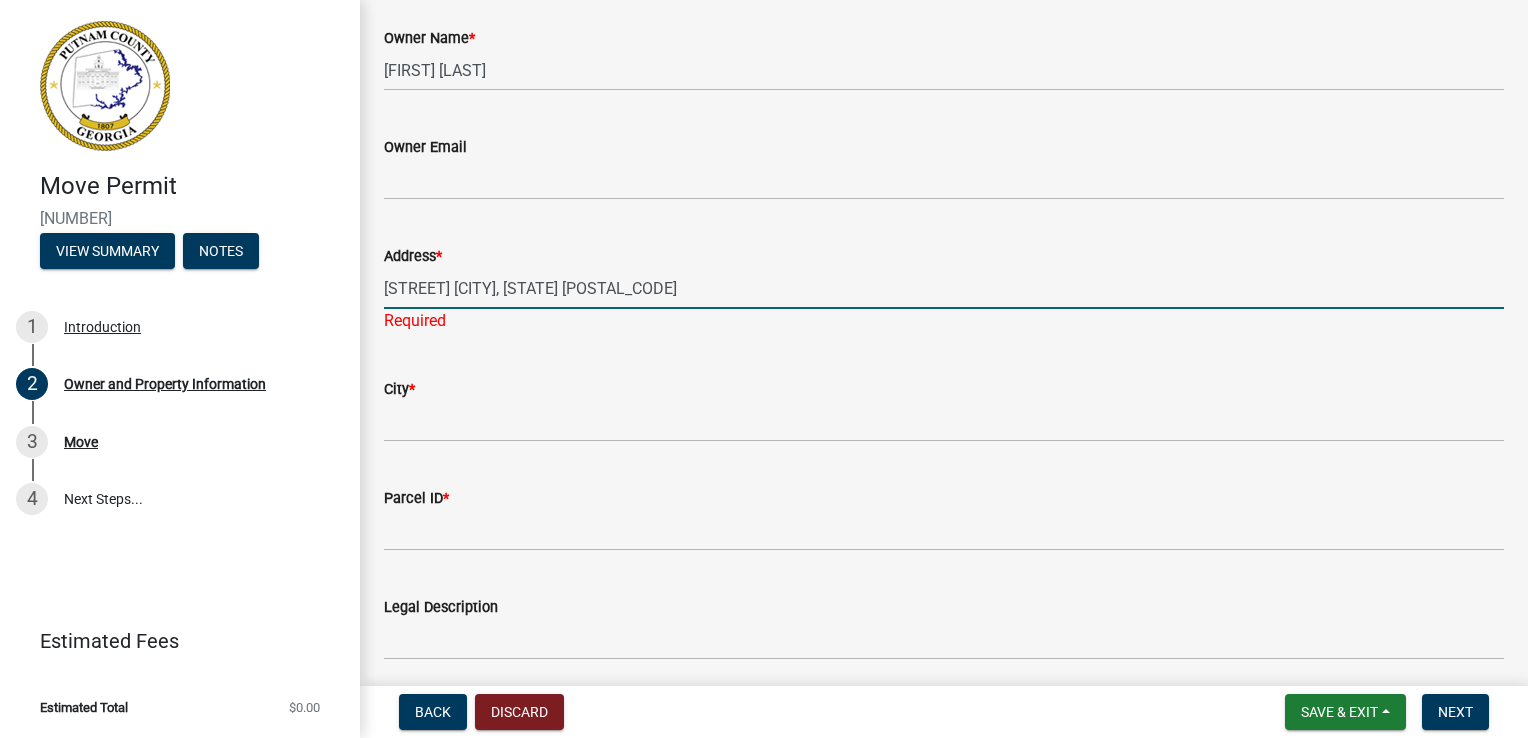 type on "[STREET] [CITY], [STATE] [POSTAL_CODE]" 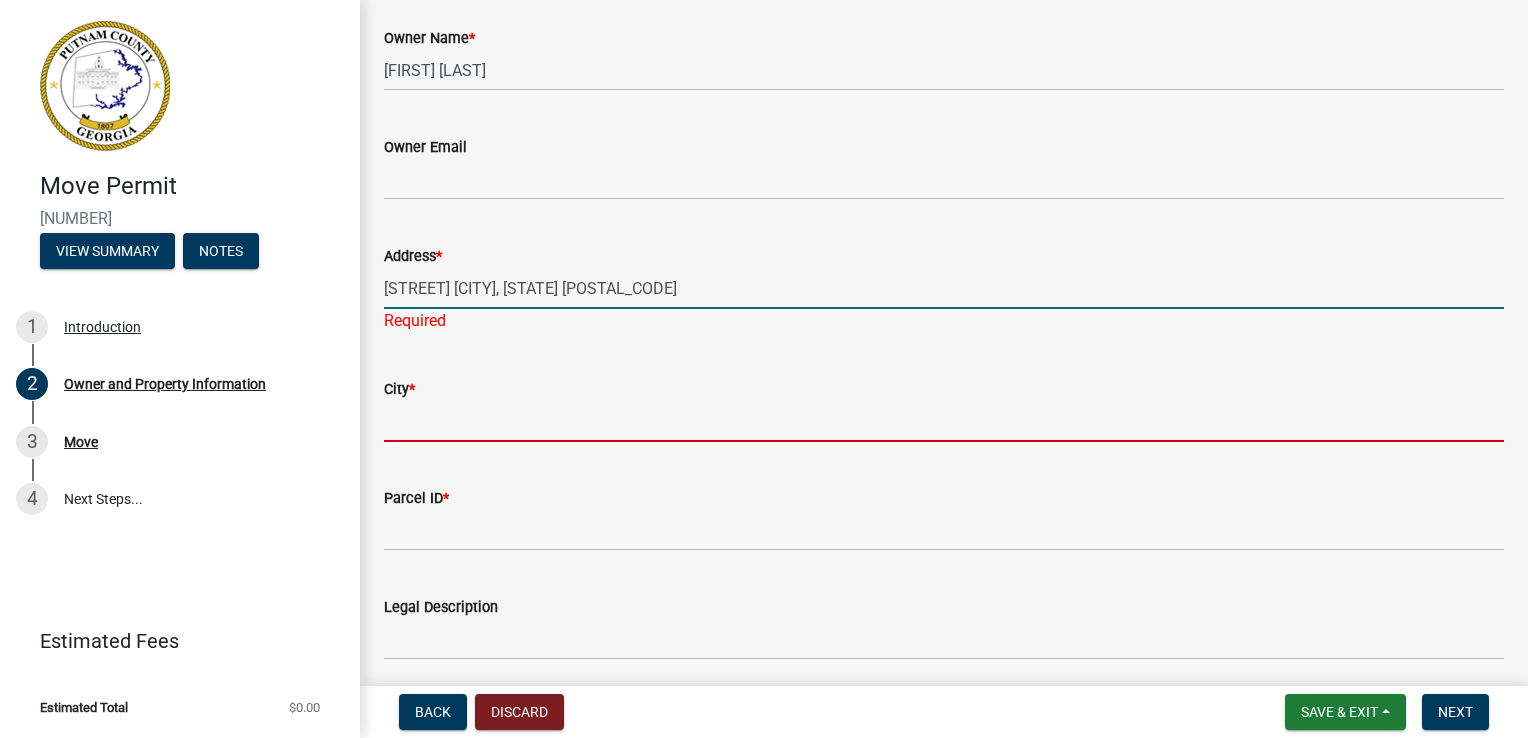 click on "City  *" 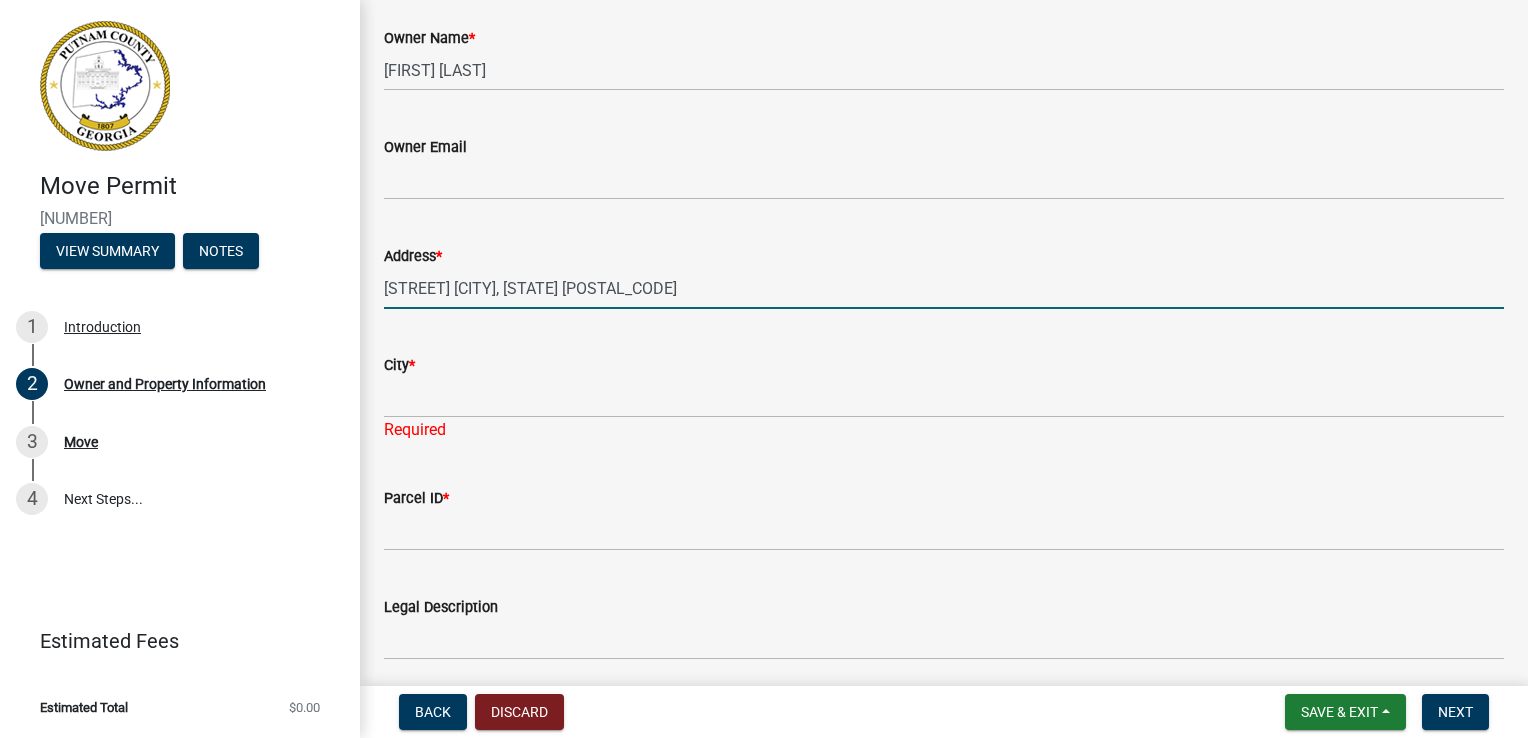 drag, startPoint x: 724, startPoint y: 276, endPoint x: 558, endPoint y: 276, distance: 166 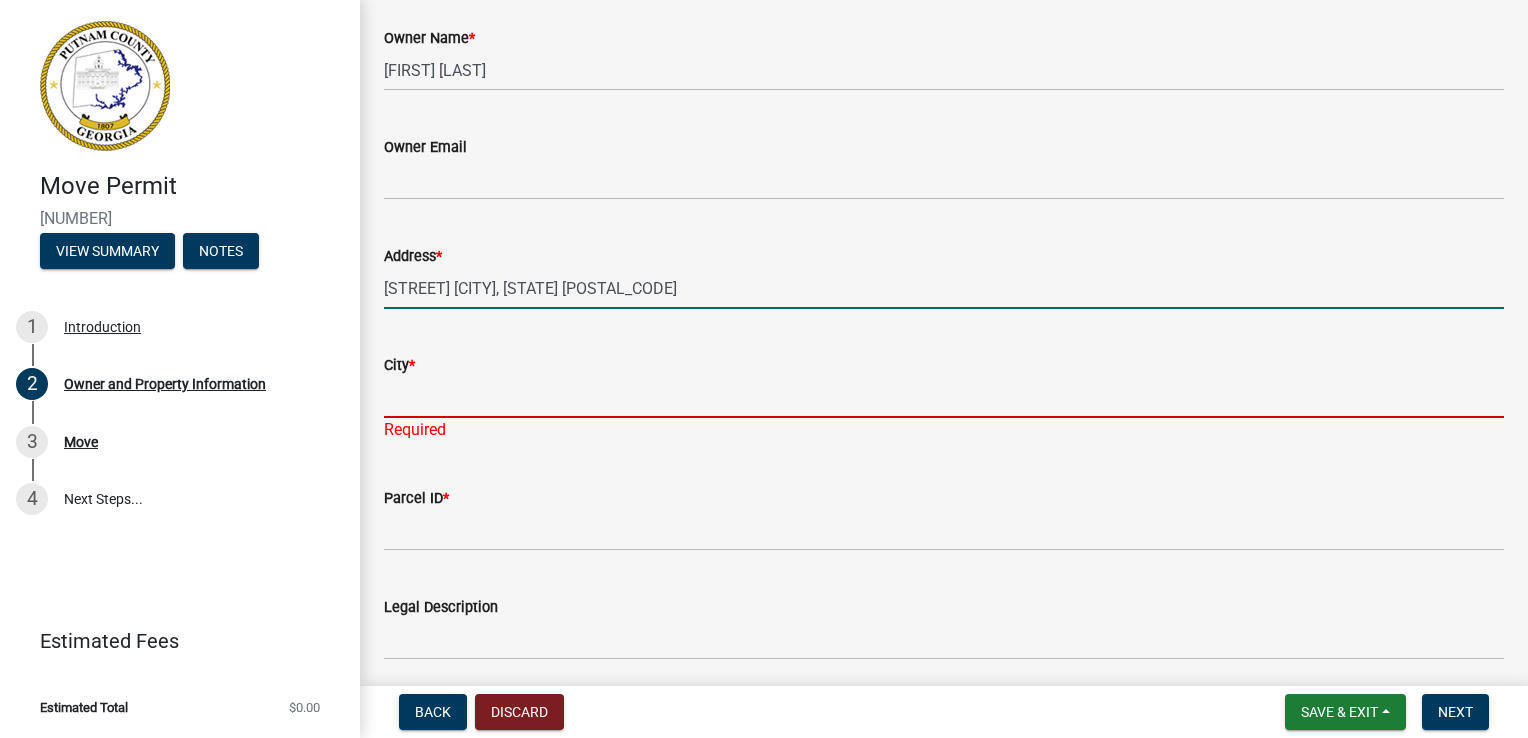 click on "City  *" at bounding box center (944, 397) 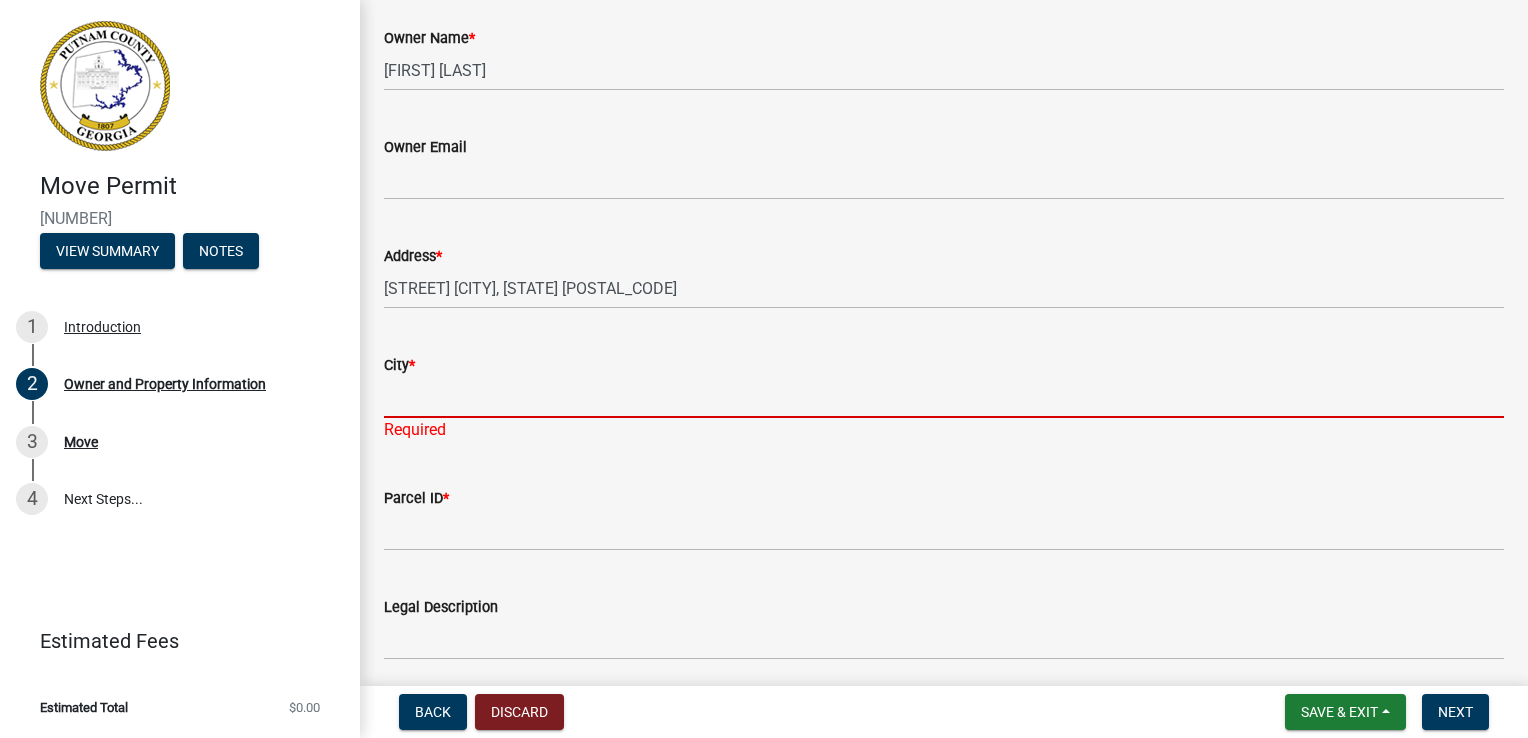 drag, startPoint x: 440, startPoint y: 395, endPoint x: 428, endPoint y: 406, distance: 16.27882 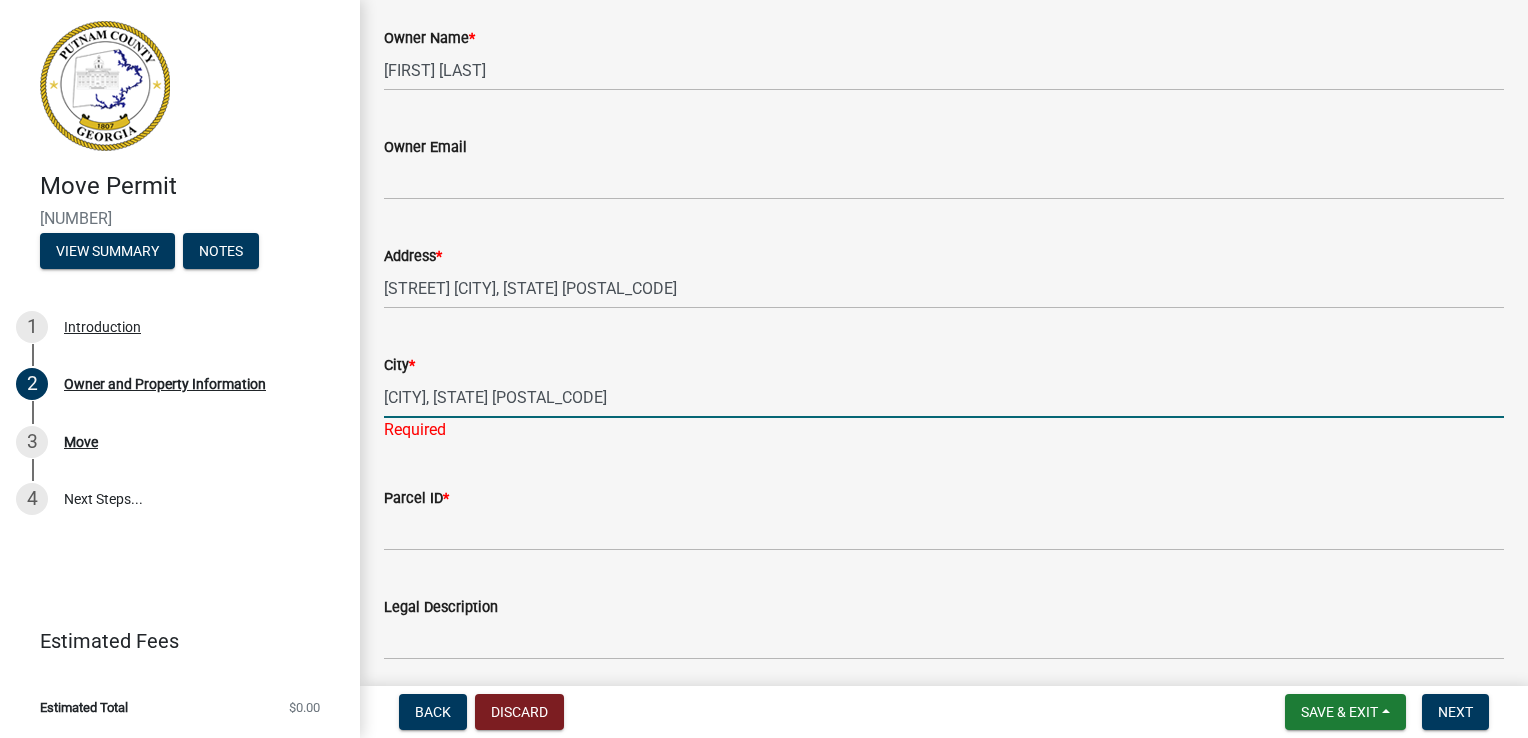 type on "[CITY], [STATE] [POSTAL_CODE]" 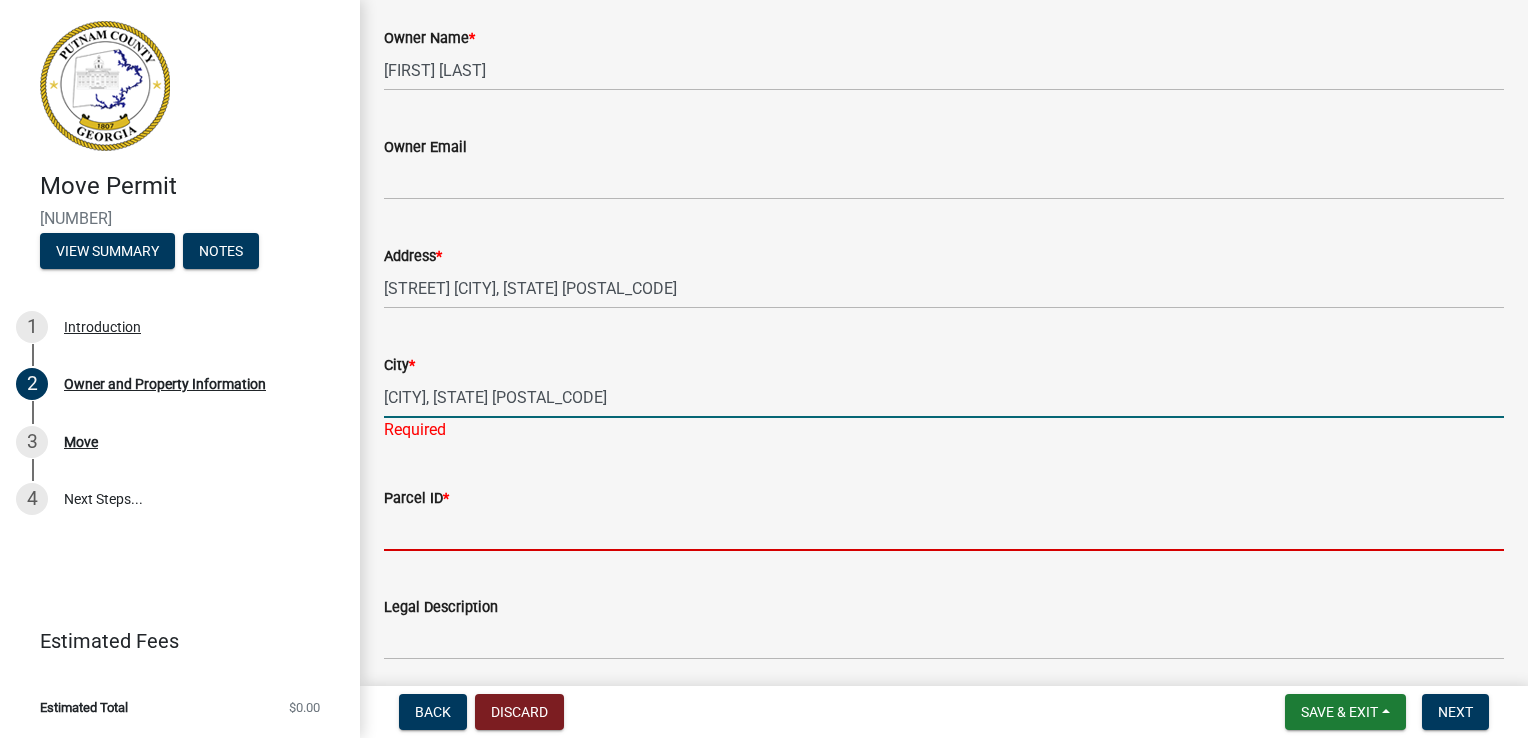 click on "Parcel ID  *" 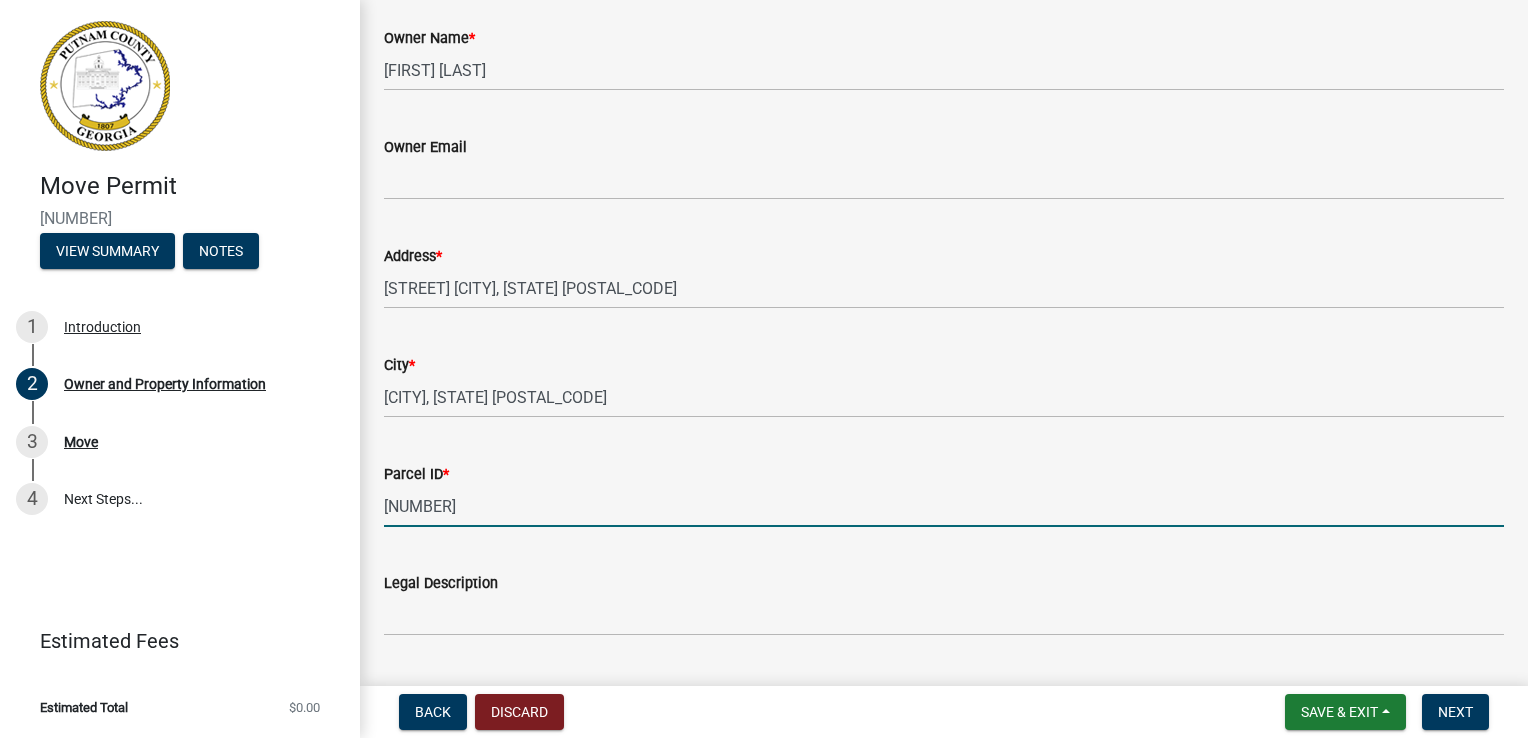 type on "[NUMBER]" 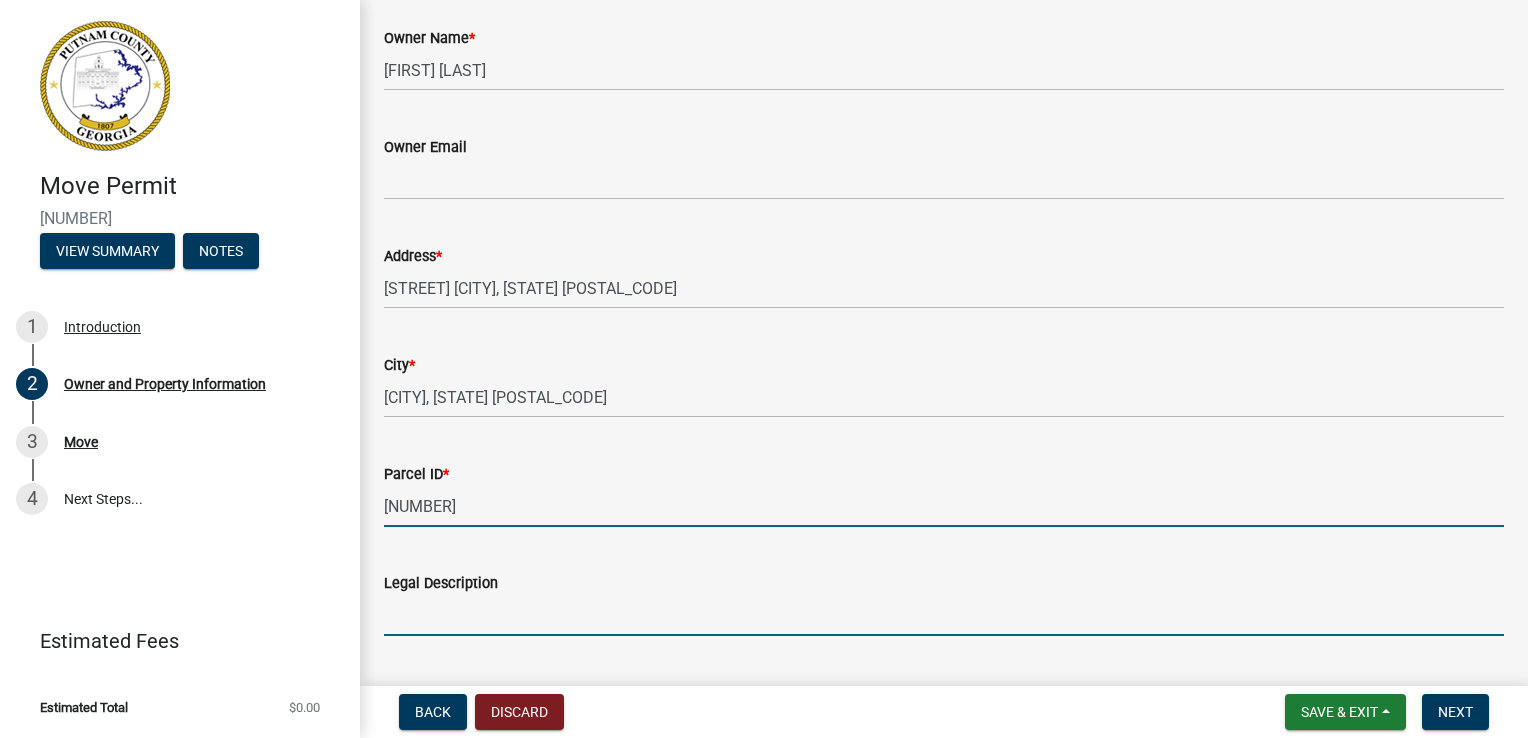 click on "Legal Description" at bounding box center [944, 615] 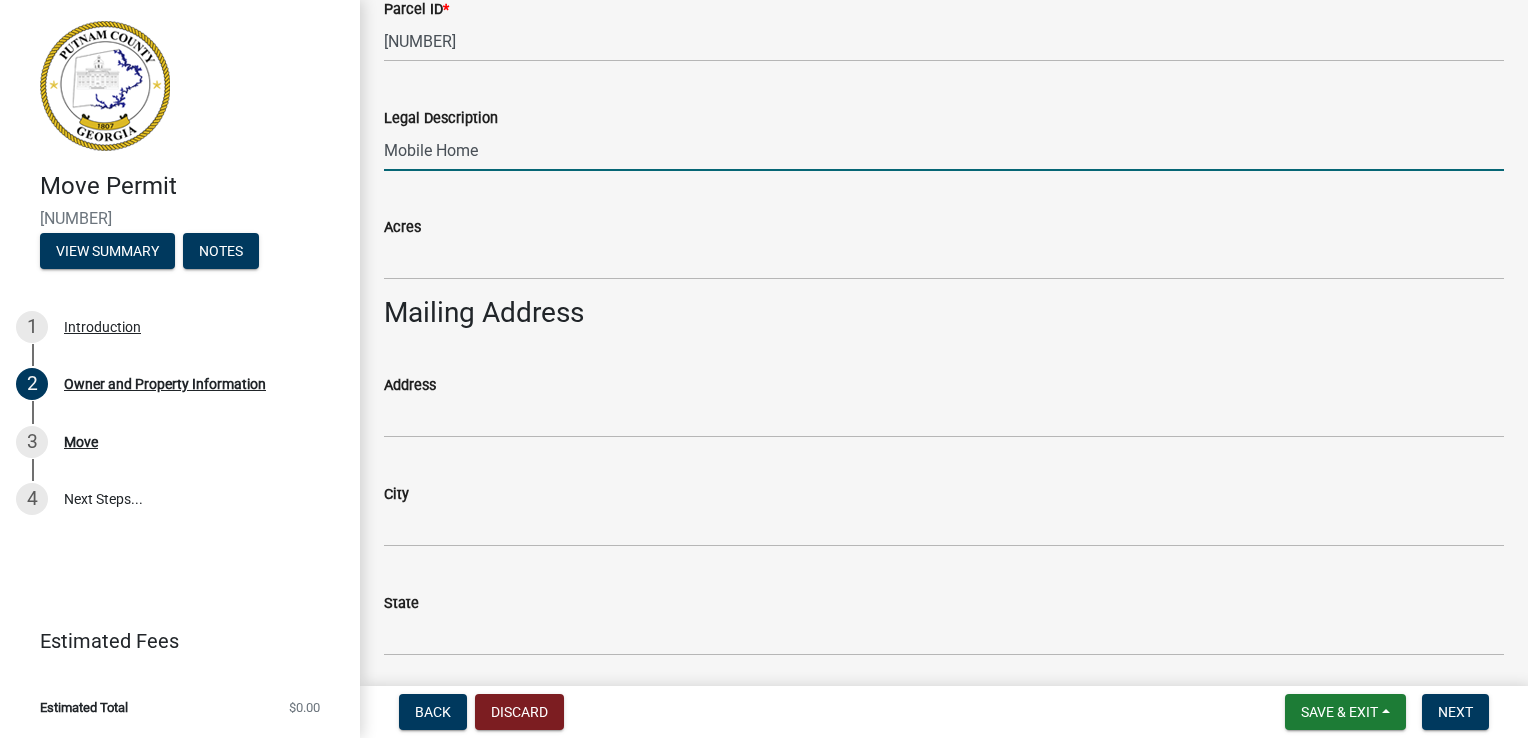 scroll, scrollTop: 1028, scrollLeft: 0, axis: vertical 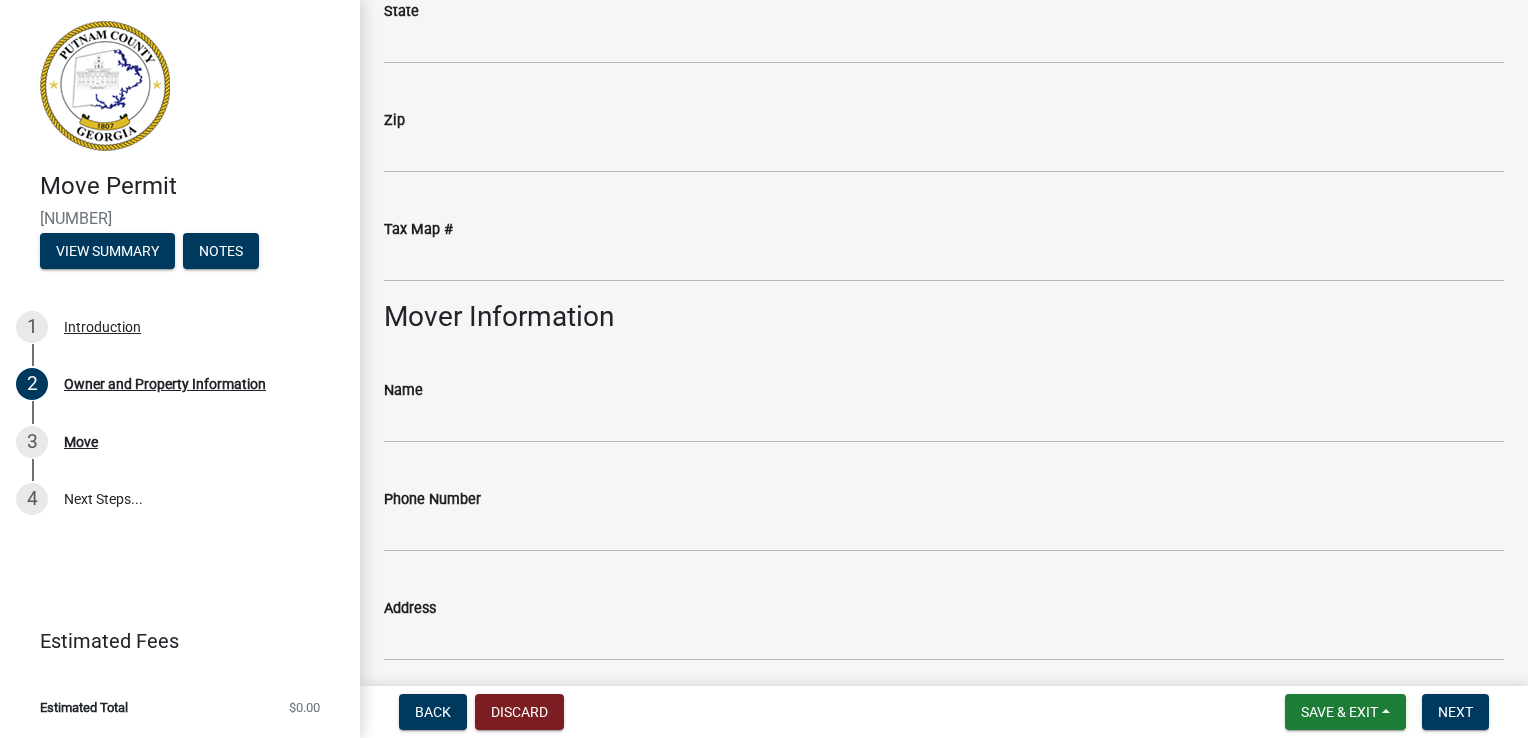 type on "Mobile Home" 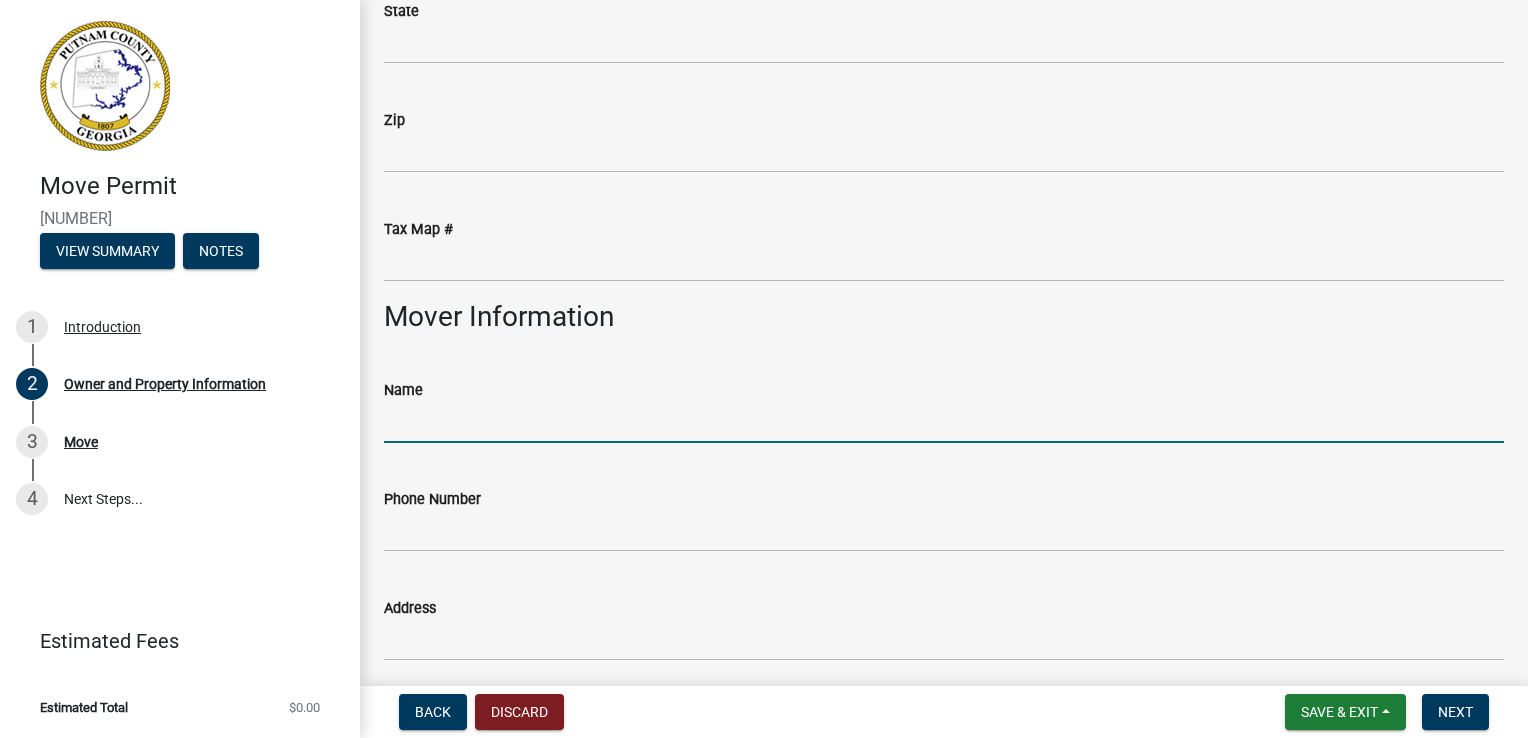 click on "Name" at bounding box center [944, 422] 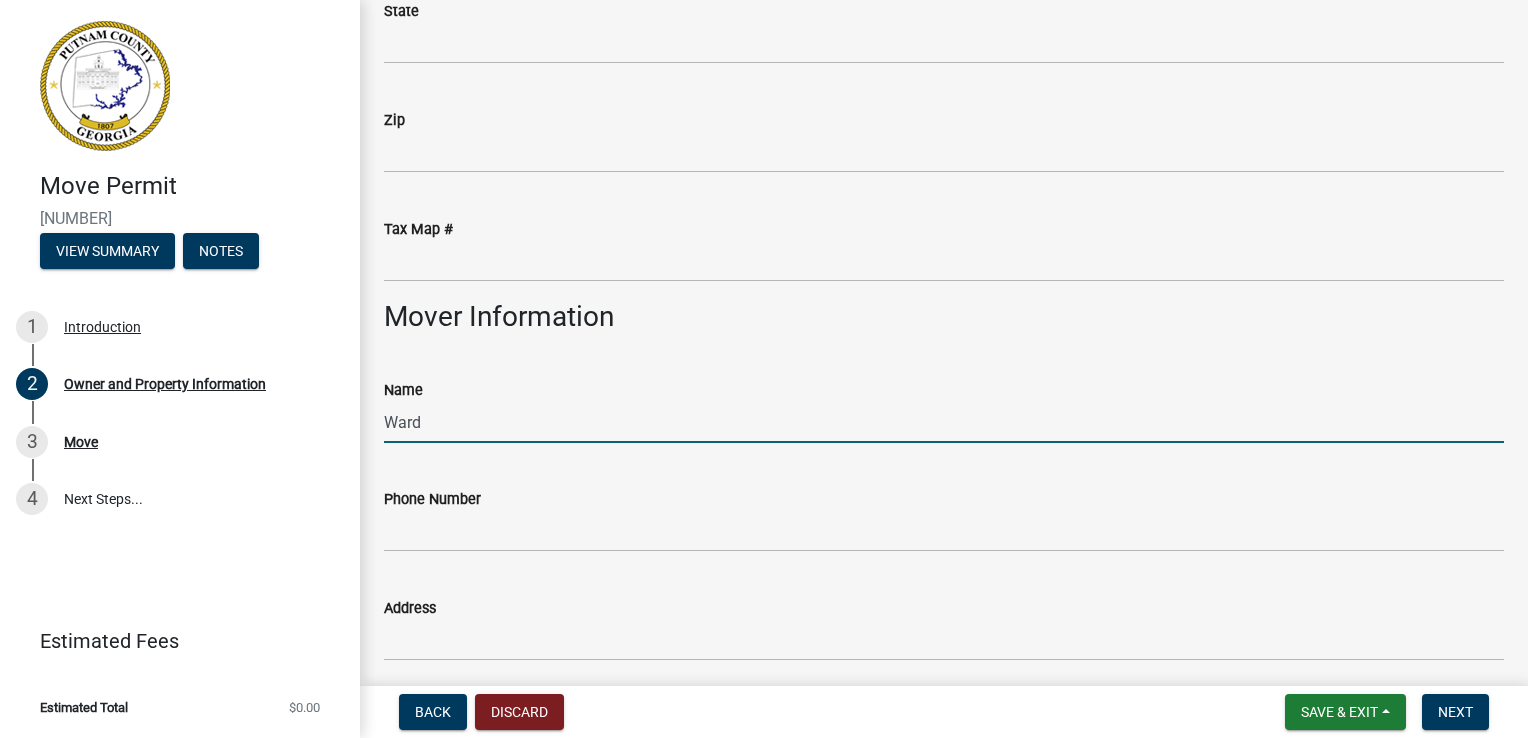 type on "Wards mobile Home Services" 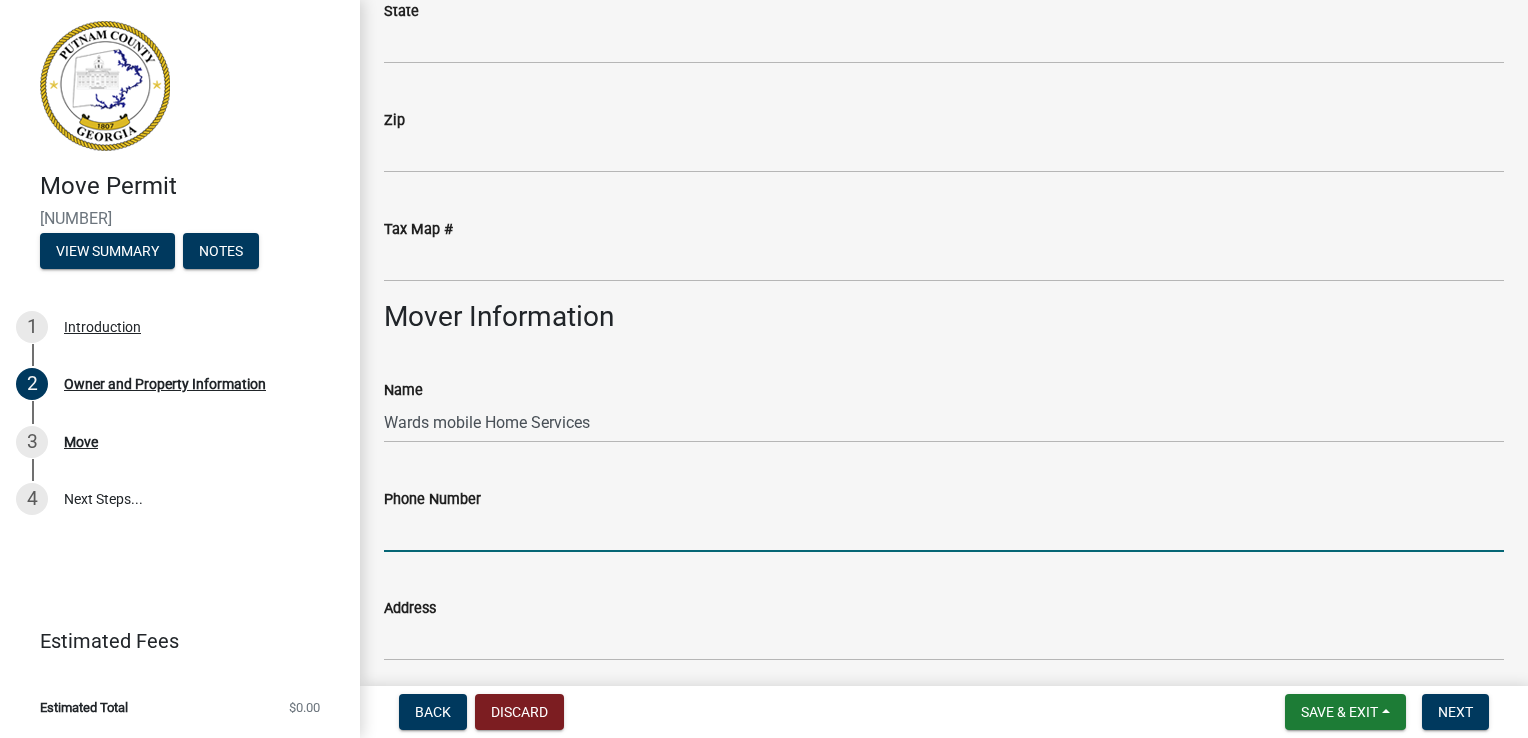 click on "Phone Number" at bounding box center [944, 531] 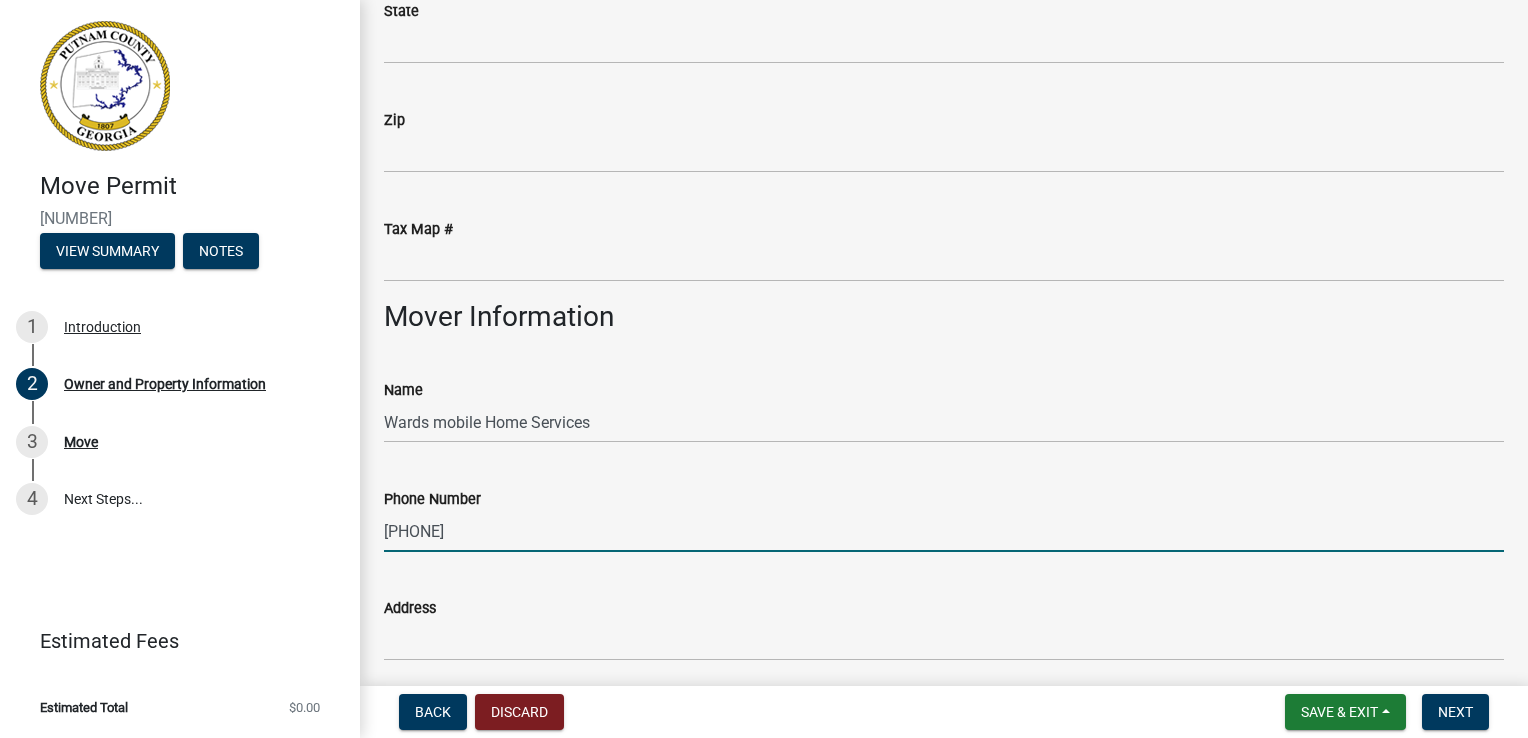 type on "[PHONE]" 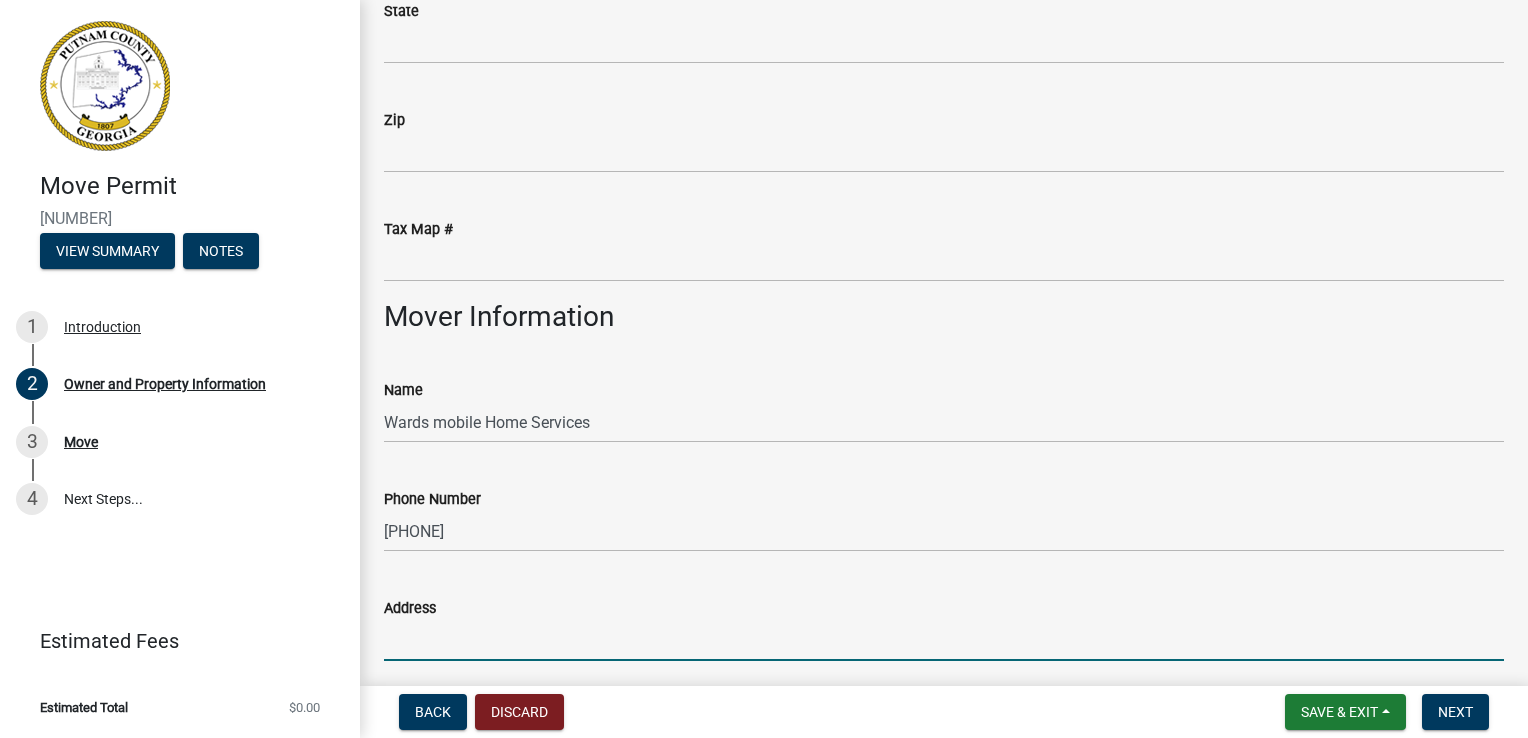 click on "Address" at bounding box center (944, 640) 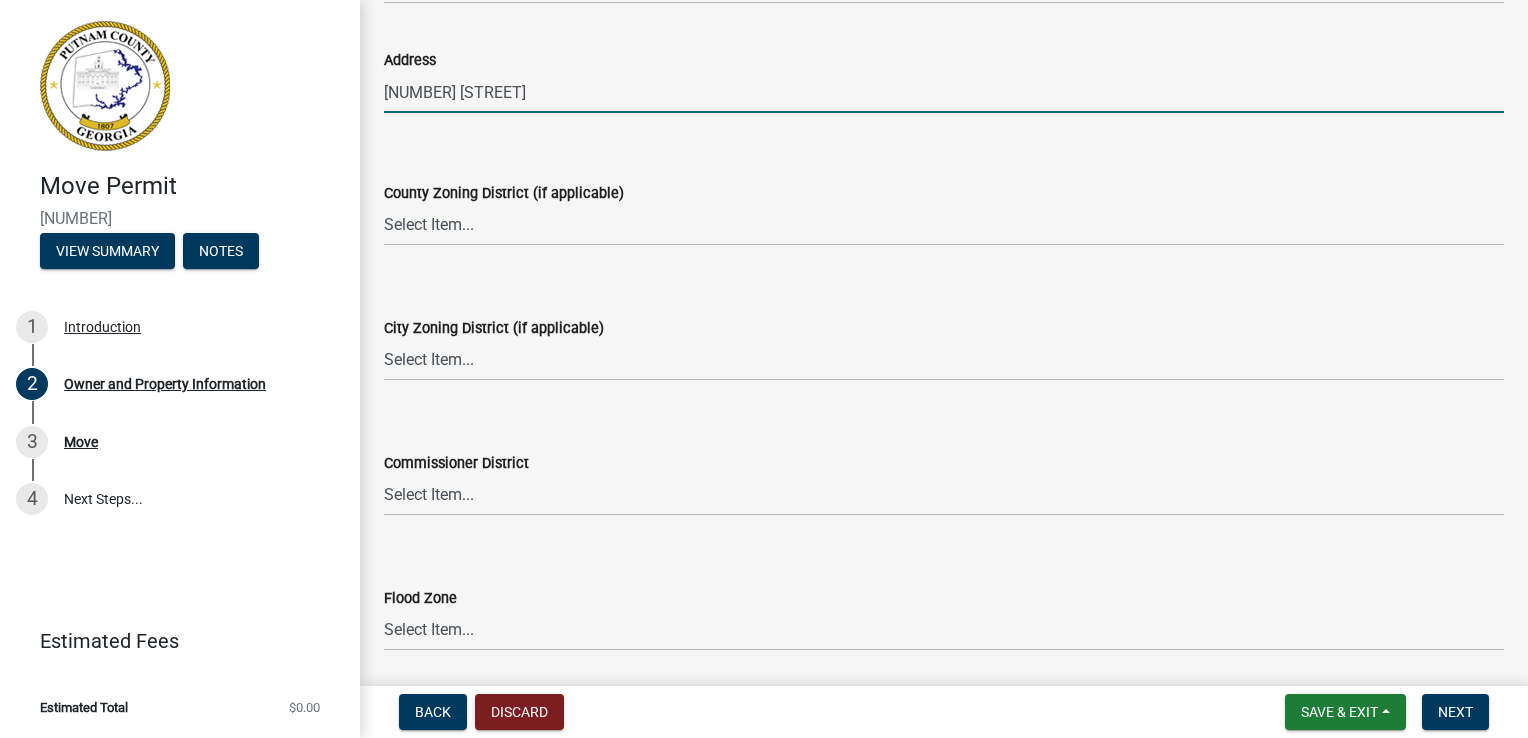 scroll, scrollTop: 2164, scrollLeft: 0, axis: vertical 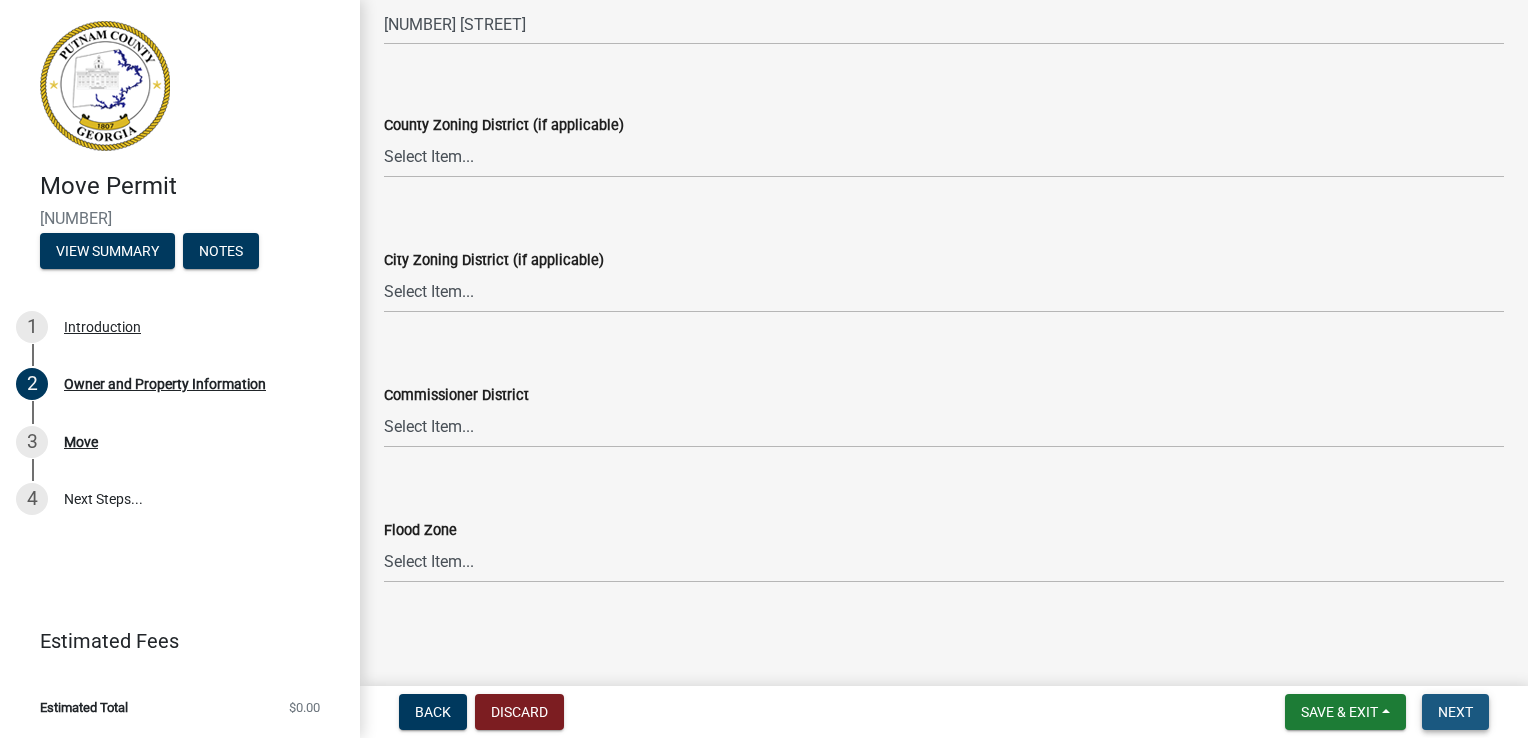 click on "Next" at bounding box center (1455, 712) 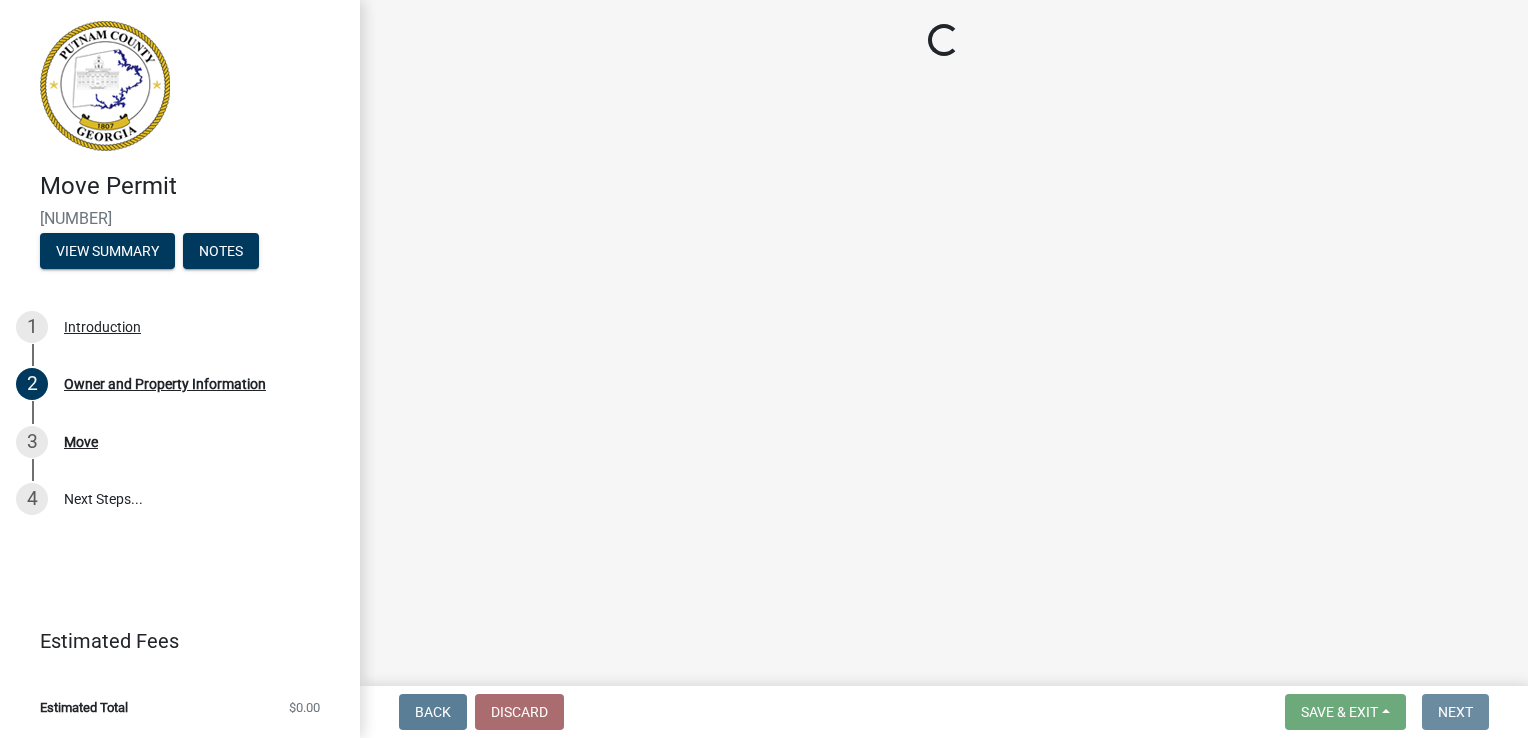 scroll, scrollTop: 0, scrollLeft: 0, axis: both 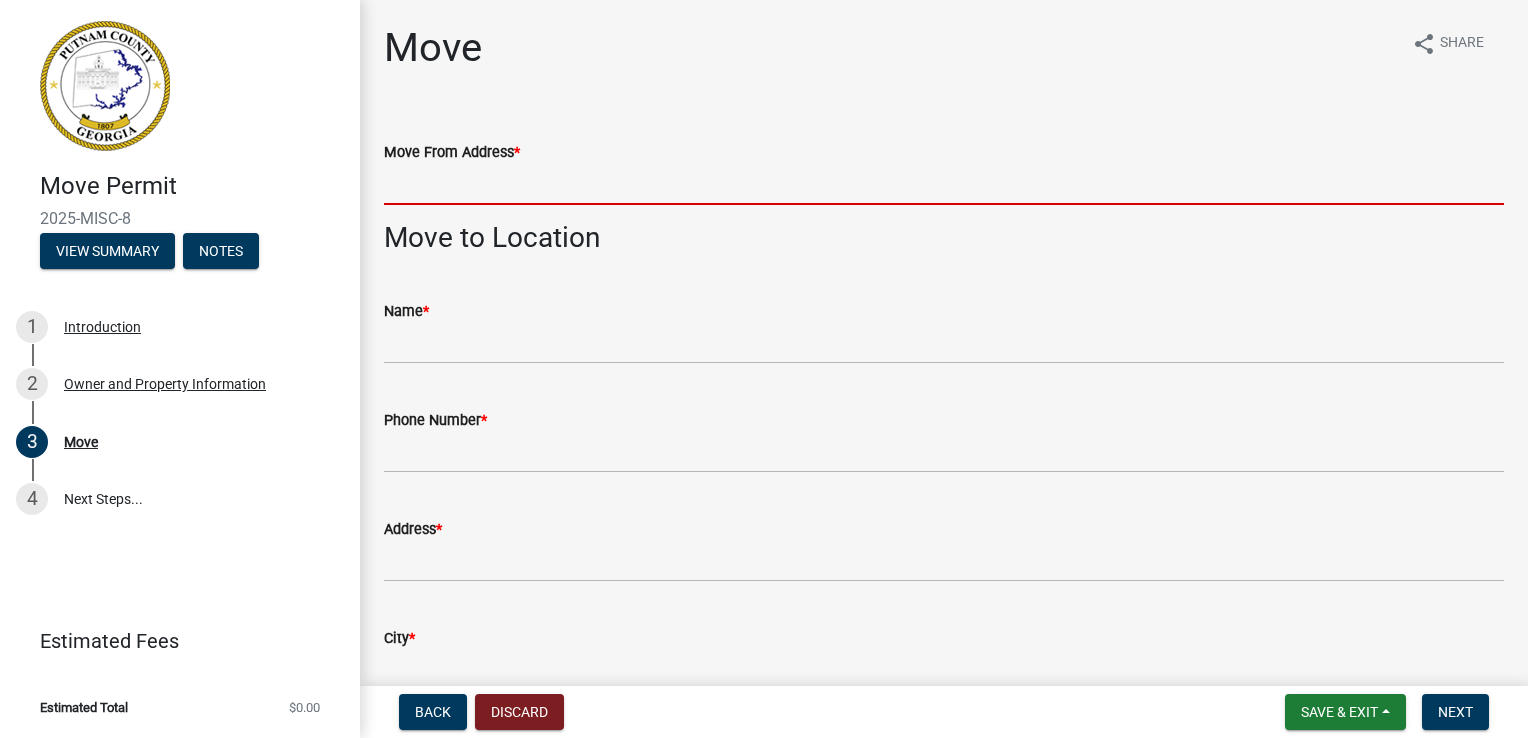 click on "Move From Address  *" at bounding box center (944, 184) 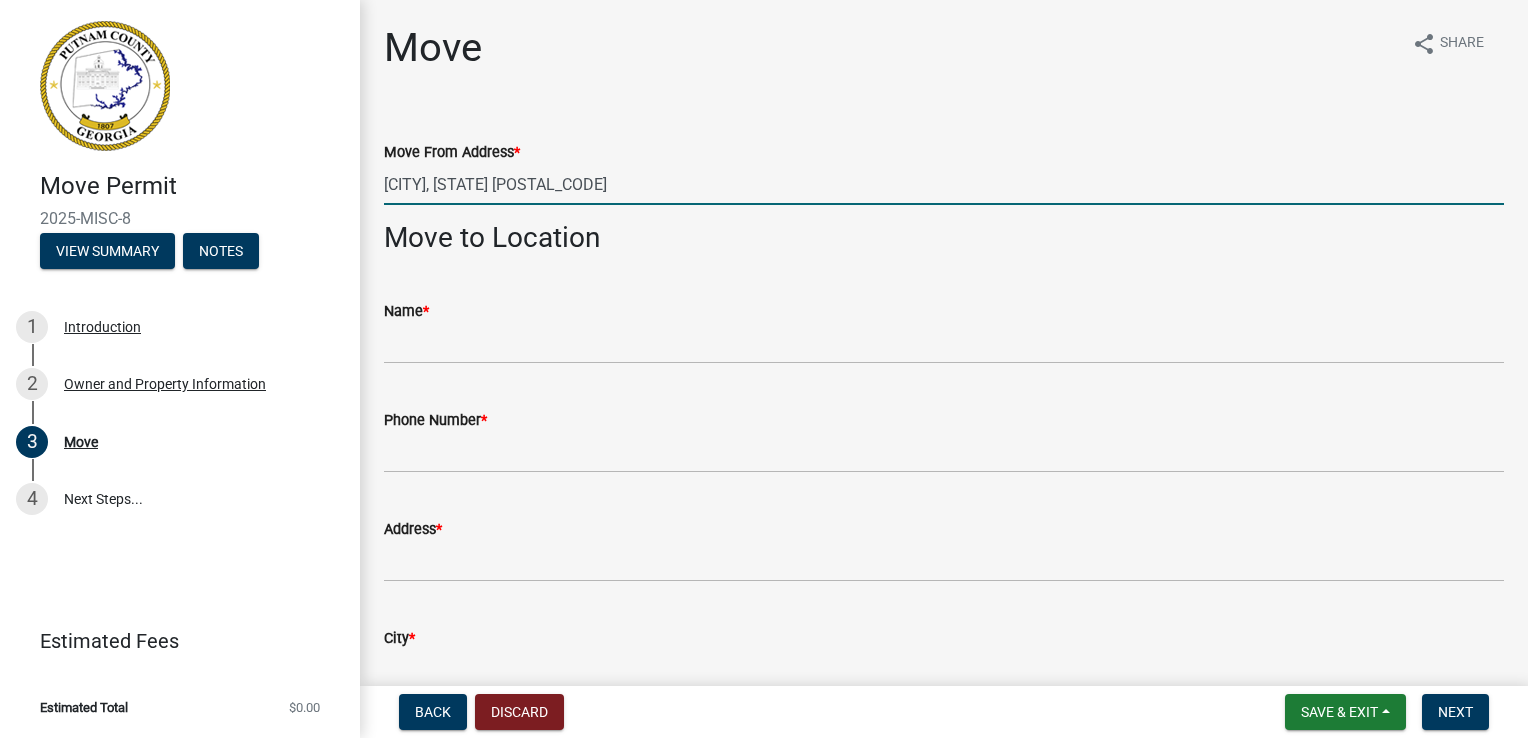 click on "[CITY], [STATE] [POSTAL_CODE]" at bounding box center [944, 184] 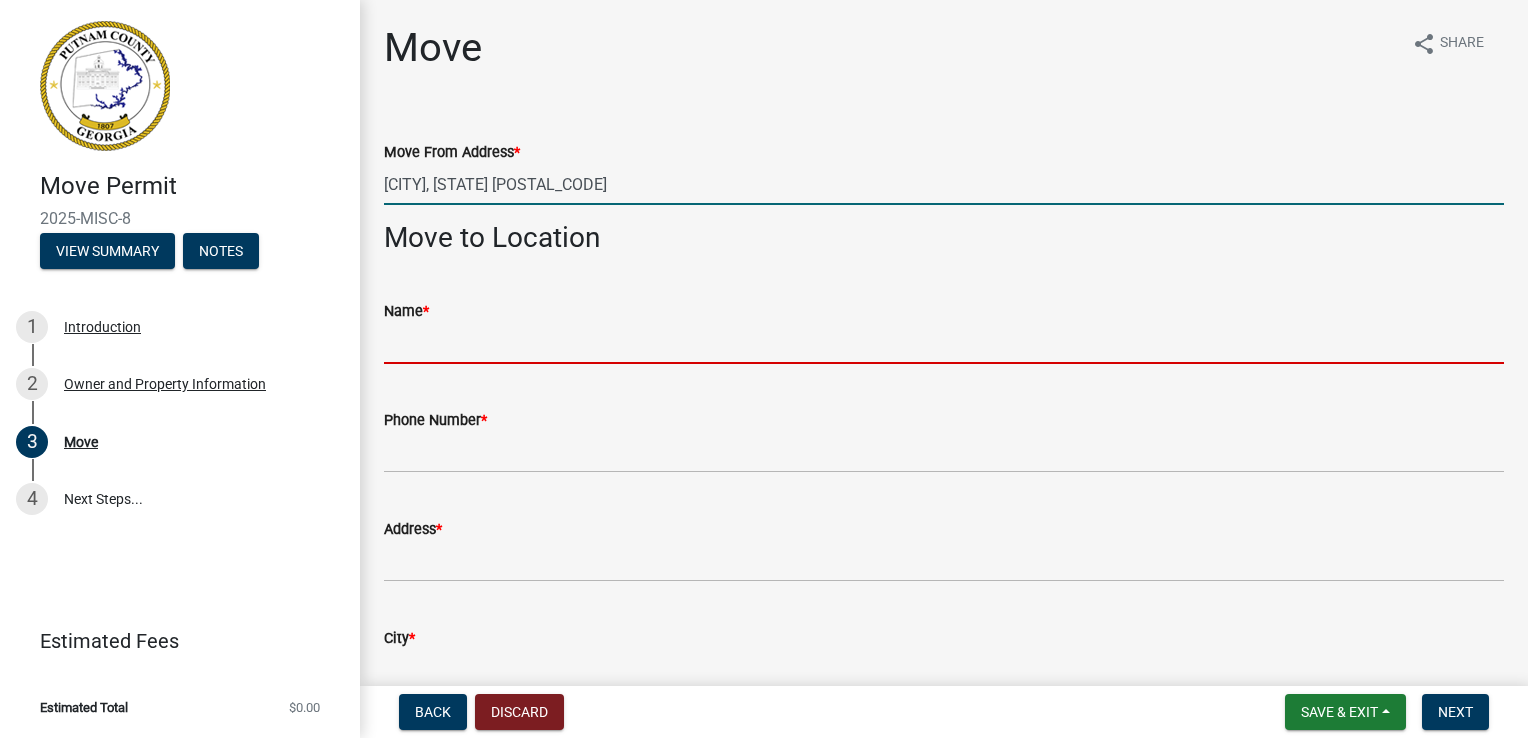 click on "Name  *" at bounding box center [944, 343] 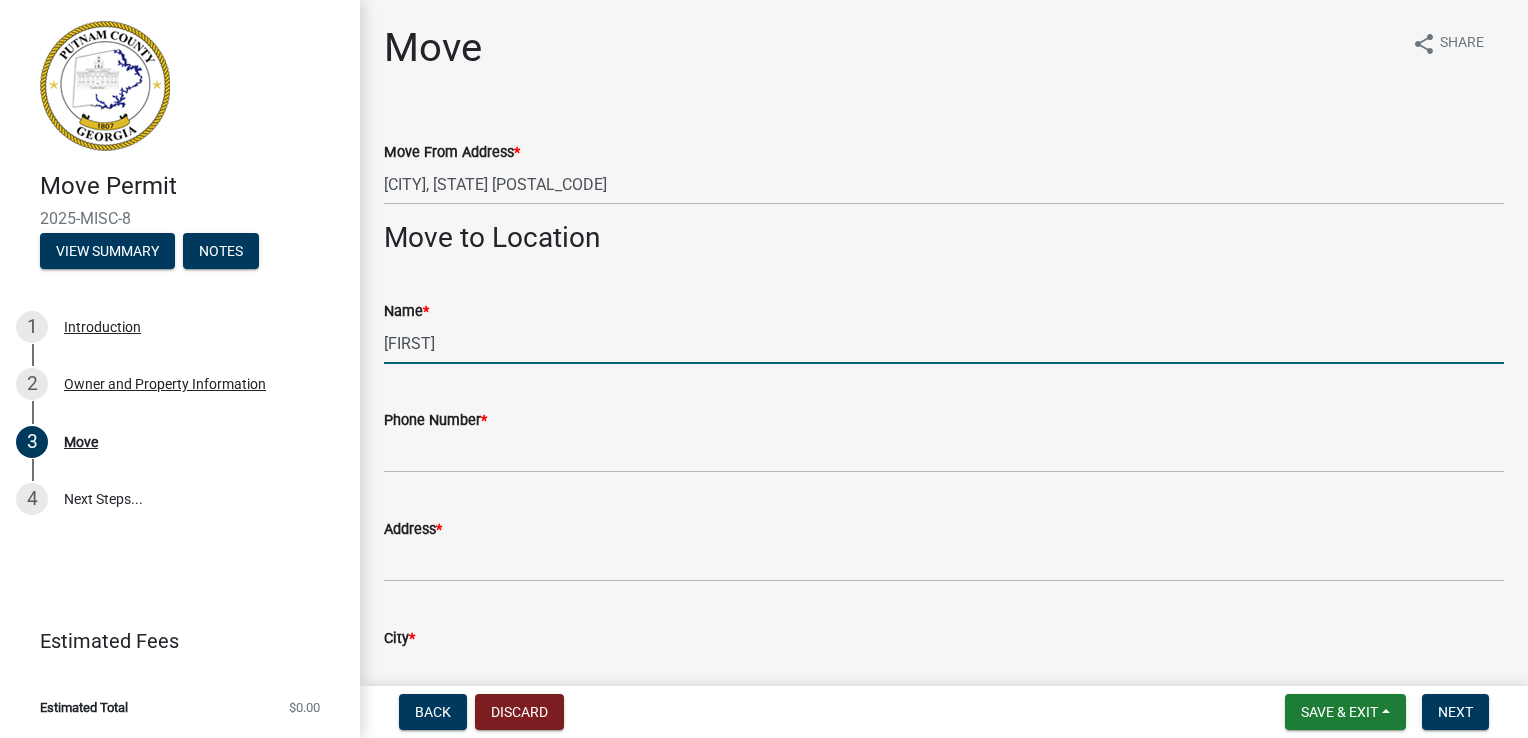 type on "[FIRST] [LAST] [SUFFIX]" 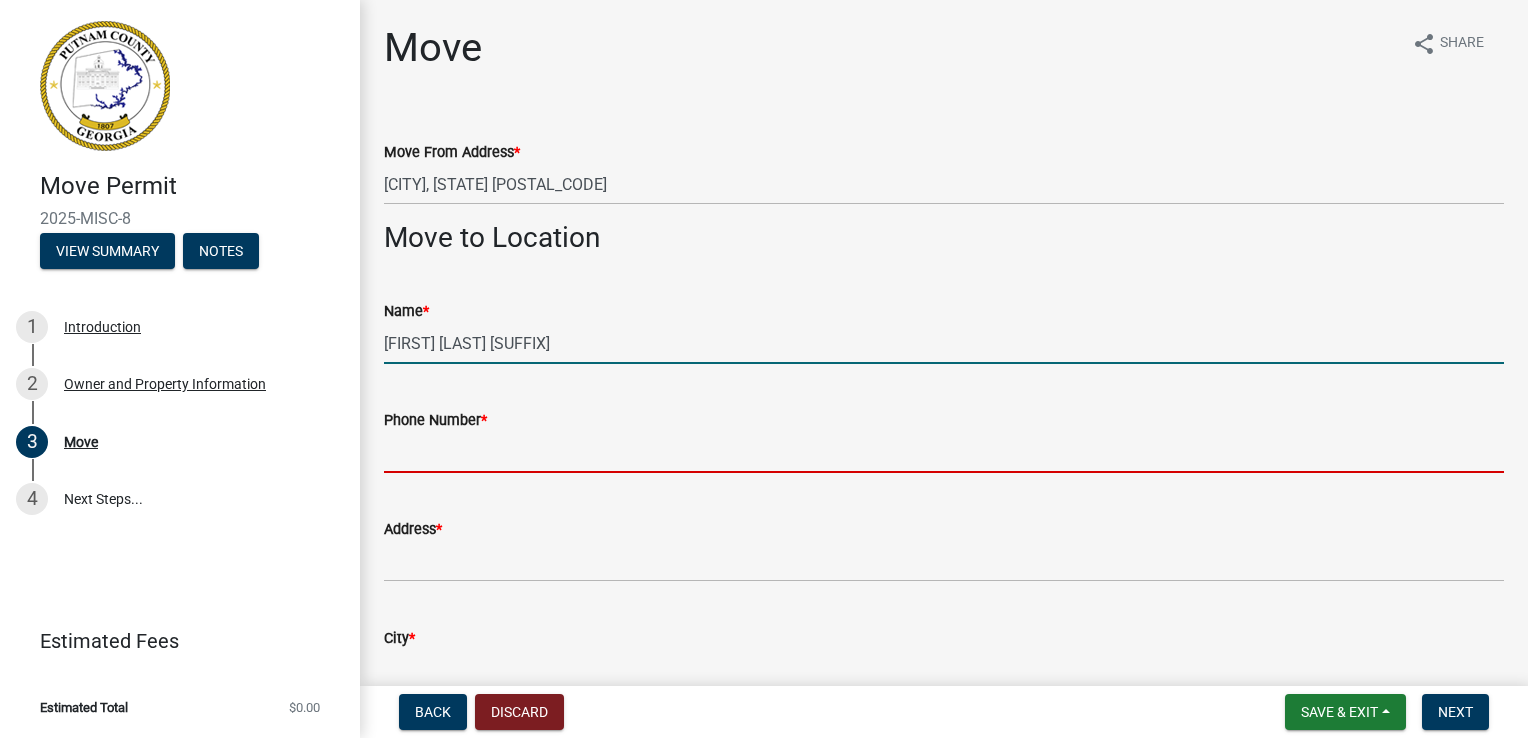 type on "[PHONE]" 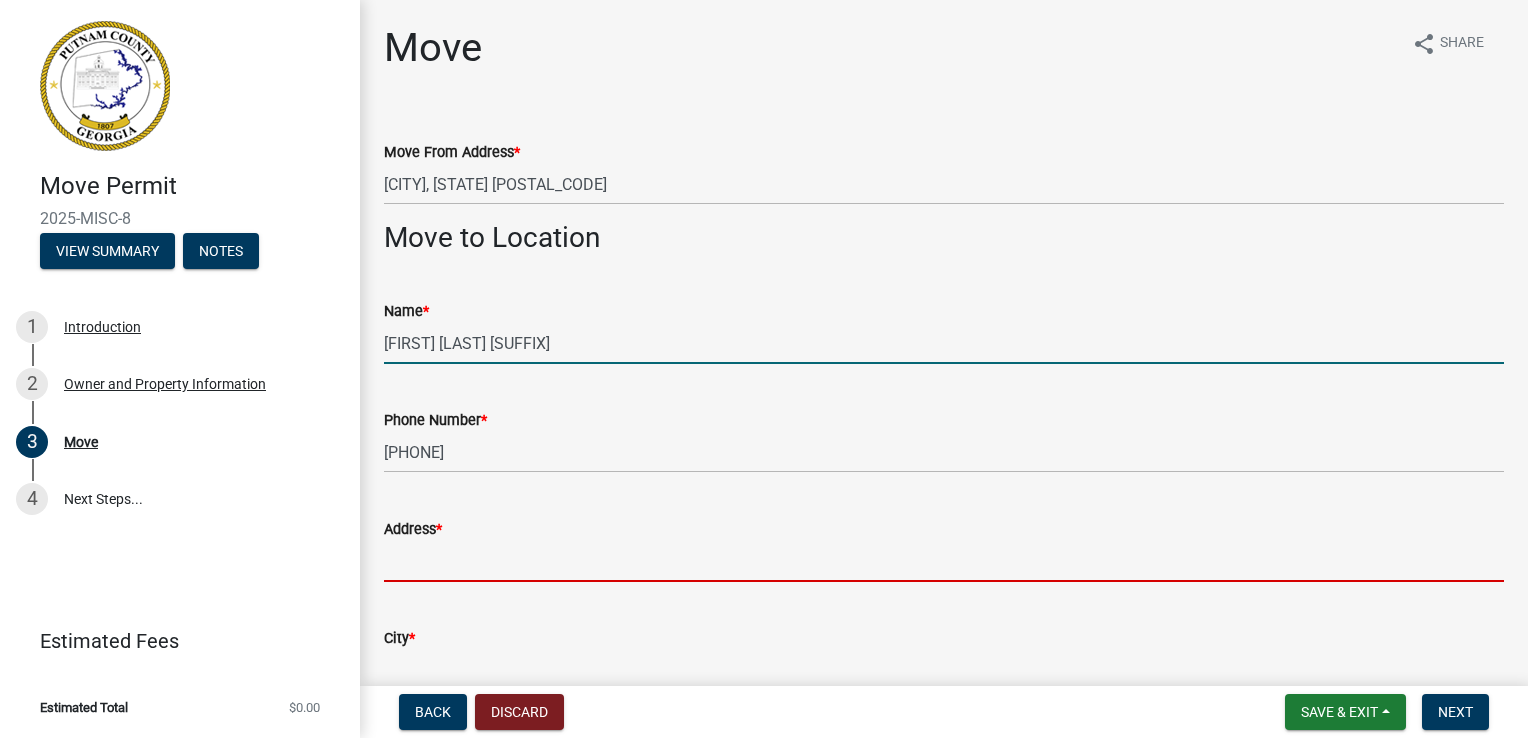 type on "[NUMBER] [STREET]" 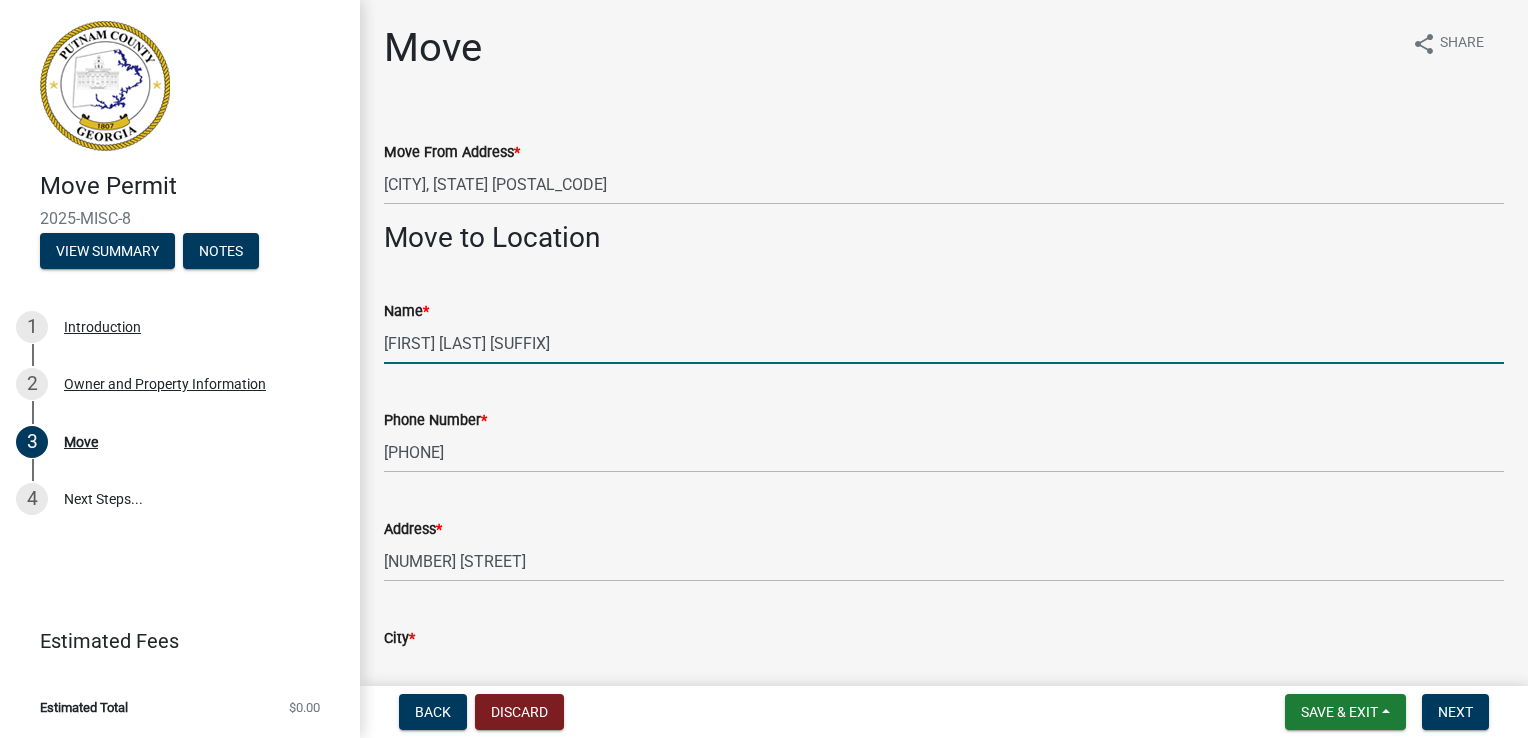 type on "[CITY]" 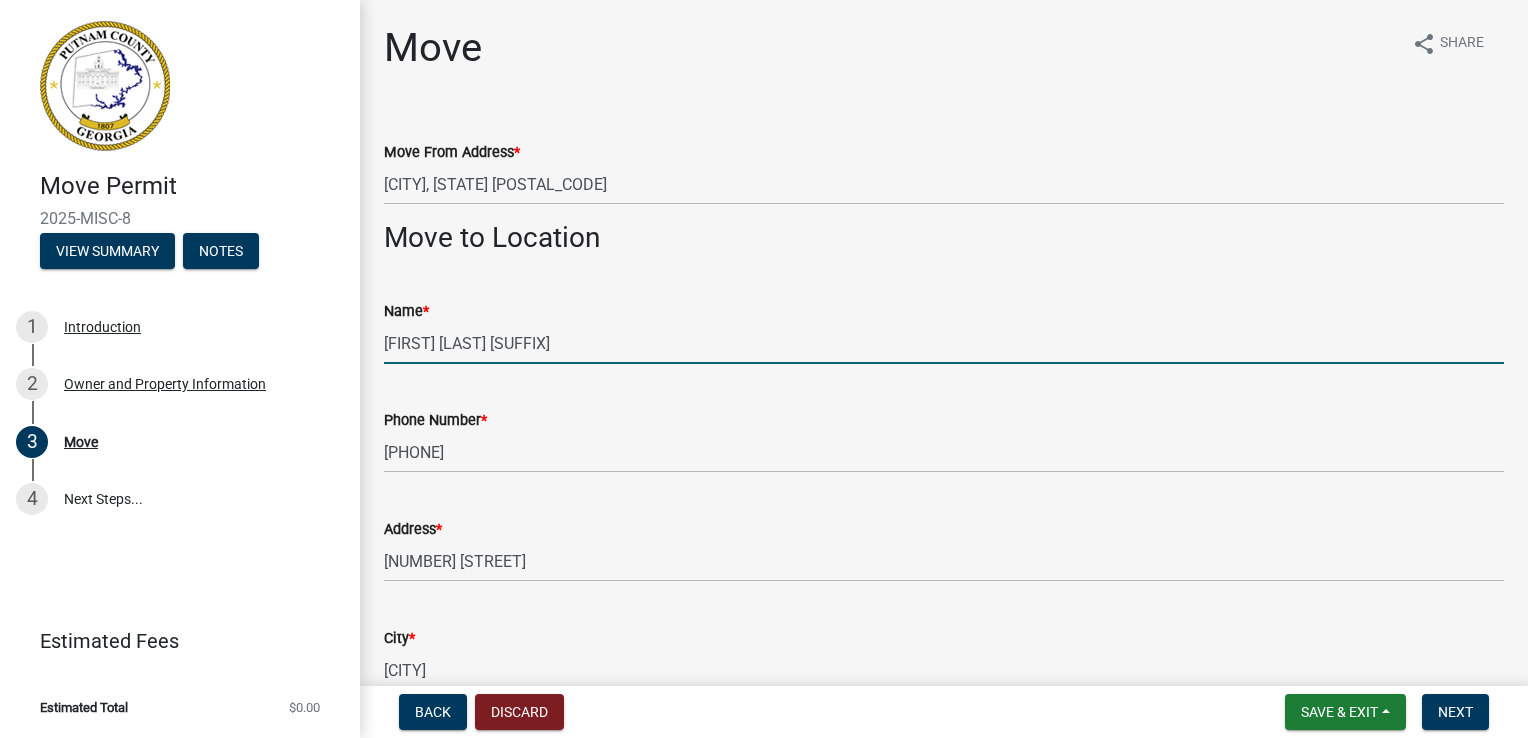 type on "Georgia" 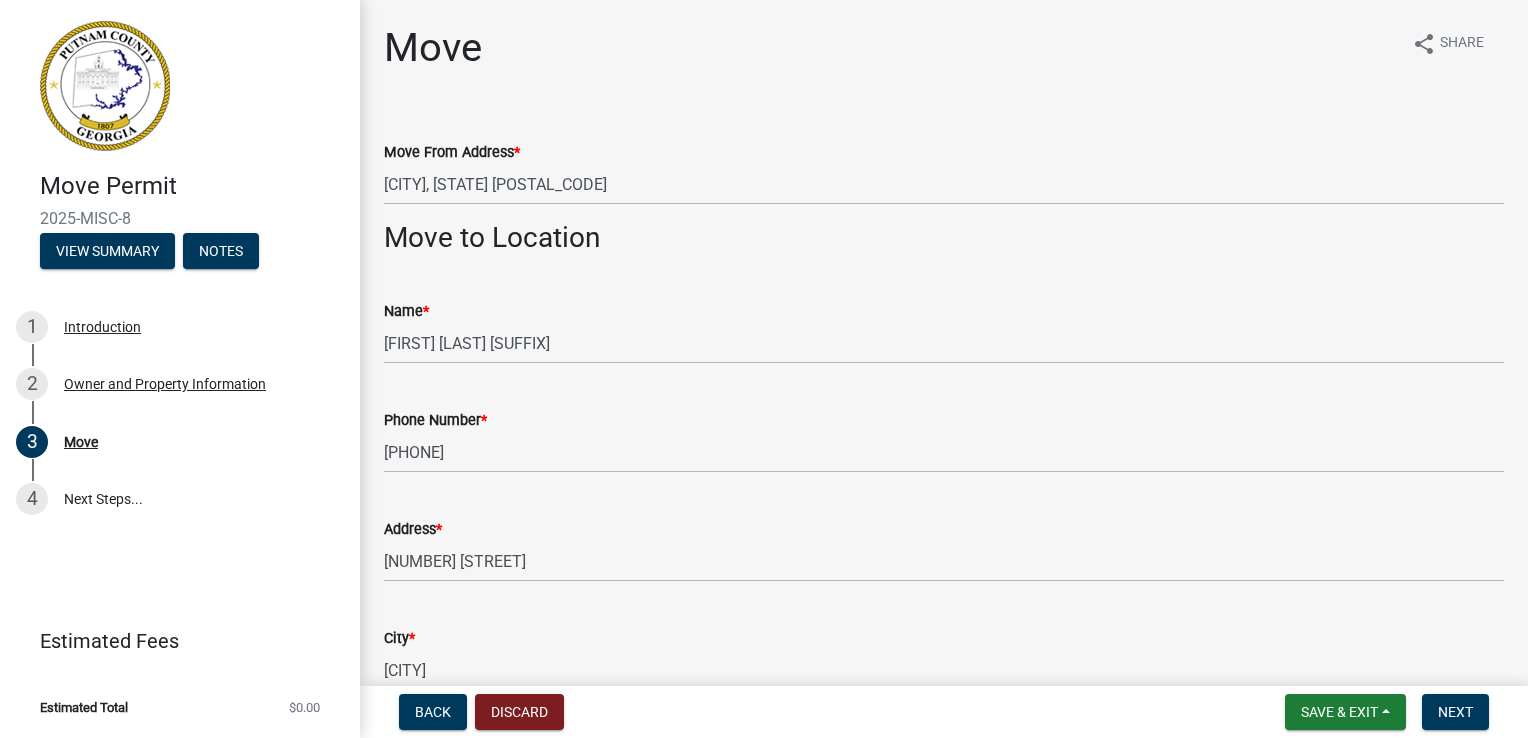 scroll, scrollTop: 1440, scrollLeft: 0, axis: vertical 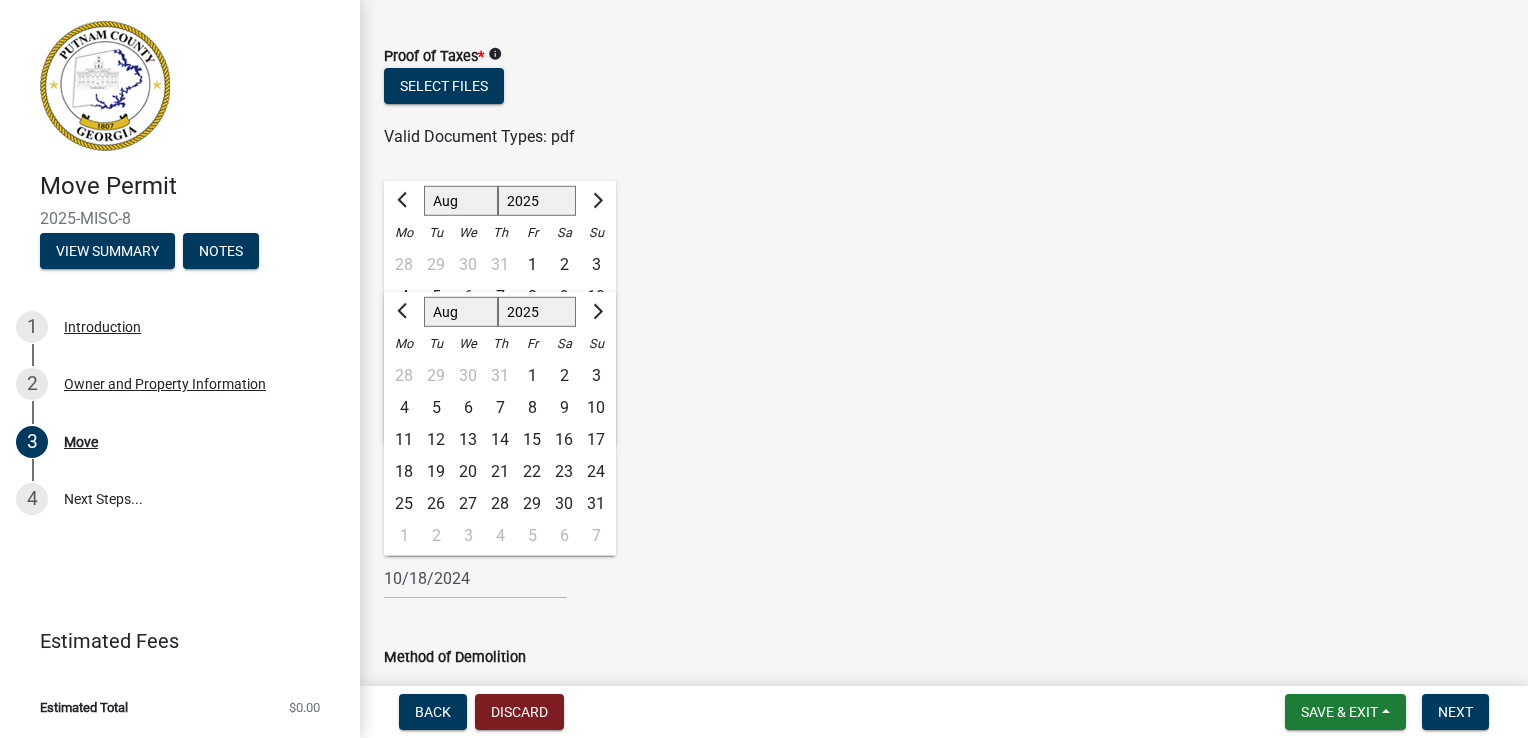 click on "Lead Present?  *" 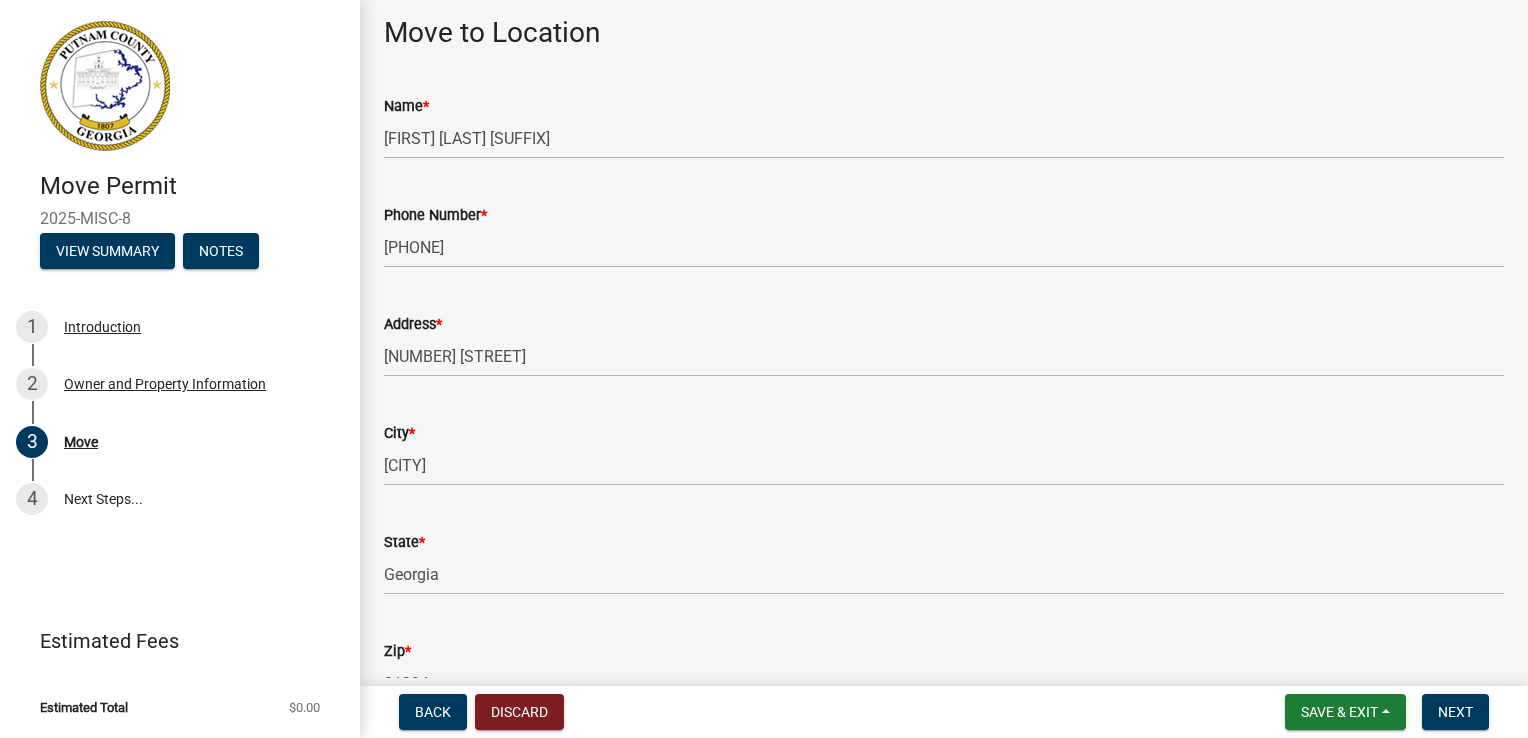 scroll, scrollTop: 231, scrollLeft: 0, axis: vertical 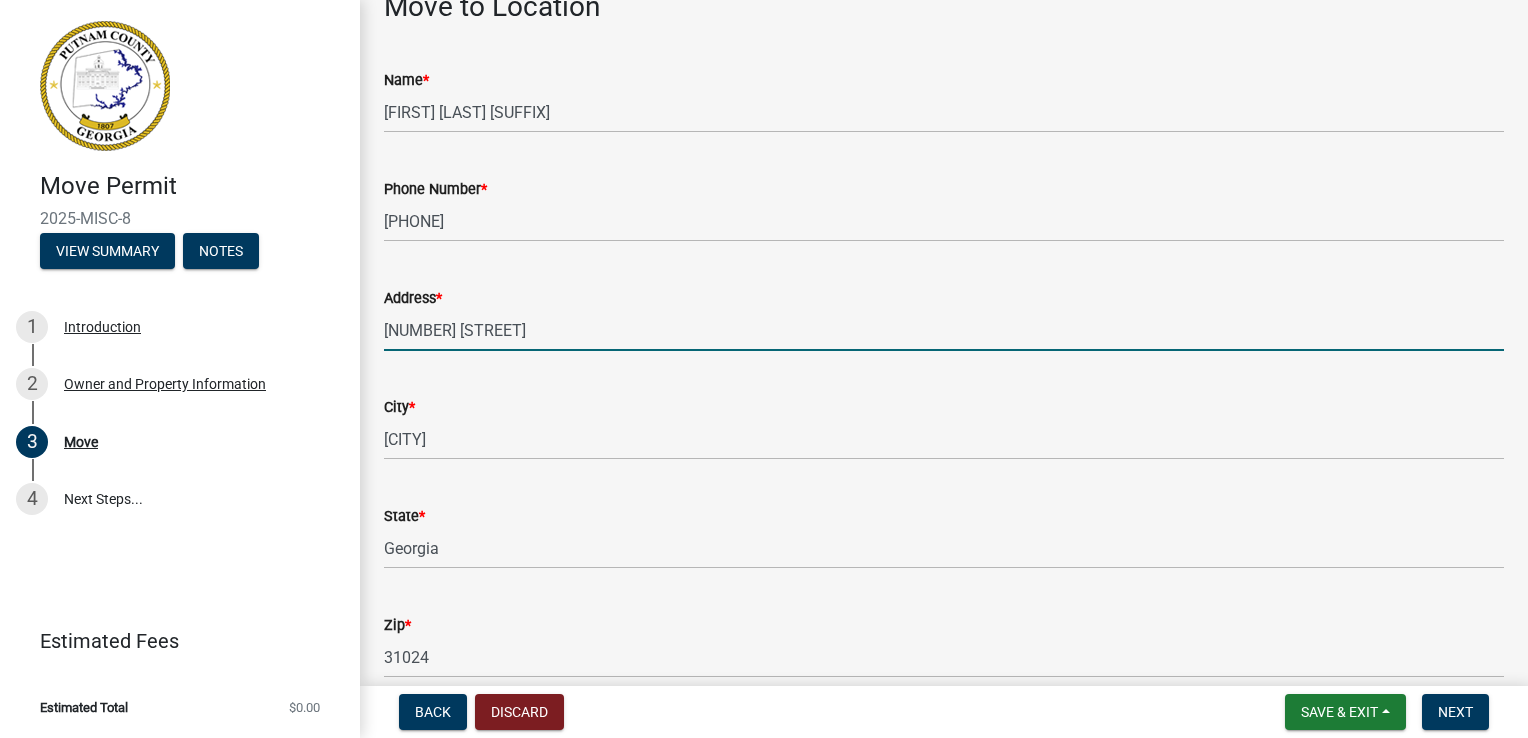 click on "[NUMBER] [STREET]" at bounding box center (944, 330) 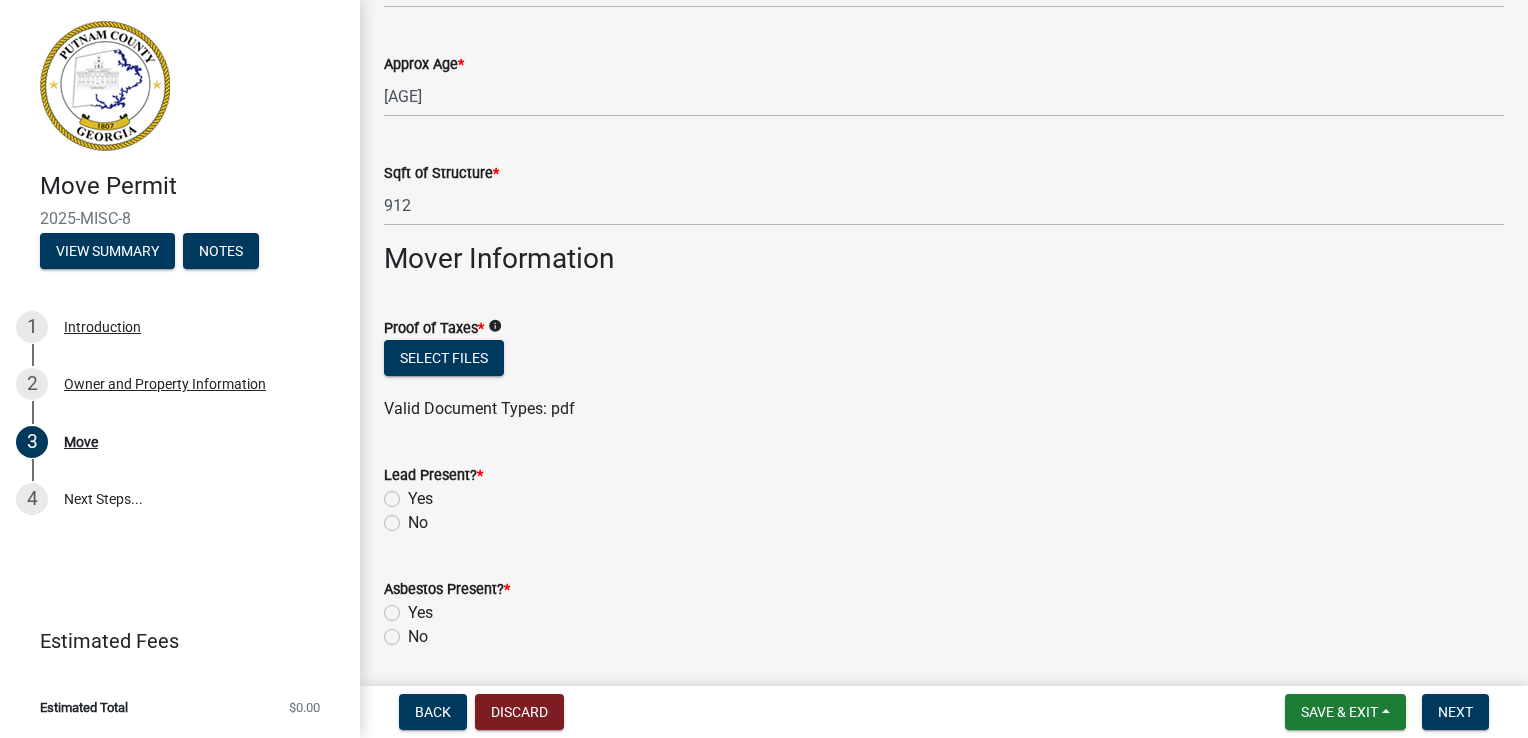 scroll, scrollTop: 1153, scrollLeft: 0, axis: vertical 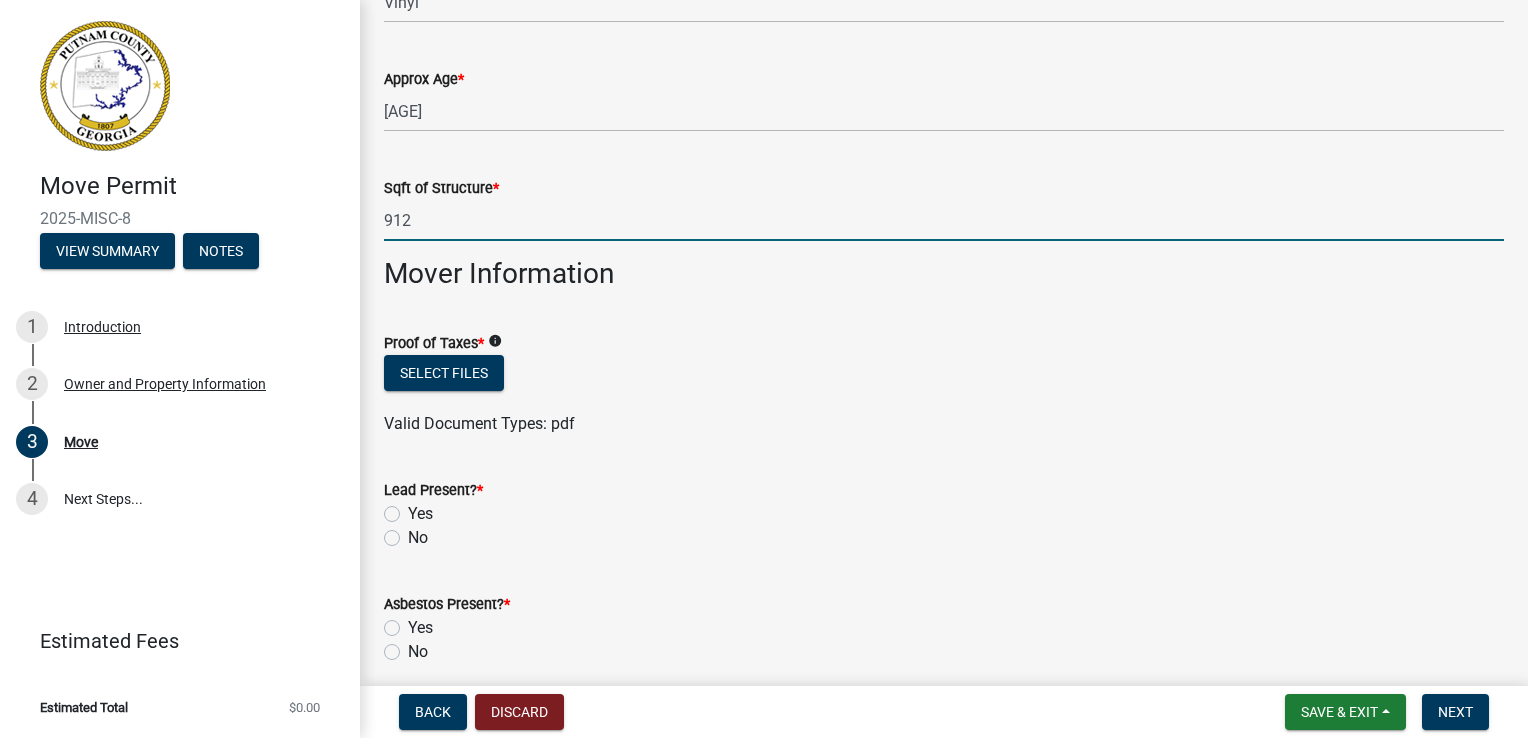 click on "912" at bounding box center (944, 220) 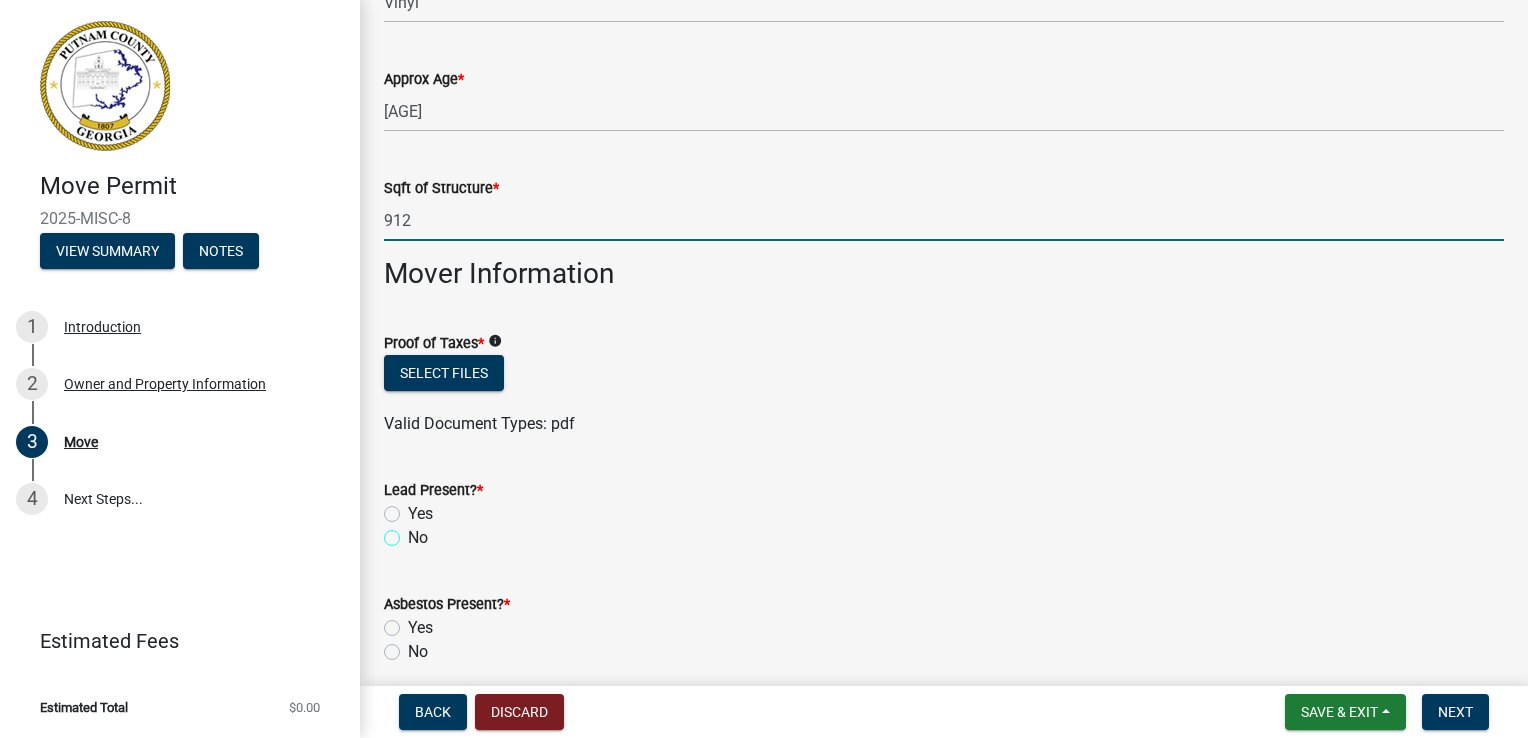 click on "No" at bounding box center [414, 532] 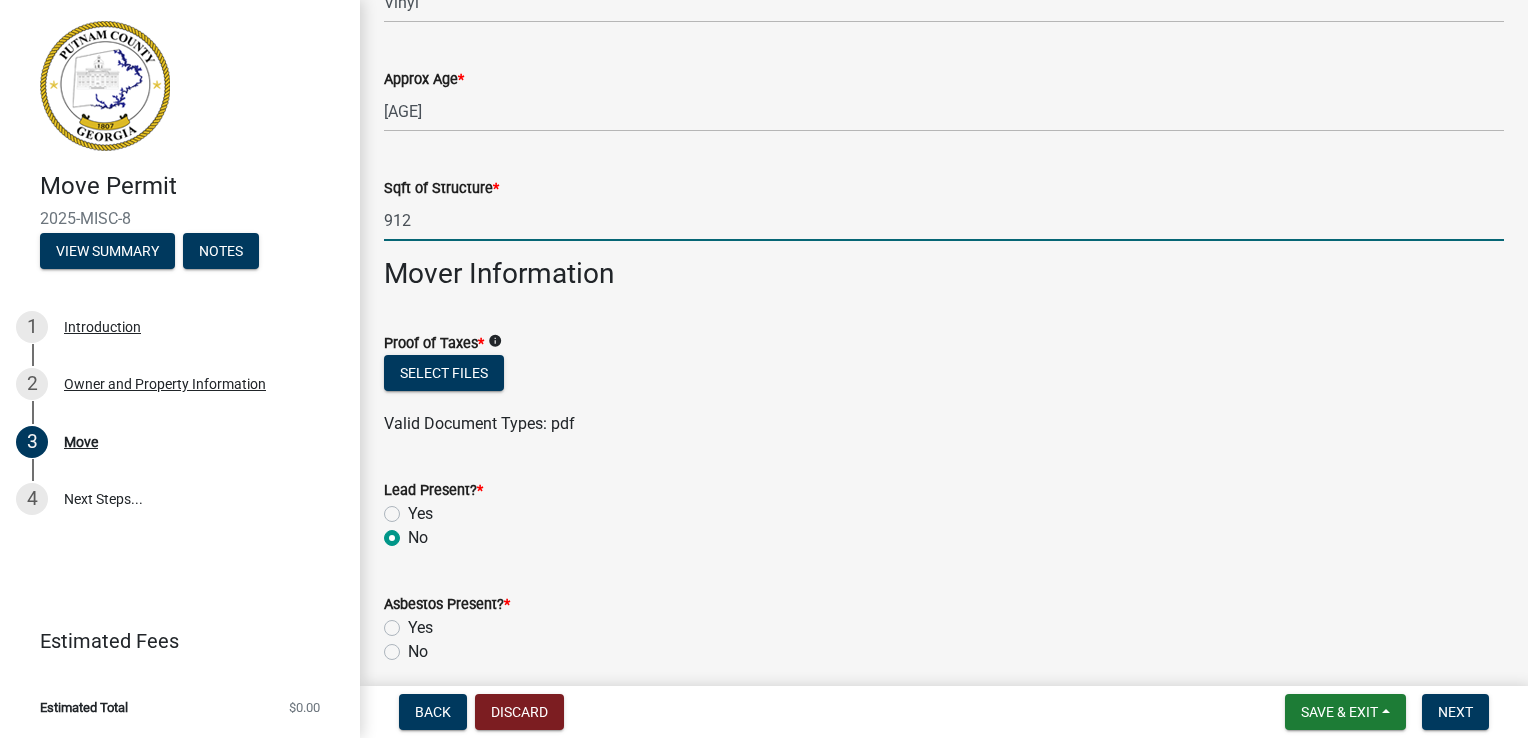 radio on "true" 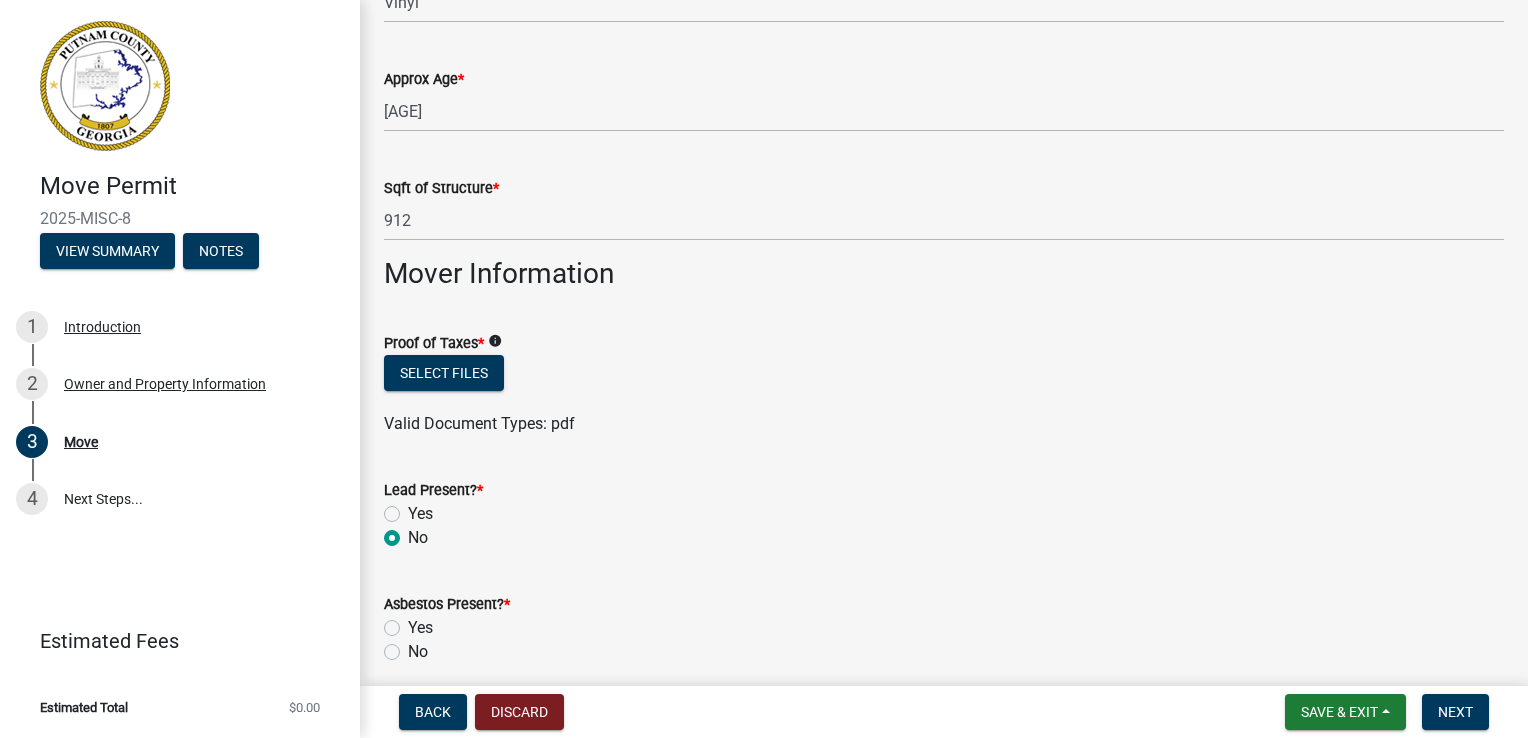click on "No" 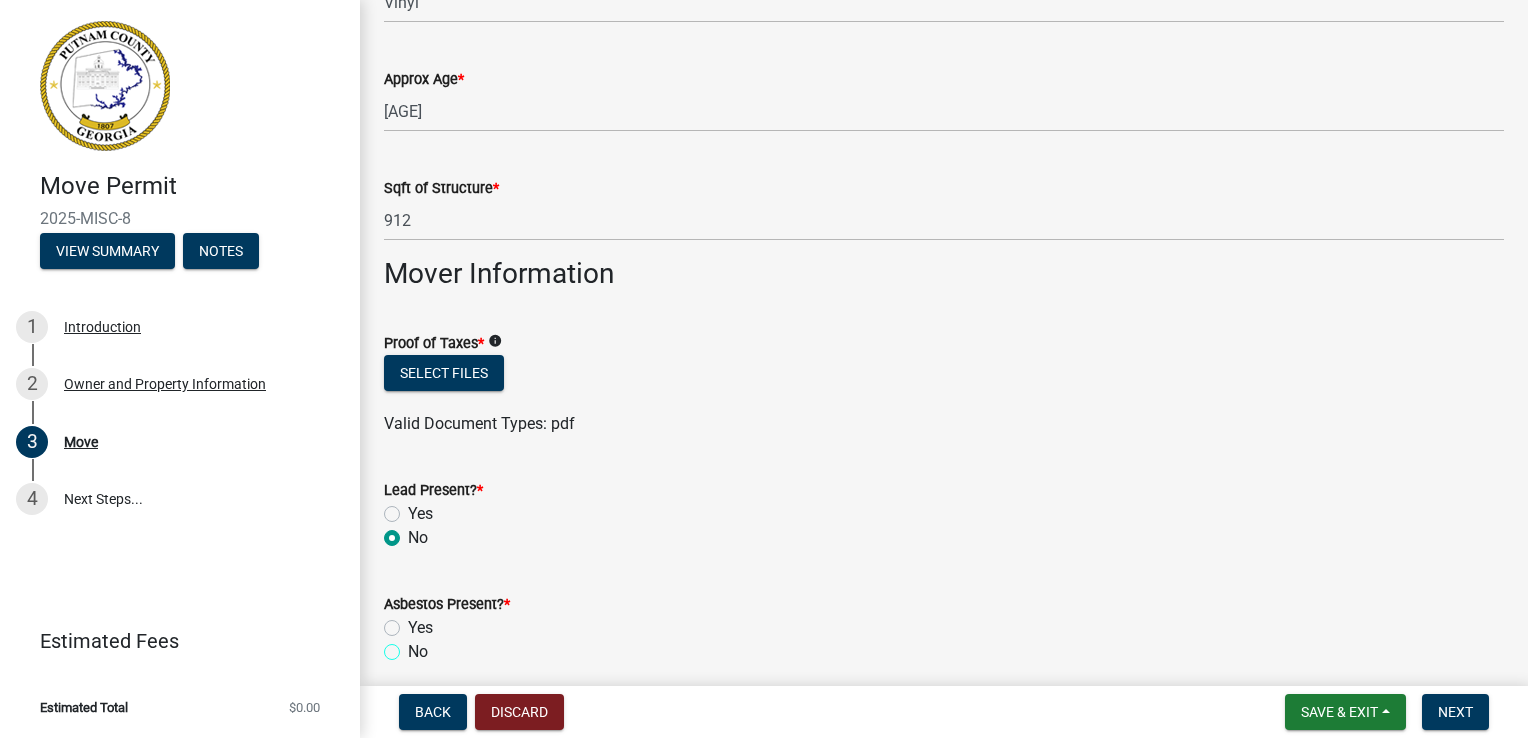click on "No" at bounding box center [414, 646] 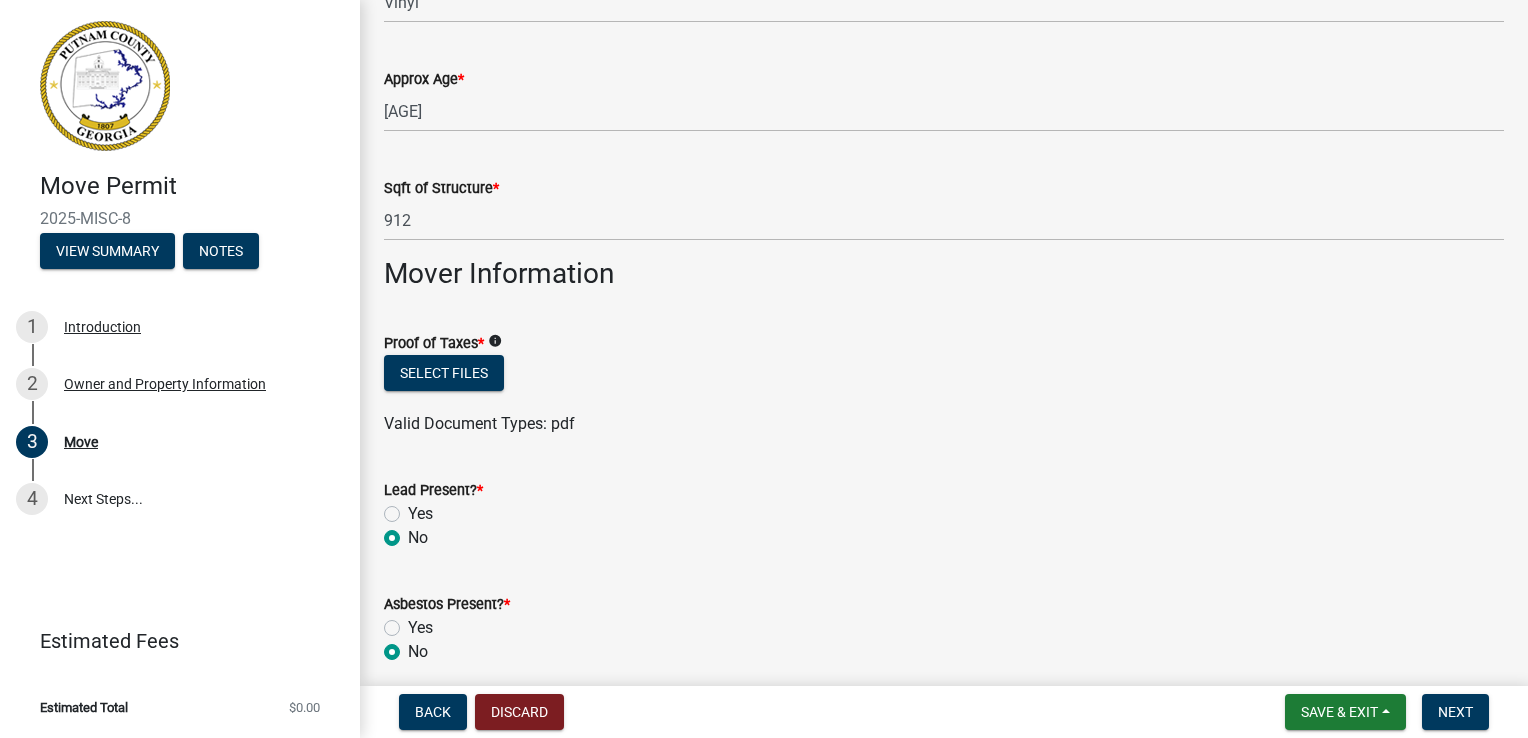 radio on "true" 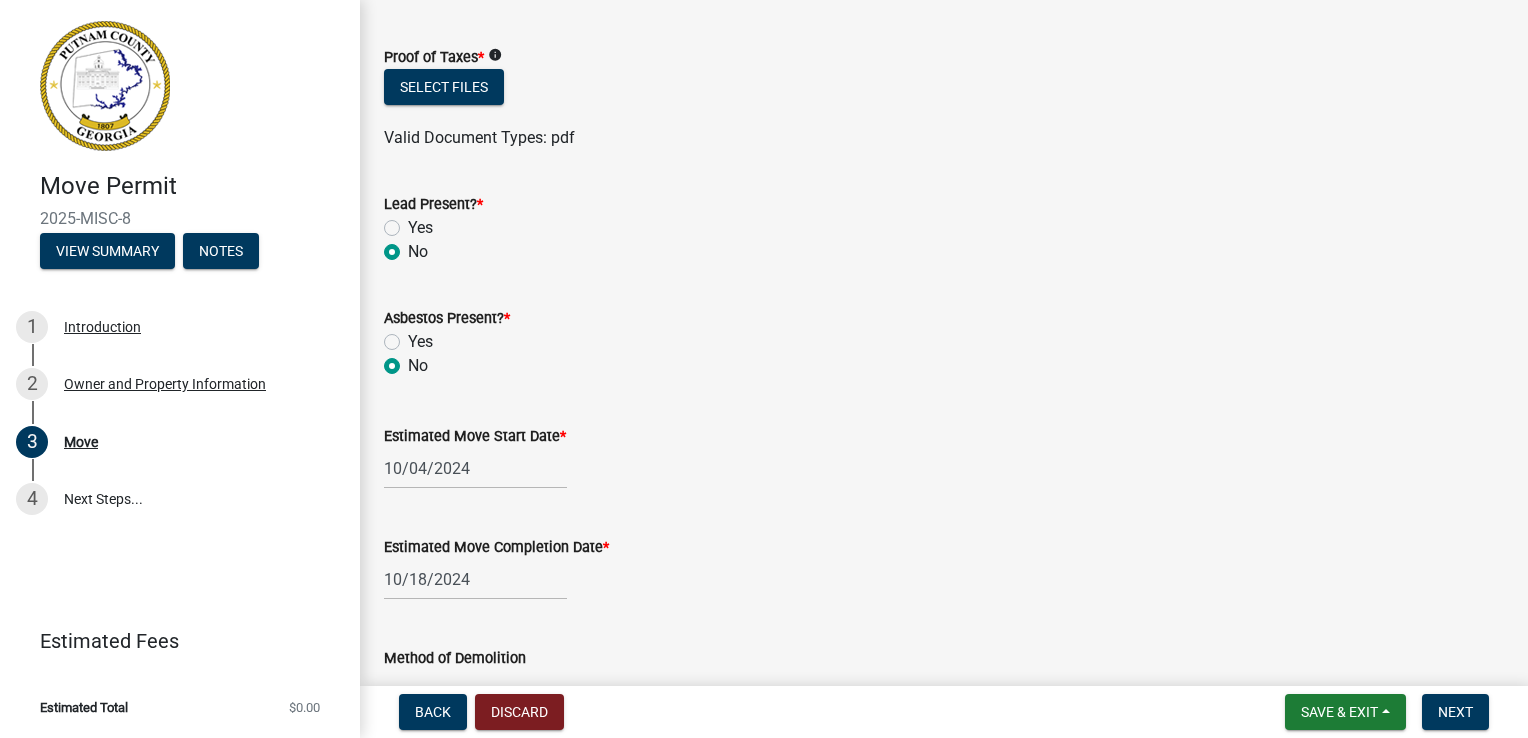 scroll, scrollTop: 1333, scrollLeft: 0, axis: vertical 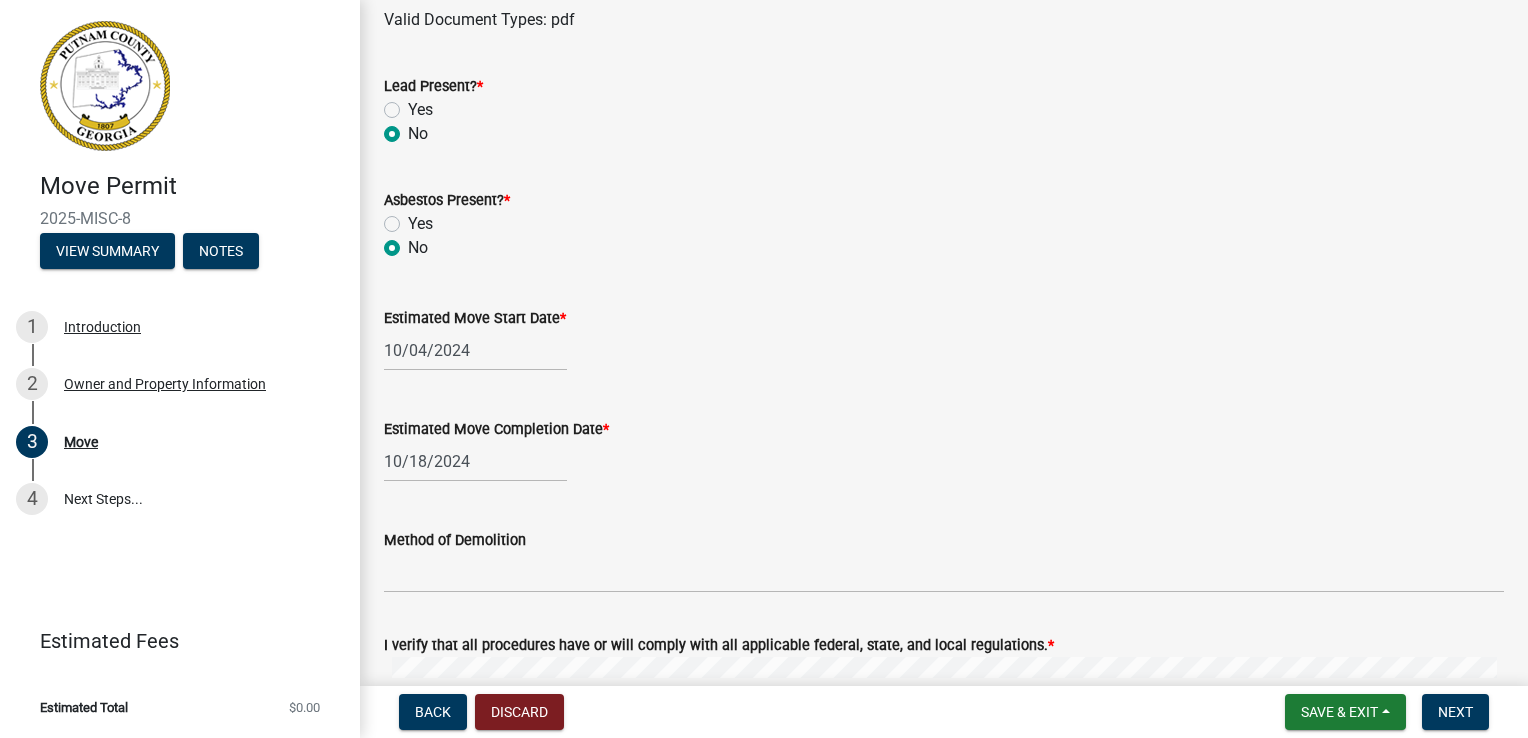 select on "10" 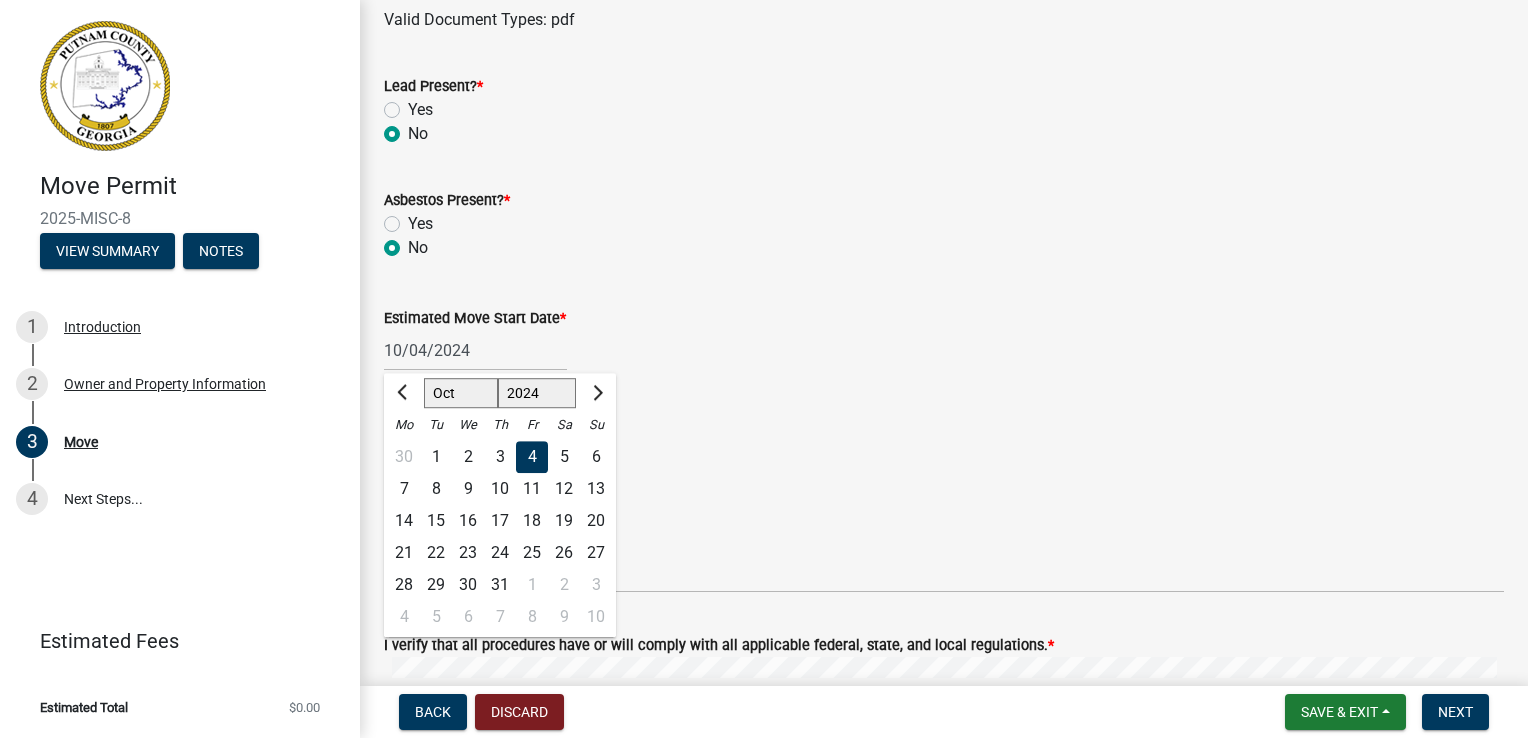 drag, startPoint x: 476, startPoint y: 350, endPoint x: 361, endPoint y: 350, distance: 115 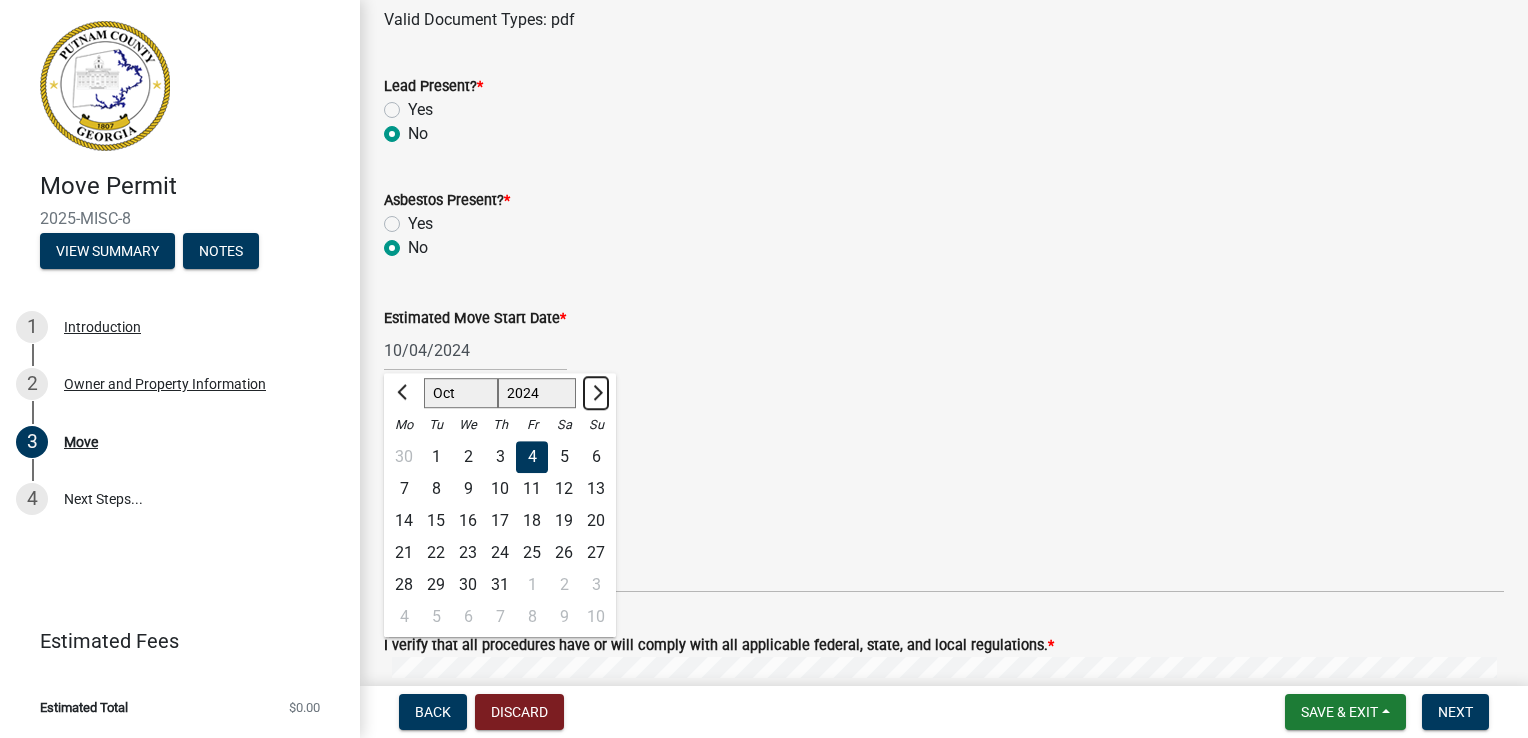 click 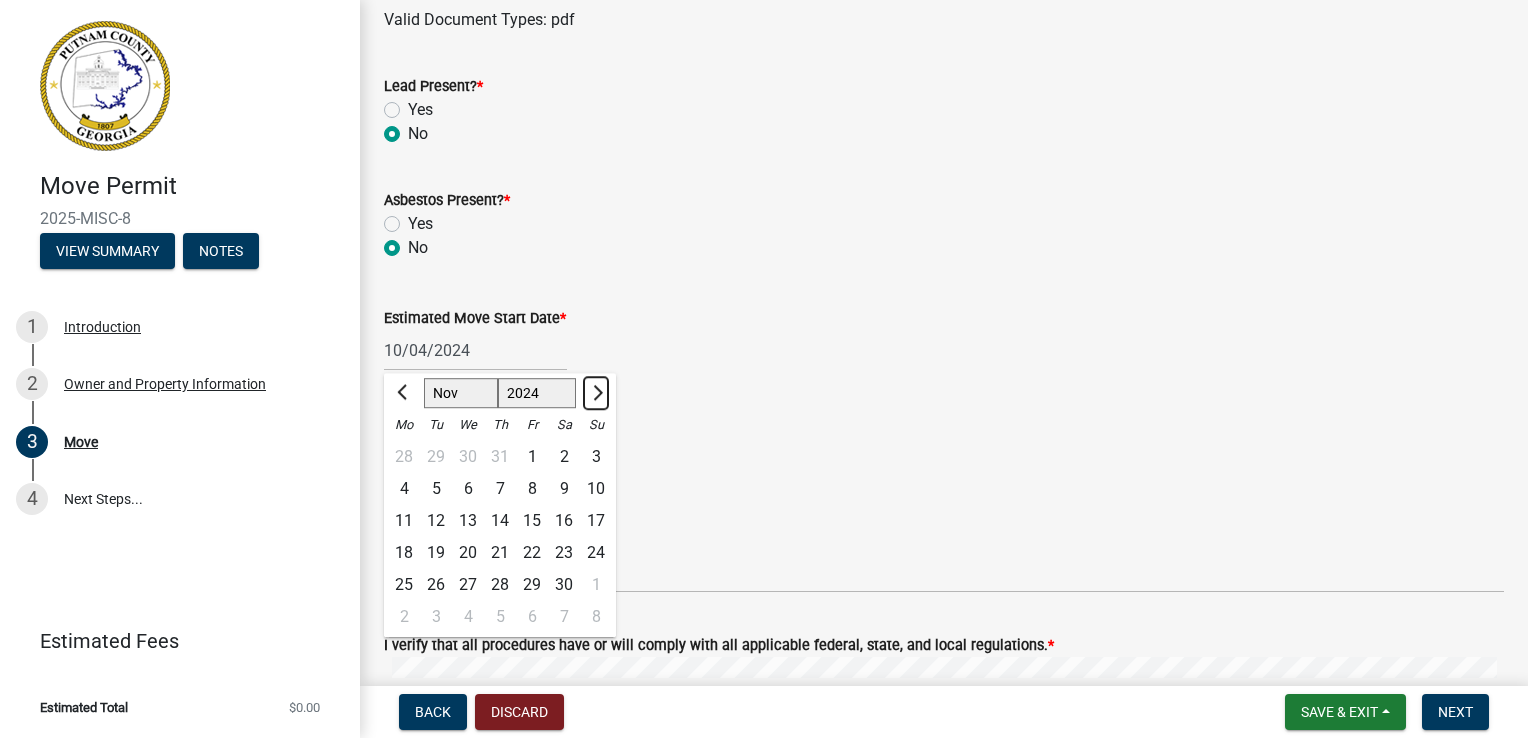 click 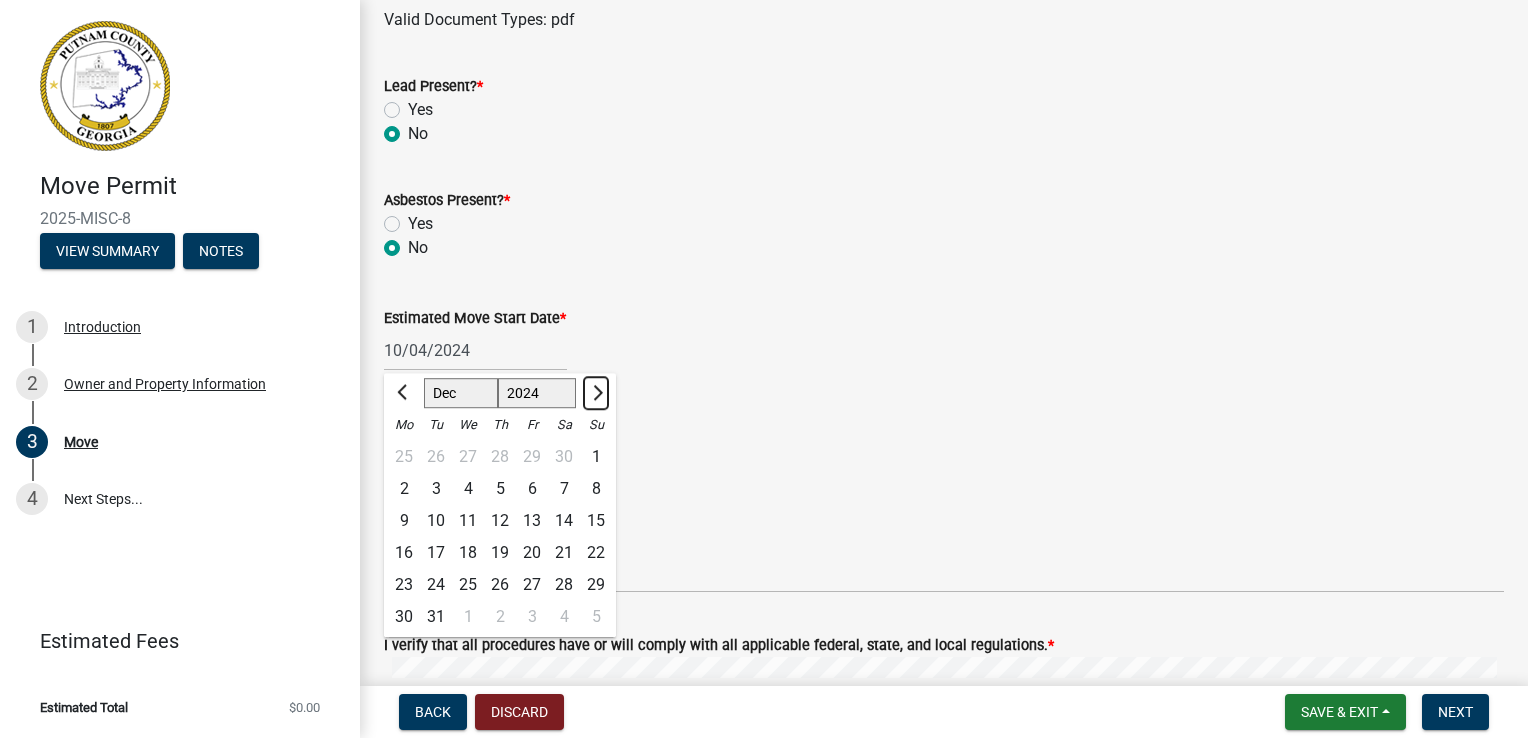 click 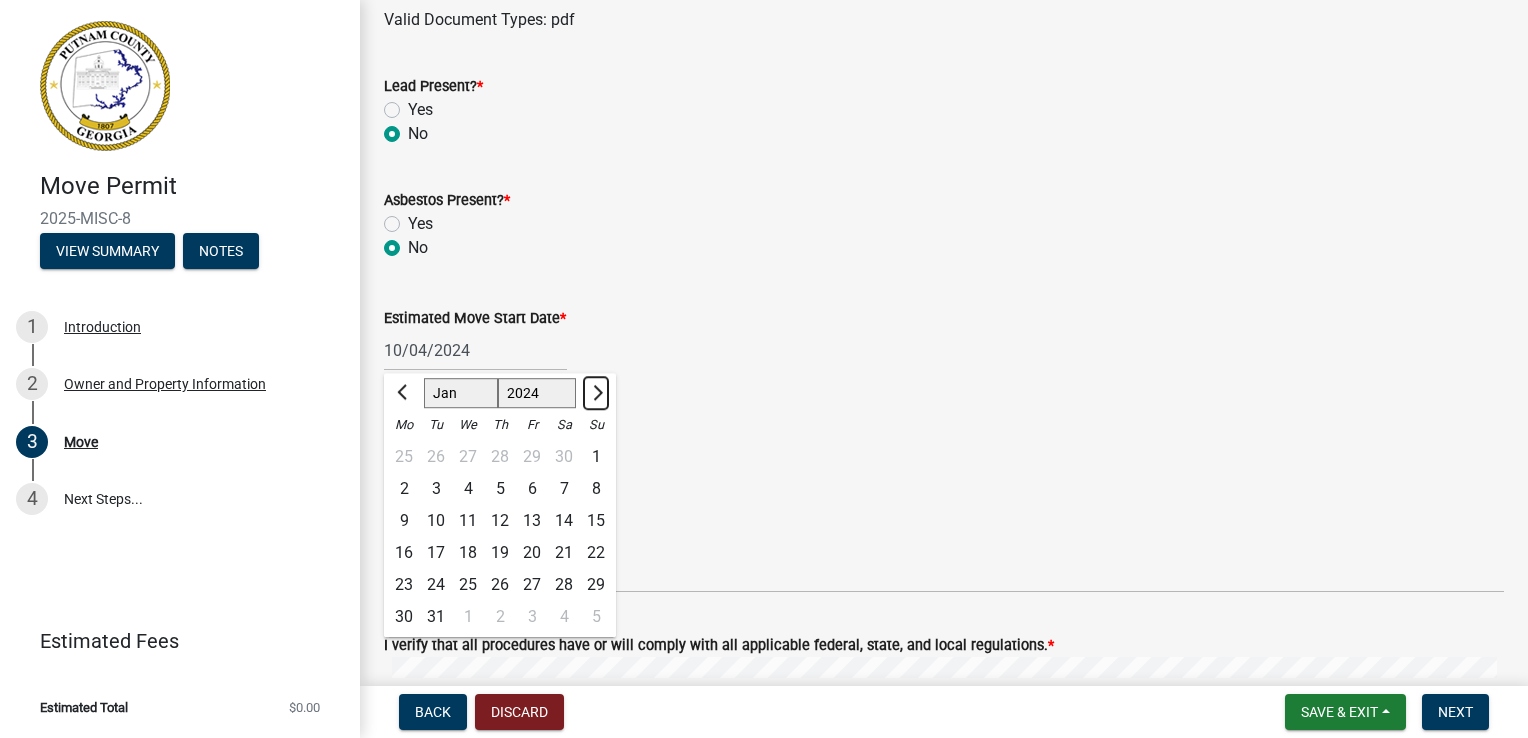 select on "2025" 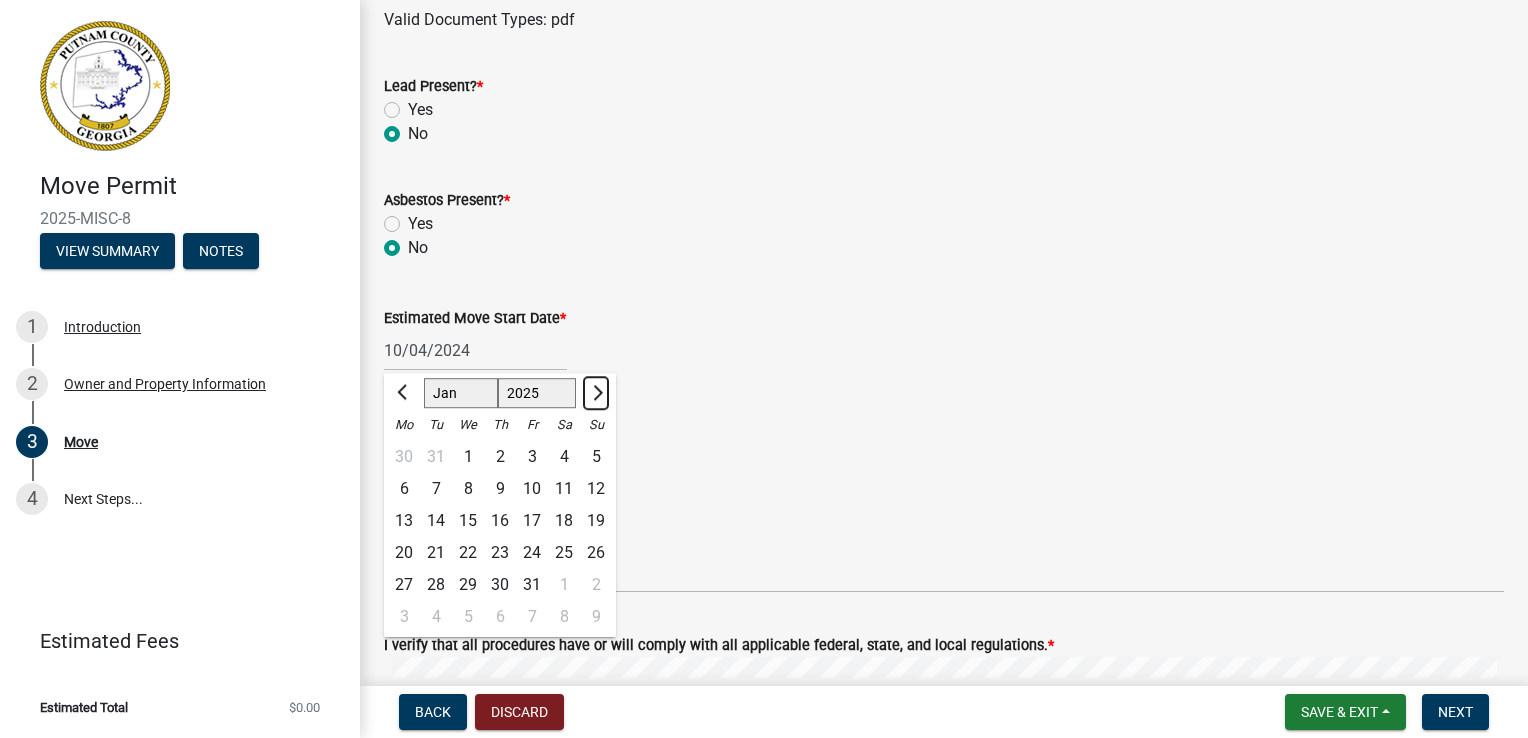 click 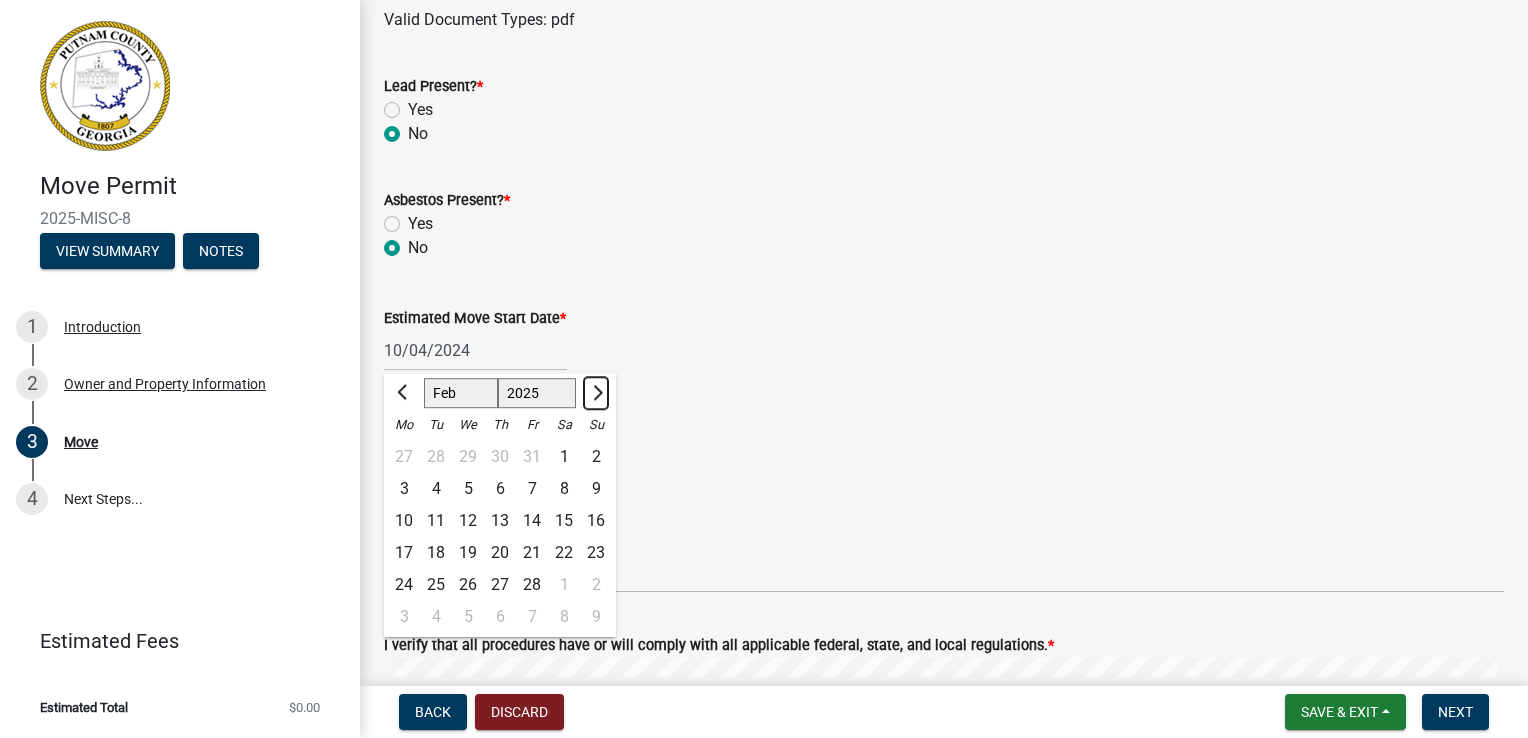 click 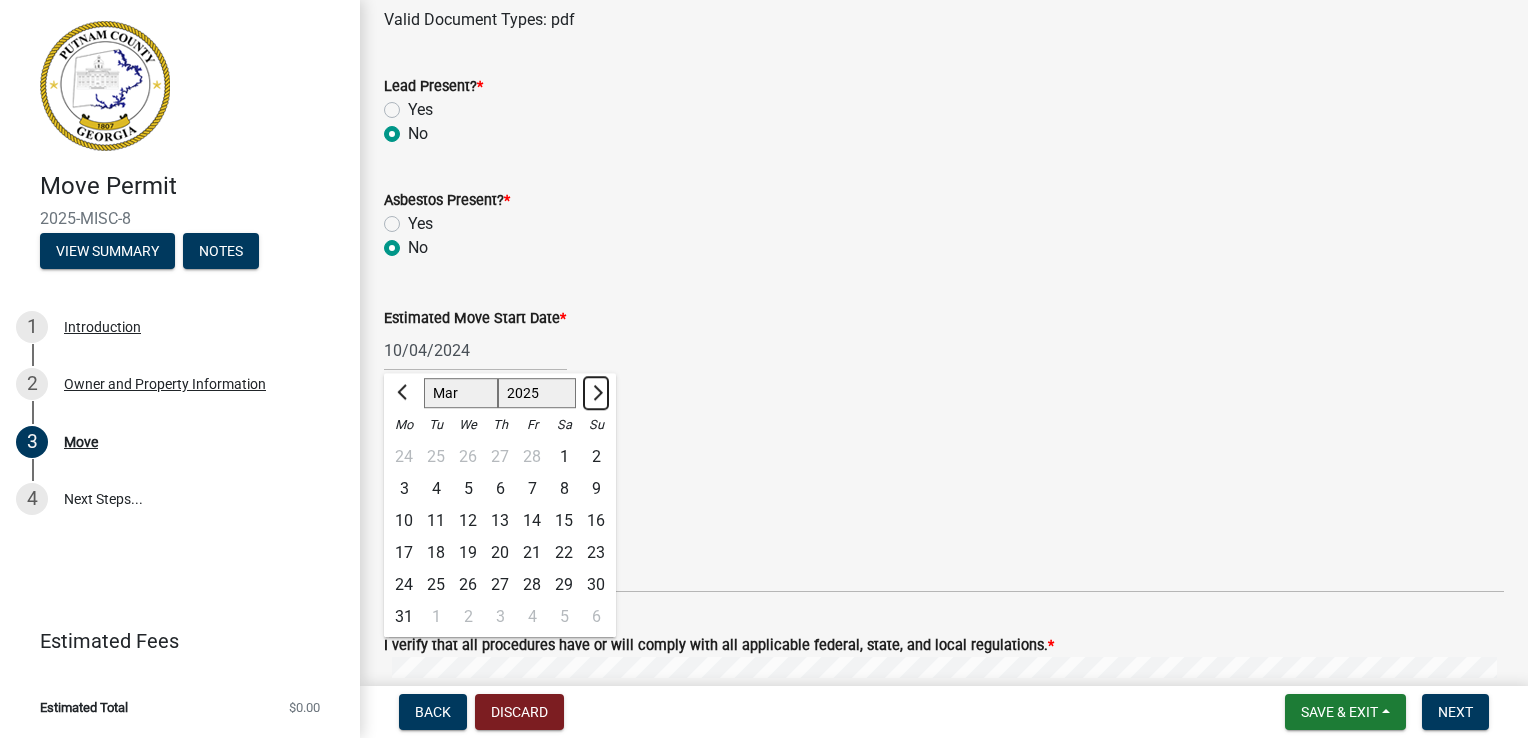 click 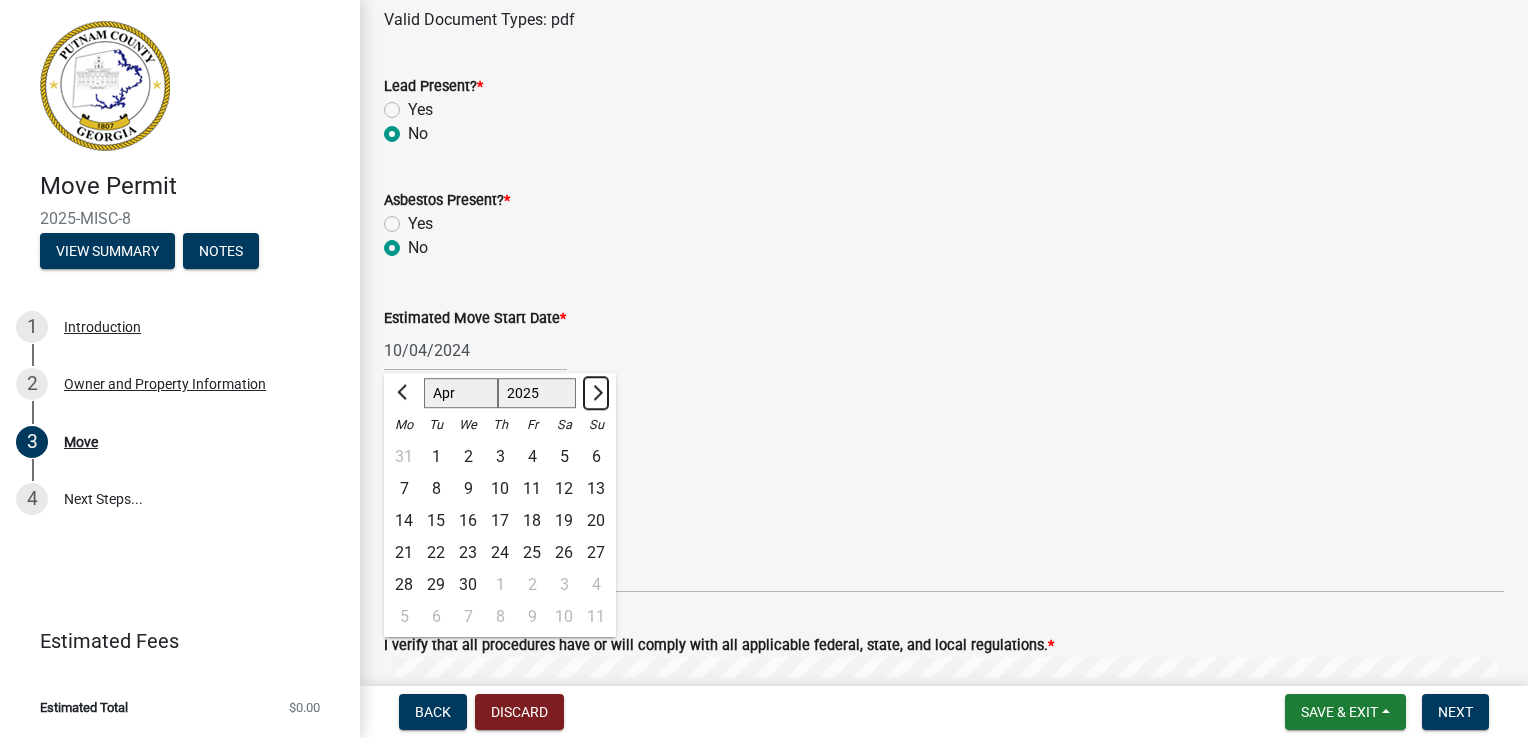 click 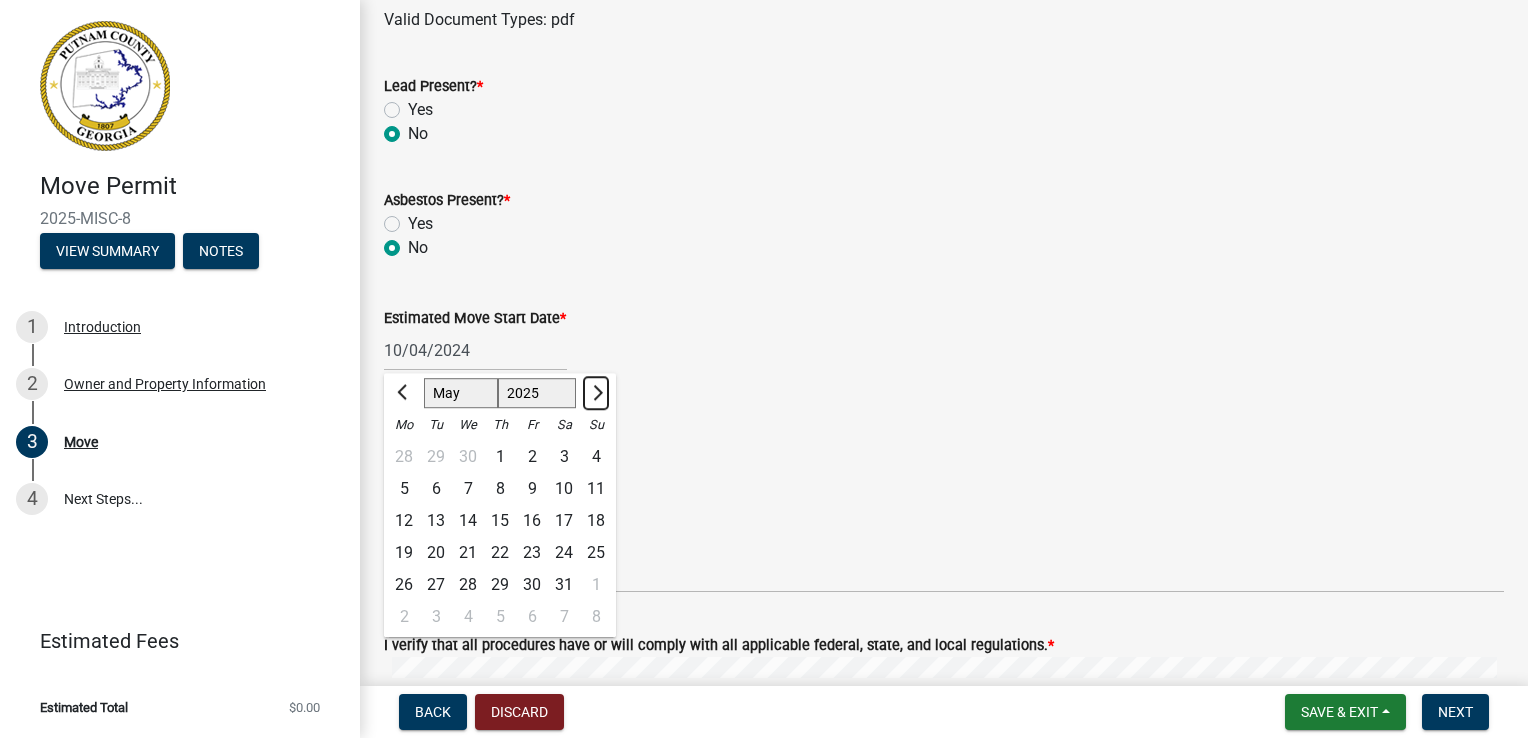 click 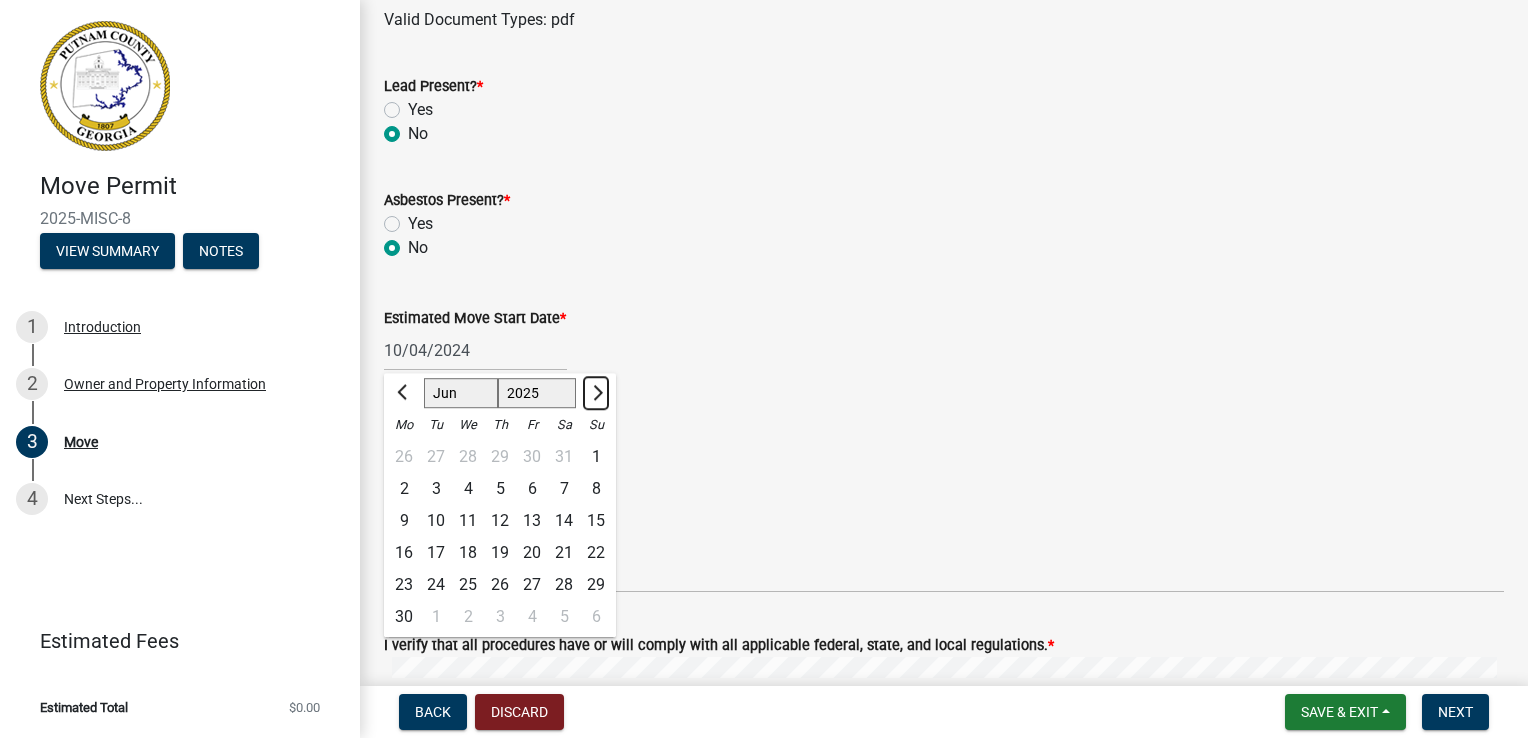 click 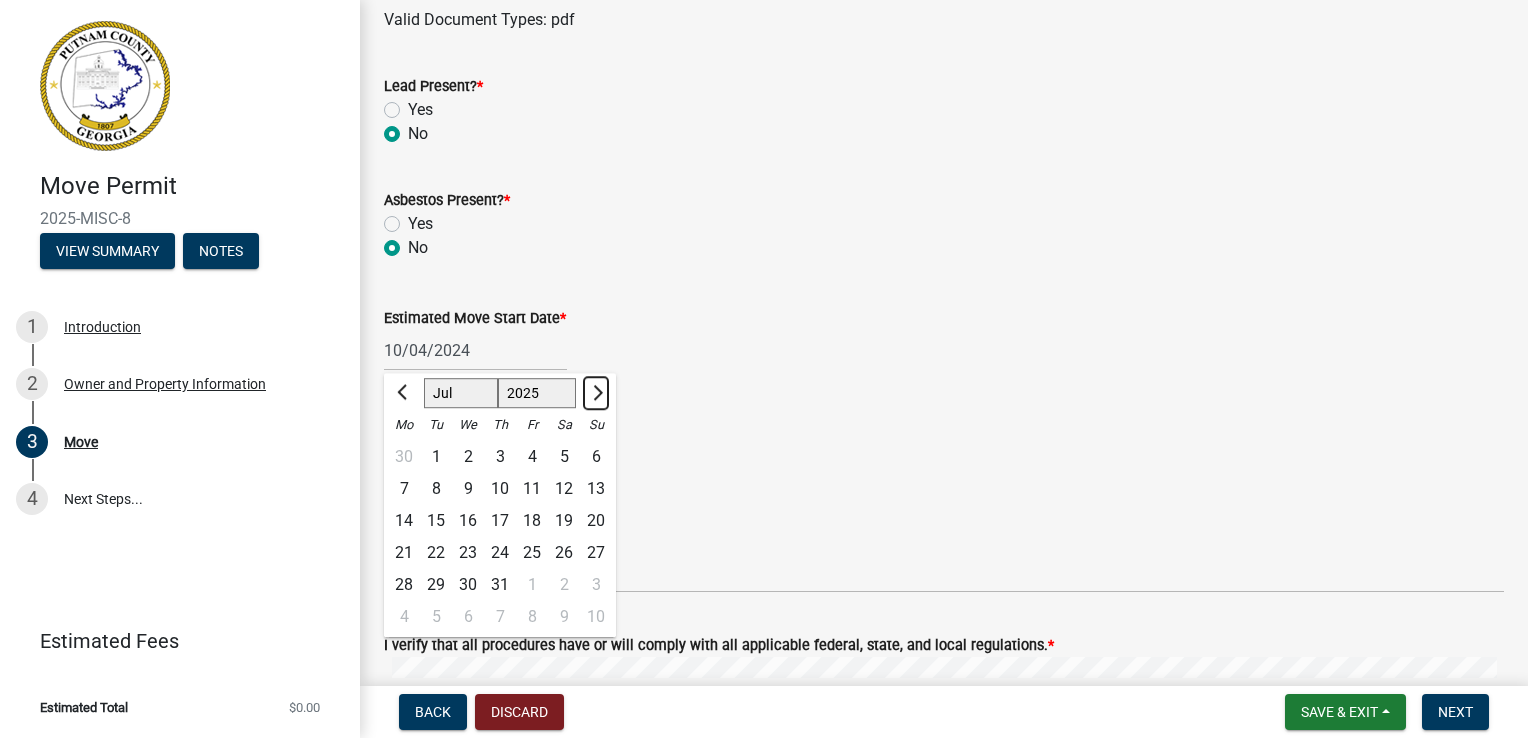click 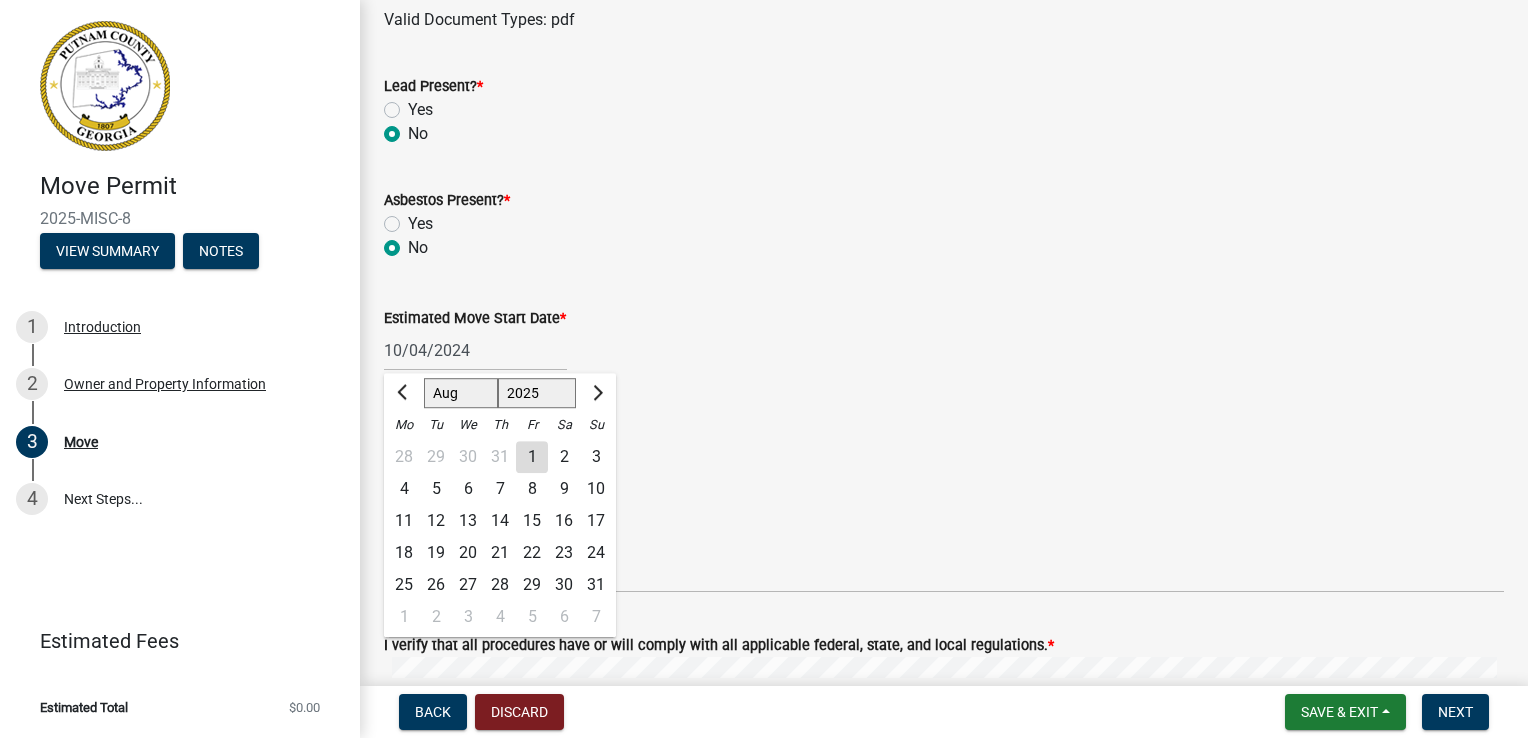 click on "15" 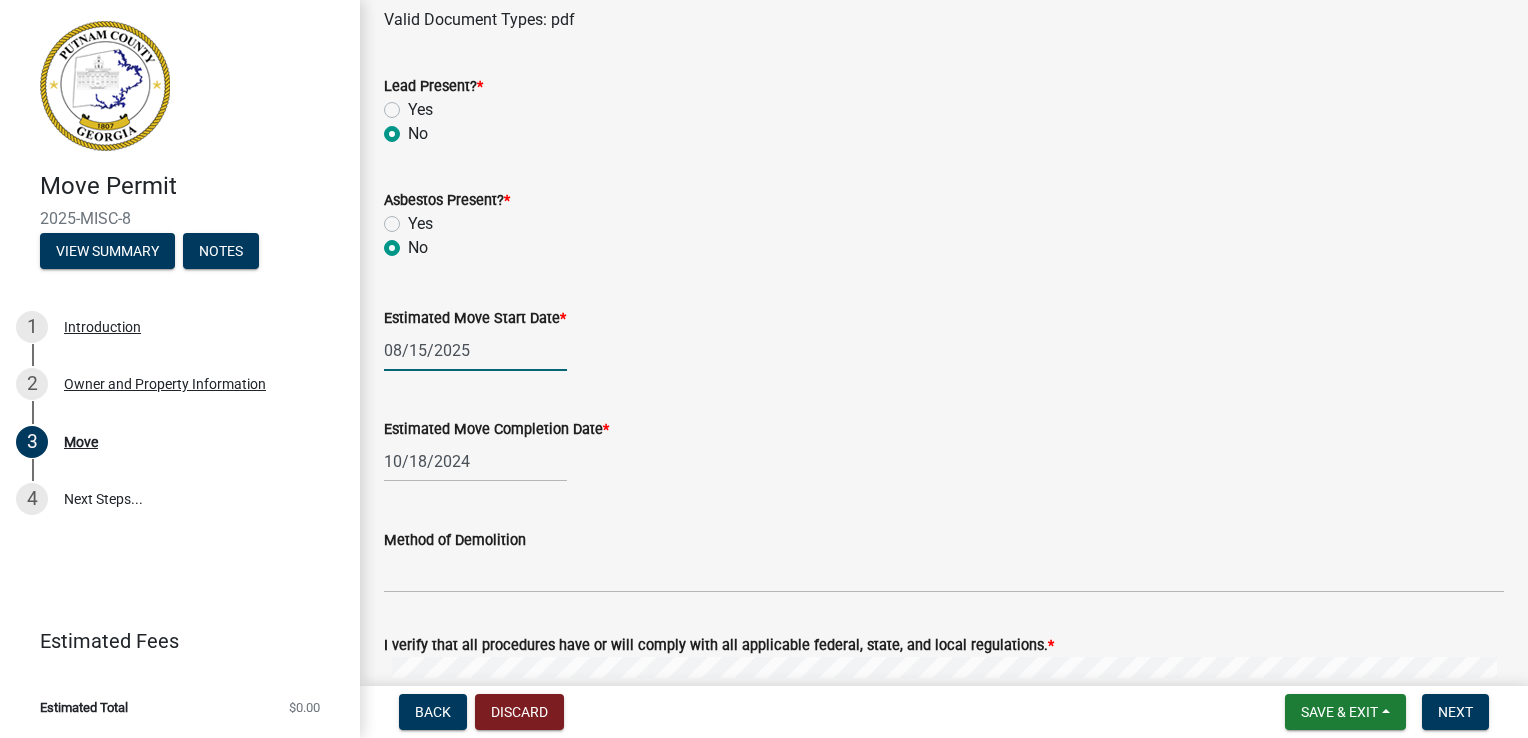 click on "08/15/2025" 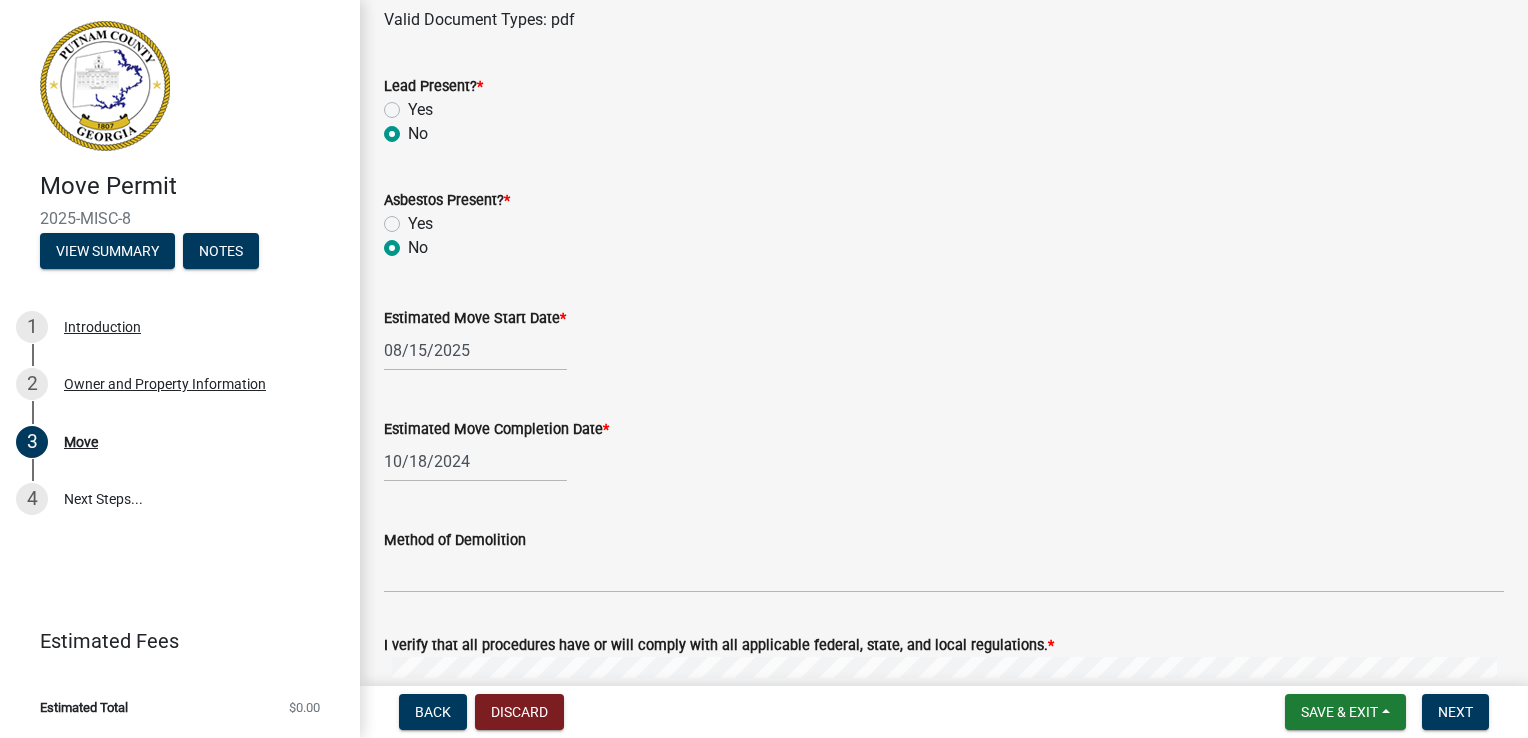 select on "8" 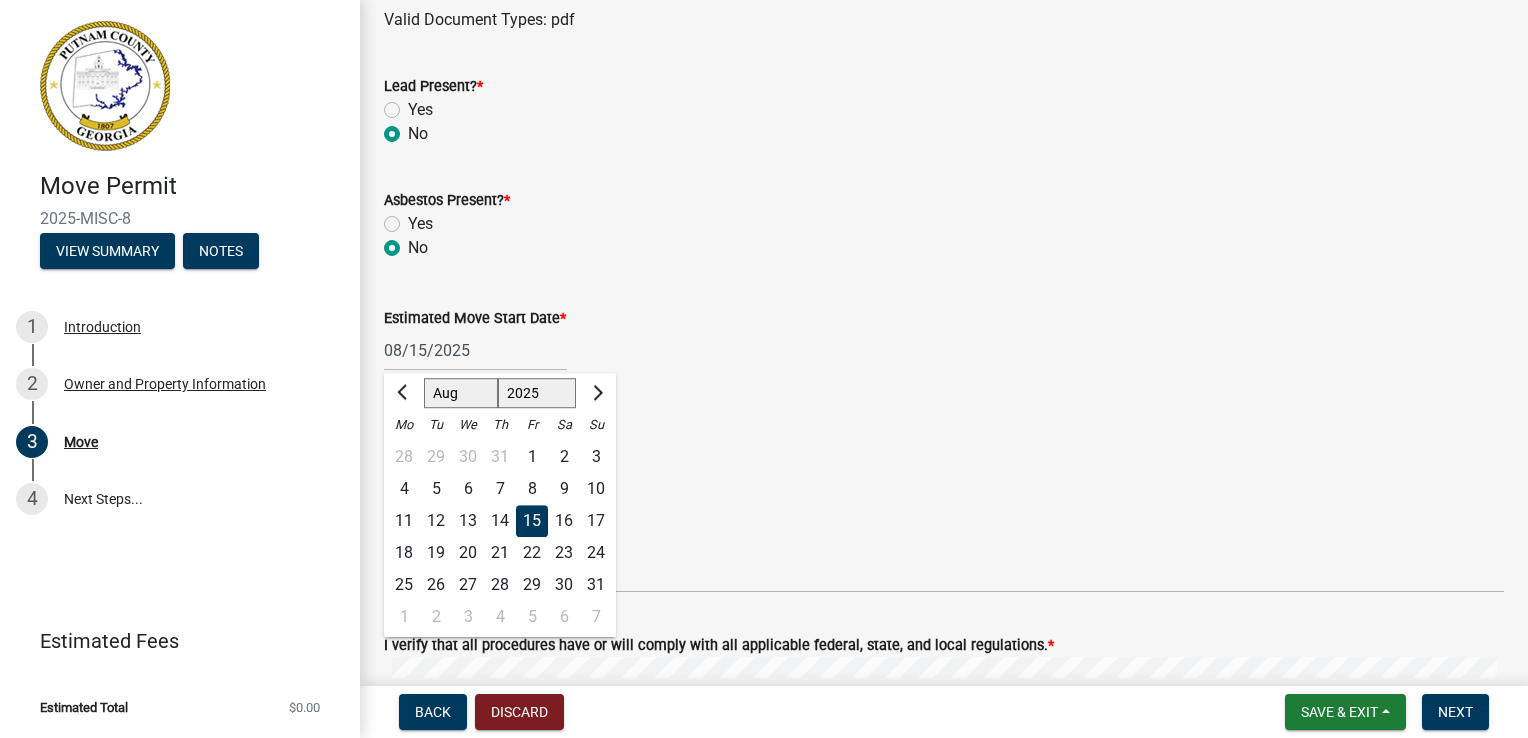 click on "[DATE] Jan Feb Mar Apr May Jun Jul Aug Sep Oct Nov Dec 1525 1526 1527 1528 1529 1530 1531 1532 1533 1534 1535 1536 1537 1538 1539 1540 1541 1542 1543 1544 1545 1546 1547 1548 1549 1550 1551 1552 1553 1554 1555 1556 1557 1558 1559 1560 1561 1562 1563 1564 1565 1566 1567 1568 1569 1570 1571 1572 1573 1574 1575 1576 1577 1578 1579 1580 1581 1582 1583 1584 1585 1586 1587 1588 1589 1590 1591 1592 1593 1594 1595 1596 1597 1598 1599 1600 1601 1602 1603 1604 1605 1606 1607 1608 1609 1610 1611 1612 1613 1614 1615 1616 1617 1618 1619 1620 1621 1622 1623 1624 1625 1626 1627 1628 1629 1630 1631 1632 1633 1634 1635 1636 1637 1638 1639 1640 1641 1642 1643 1644 1645 1646 1647 1648 1649 1650 1651 1652 1653 1654 1655 1656 1657 1658 1659 1660 1661 1662 1663 1664 1665 1666 1667 1668 1669 1670 1671 1672 1673 1674 1675 1676 1677 1678 1679 1680 1681 1682 1683 1684 1685 1686 1687 1688 1689 1690 1691 1692 1693 1694 1695 1696 1697 1698 1699 1700 1701 1702 1703 1704 1705 1706 1707 1708 1709 1710 1711 1712 1713 1714 1715 1716 1717" 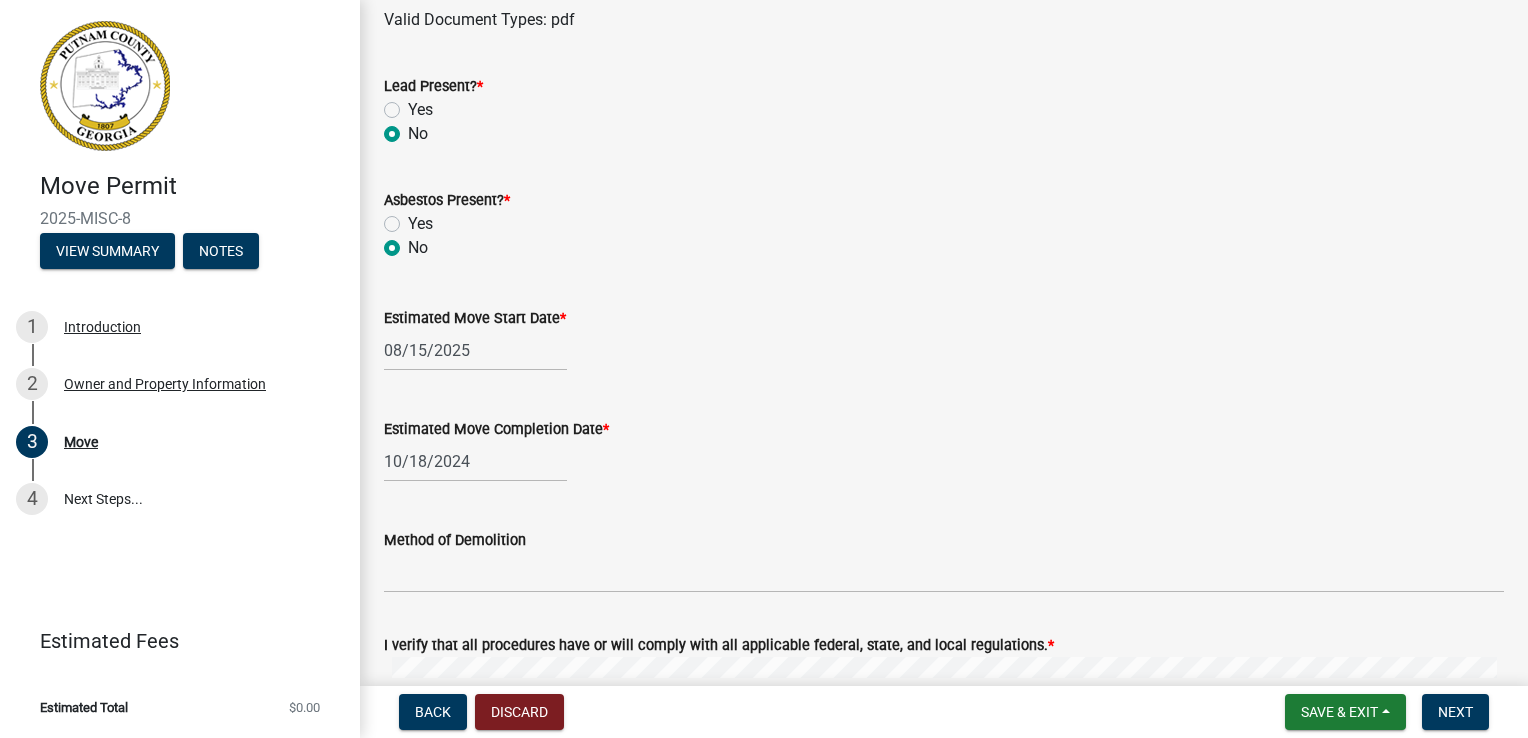 select on "10" 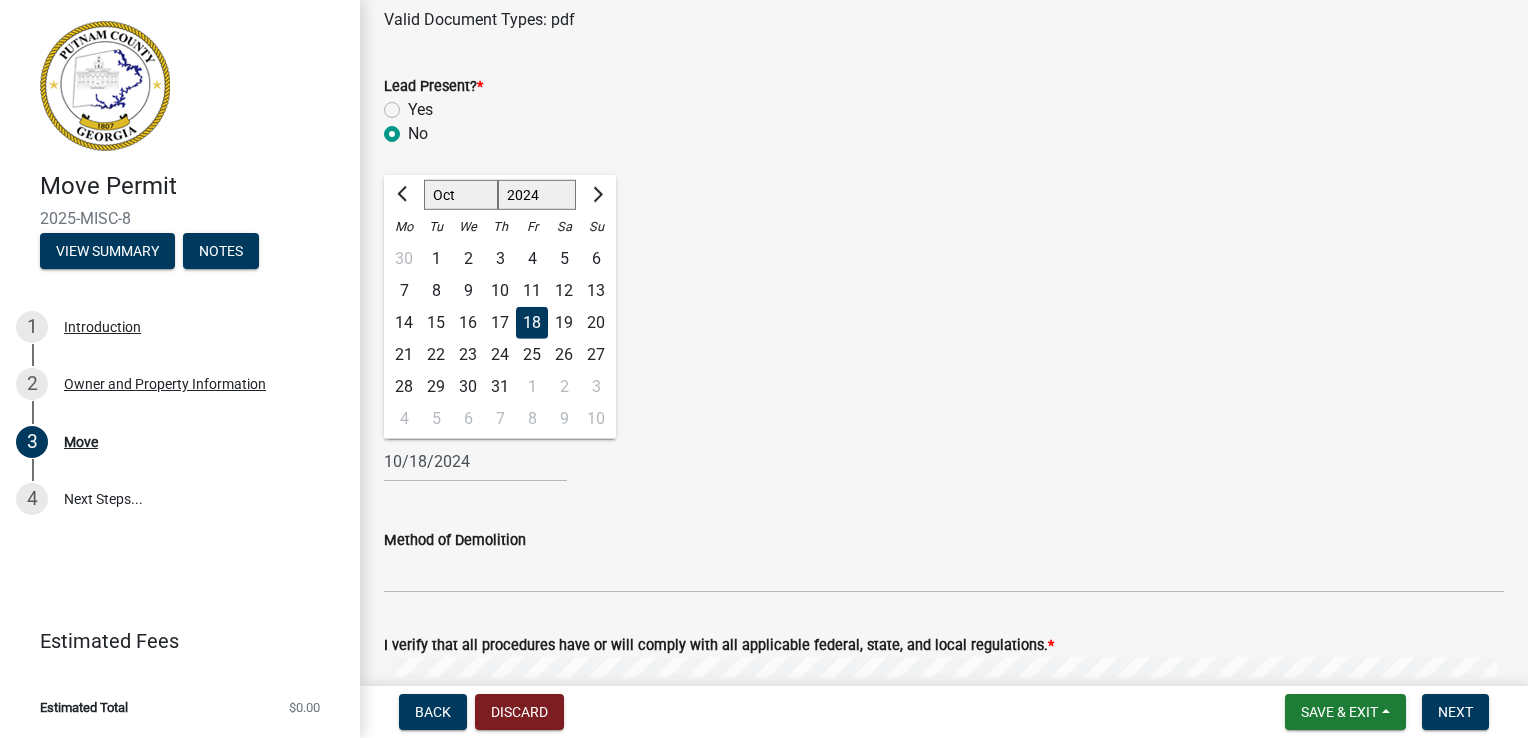 click on "10/18/2024" at bounding box center [475, 461] 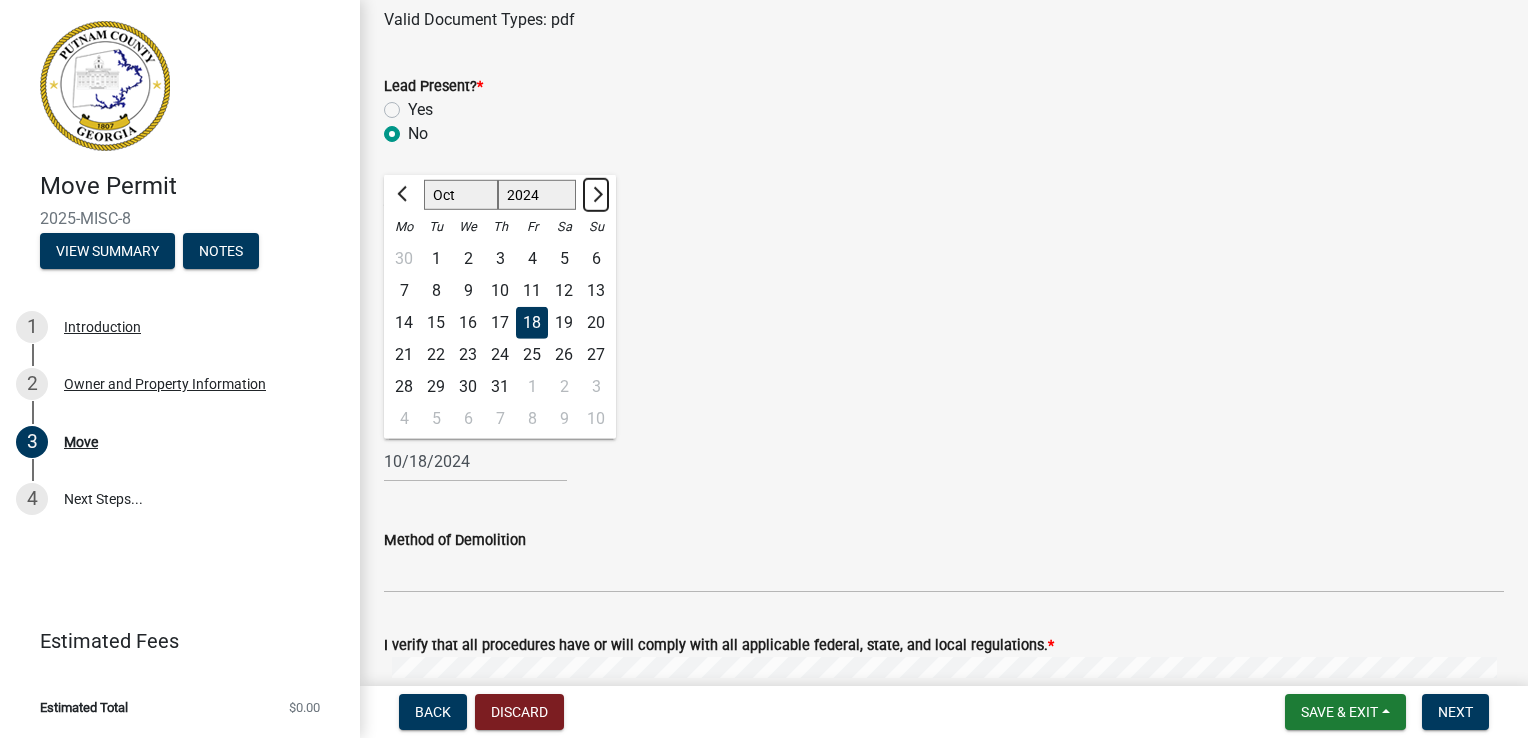 click 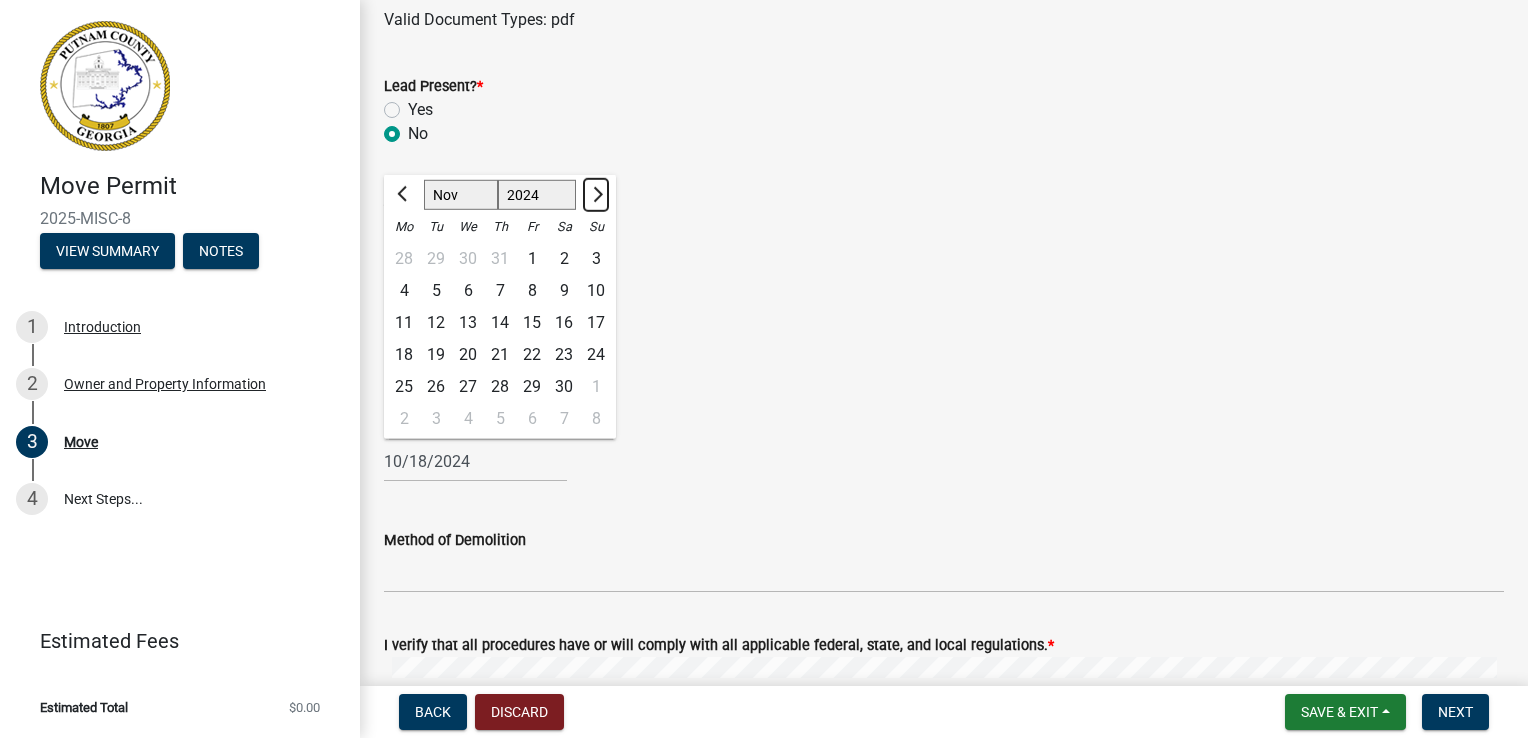 click 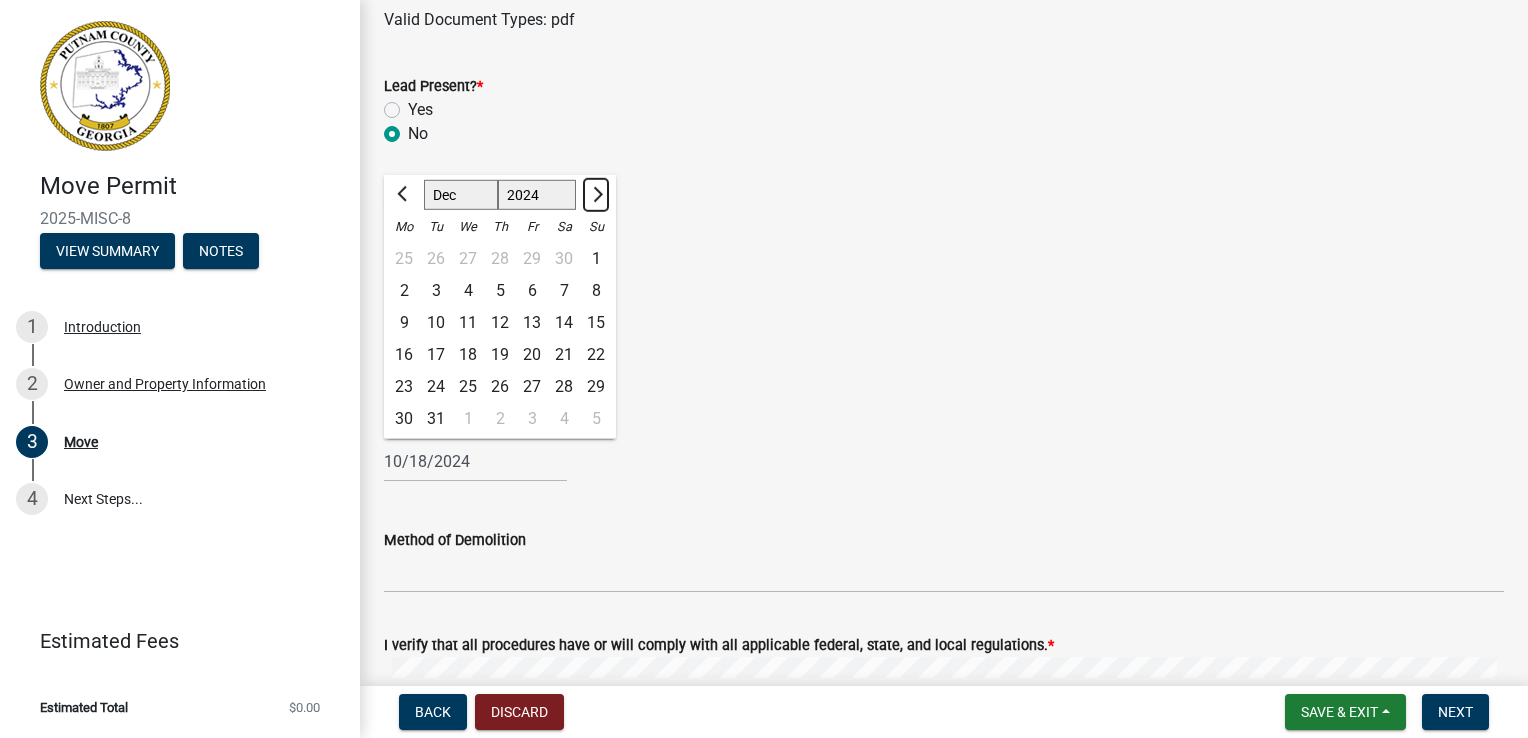 click 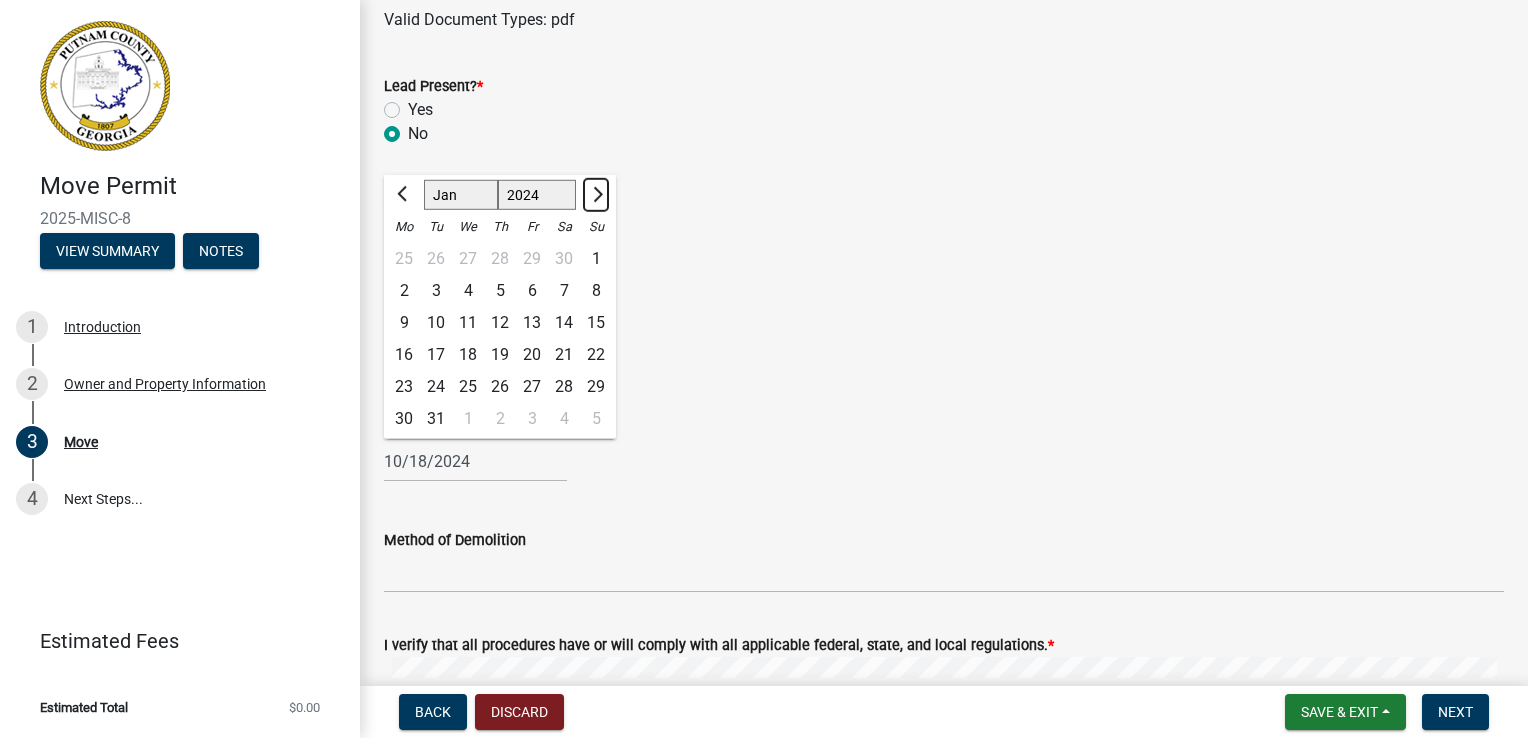 select on "2025" 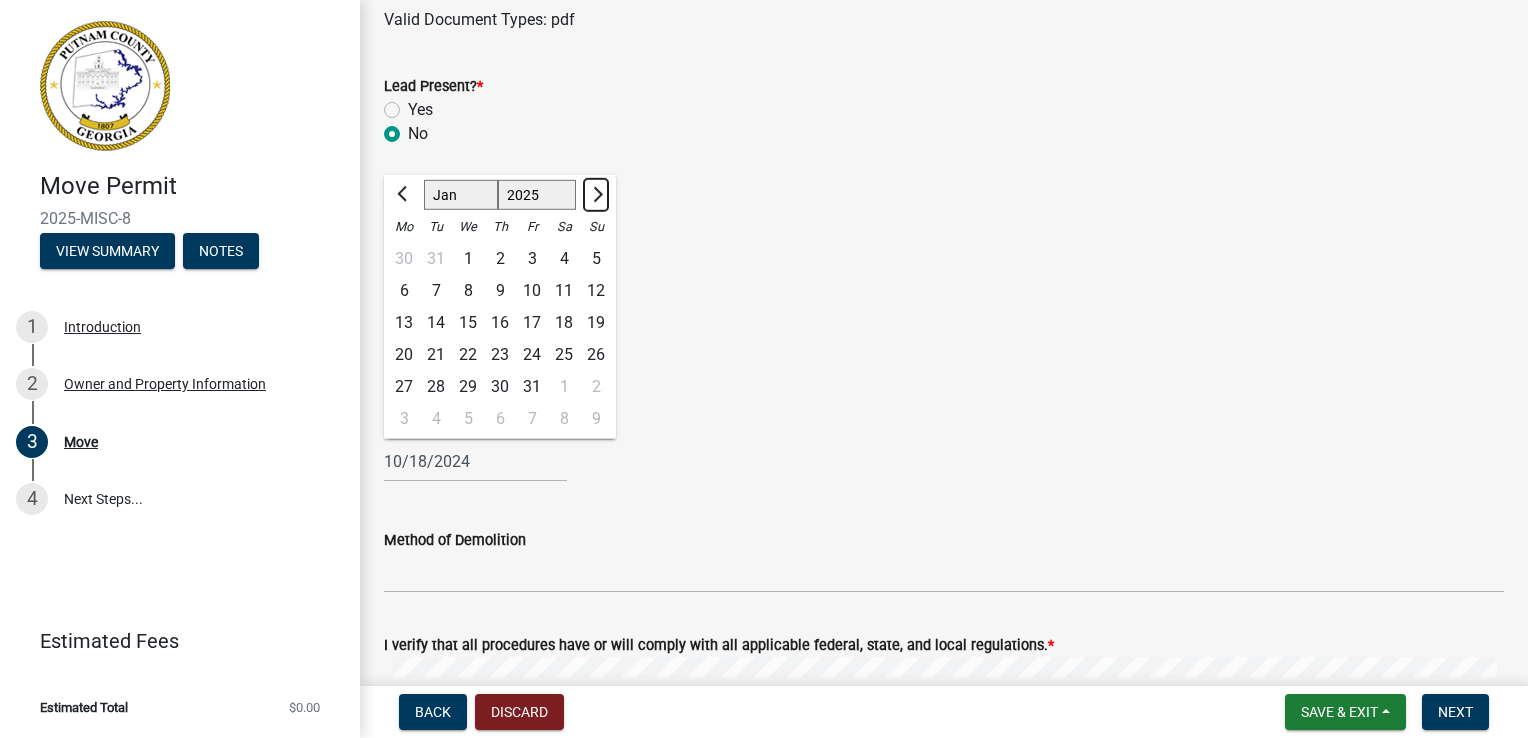 click 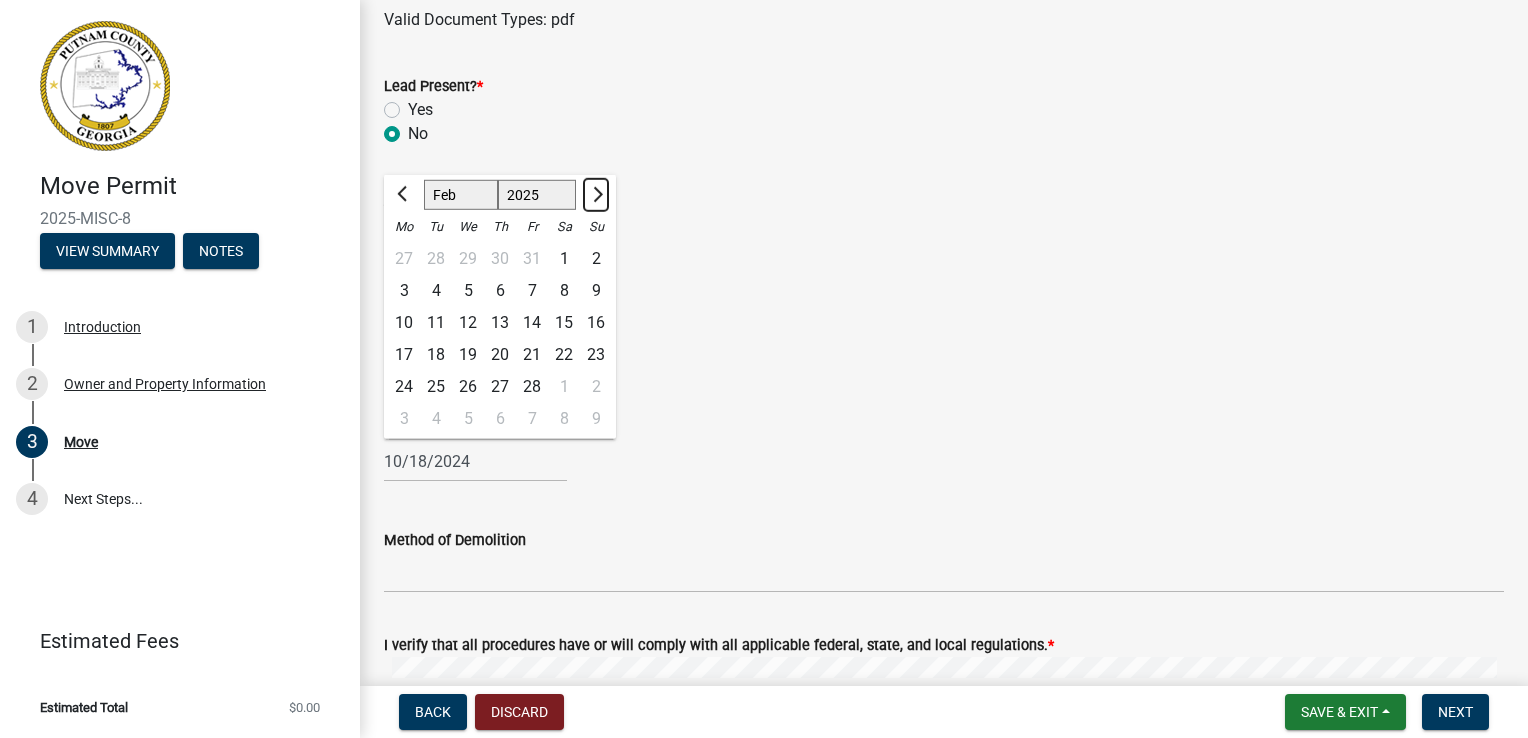 click 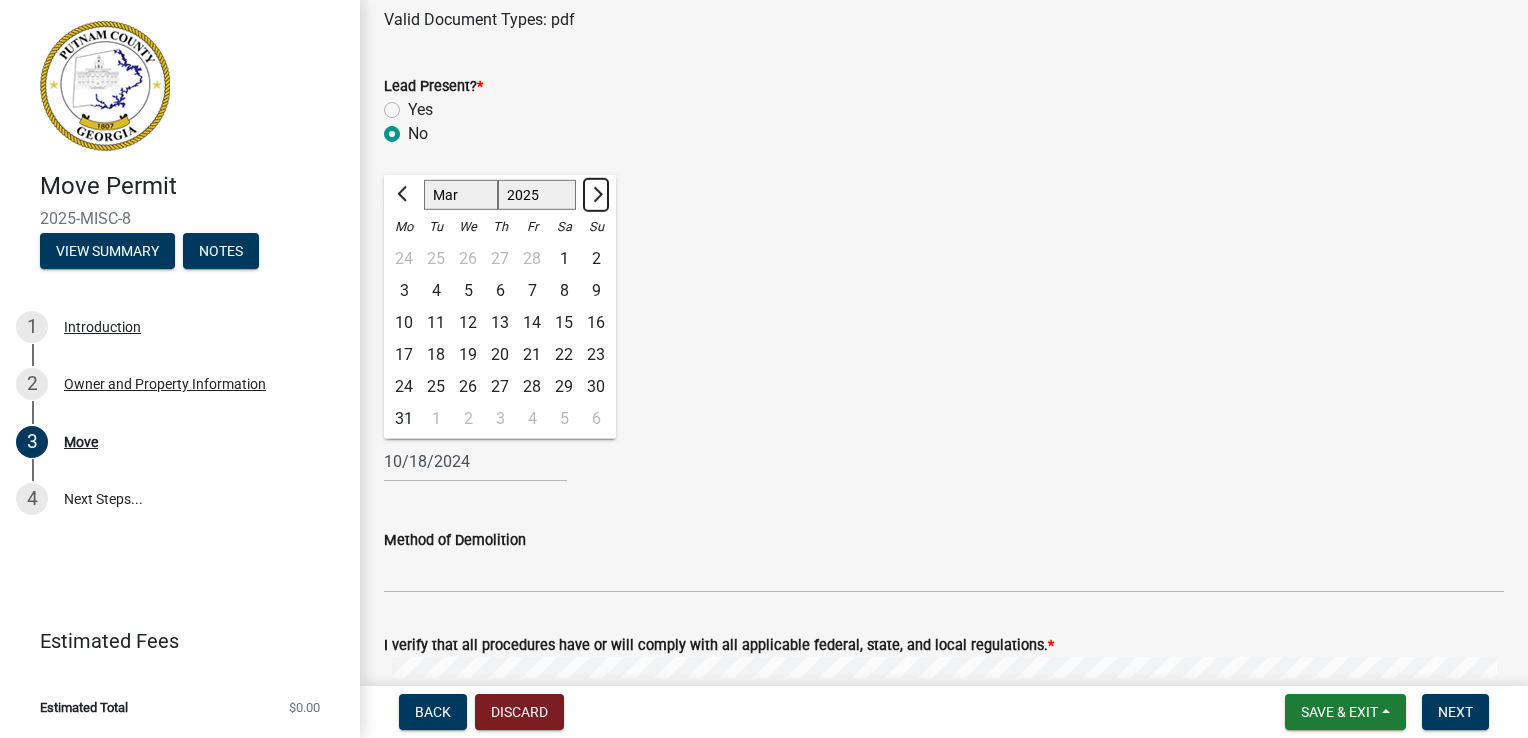 click 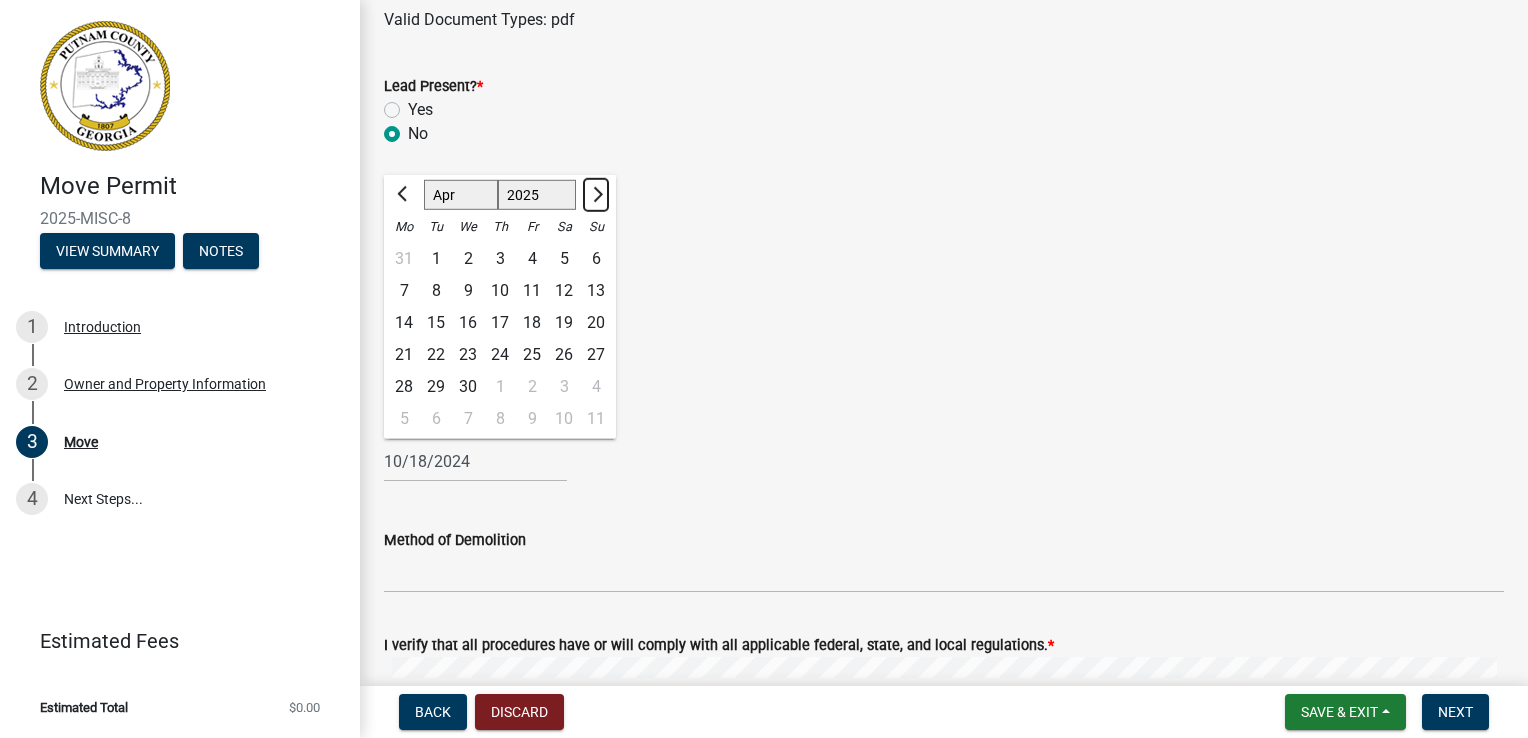 click 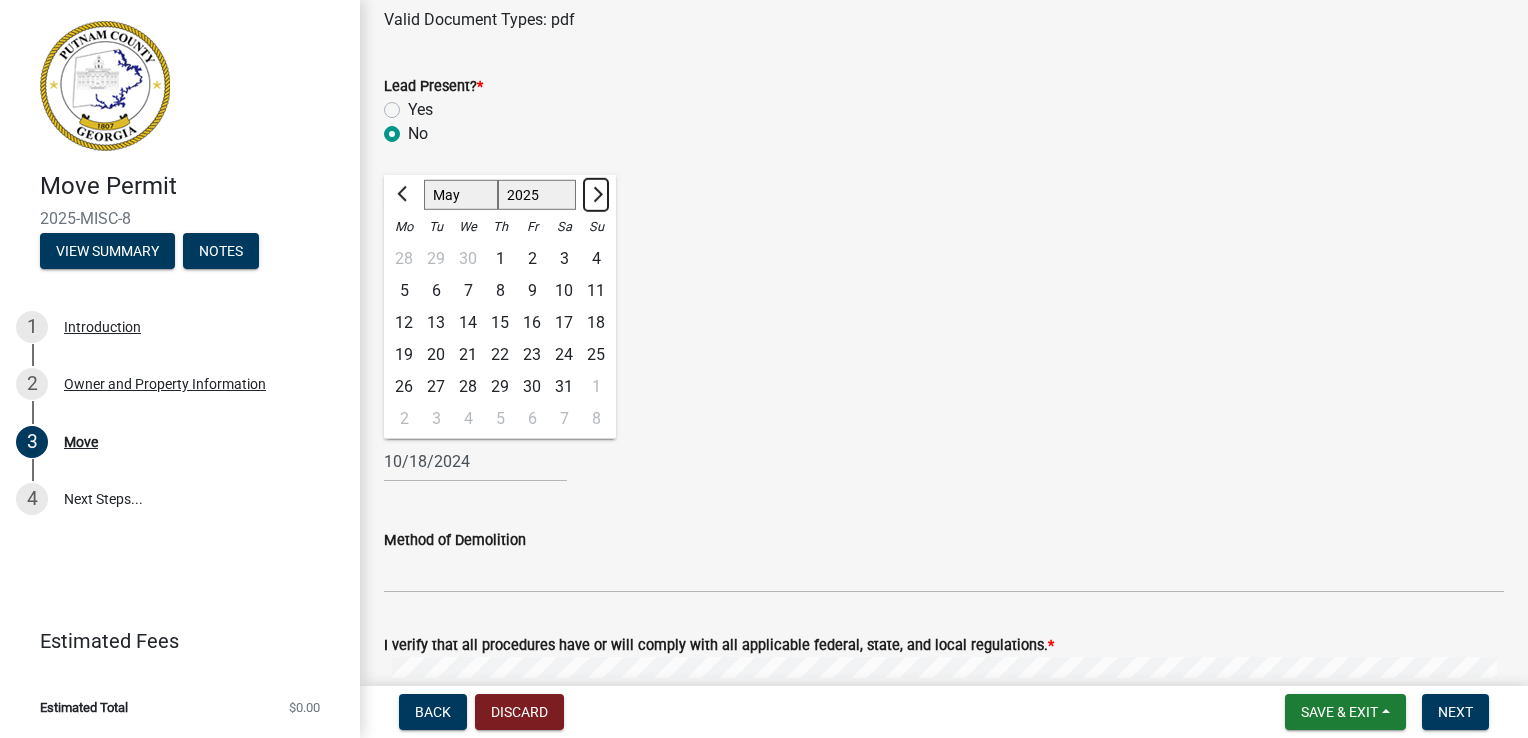 click 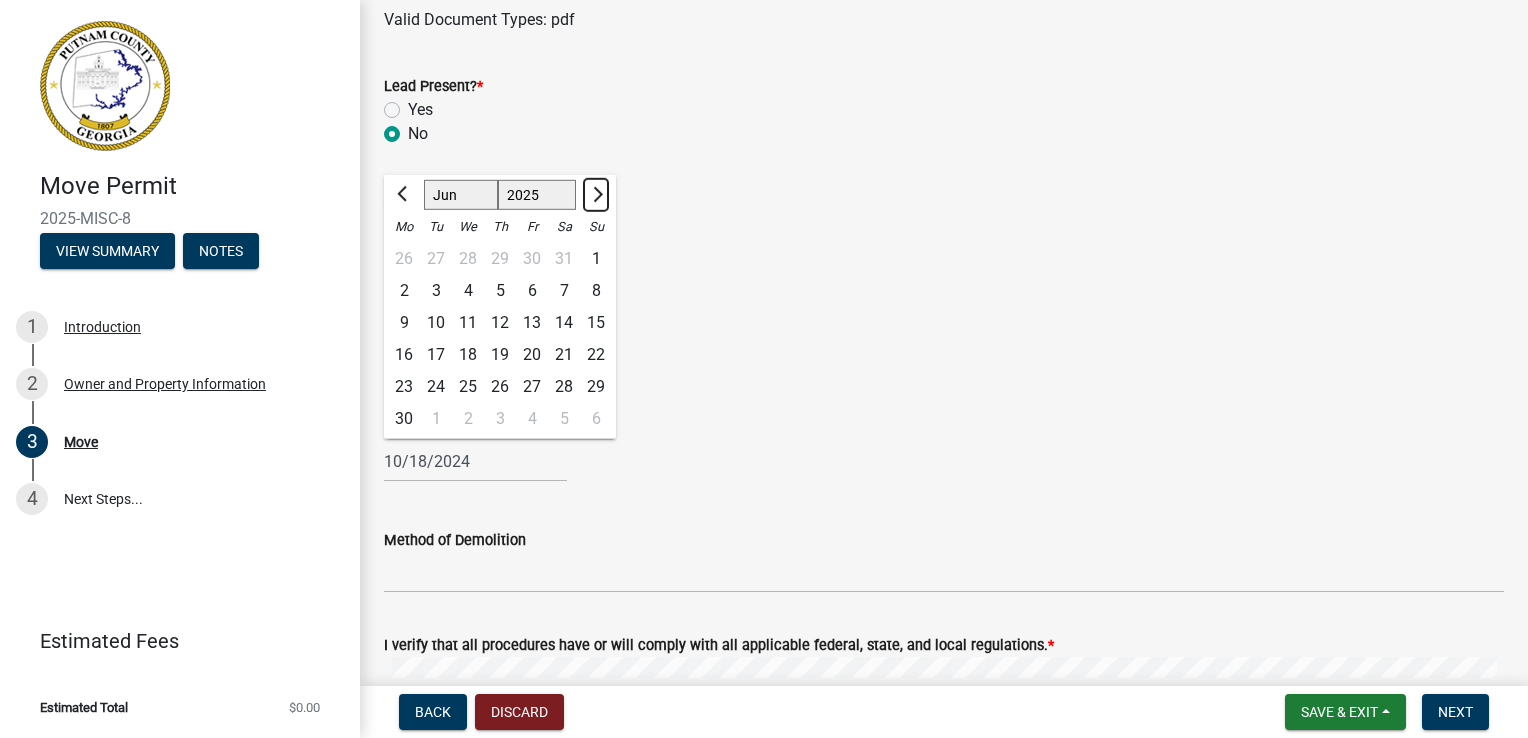 click 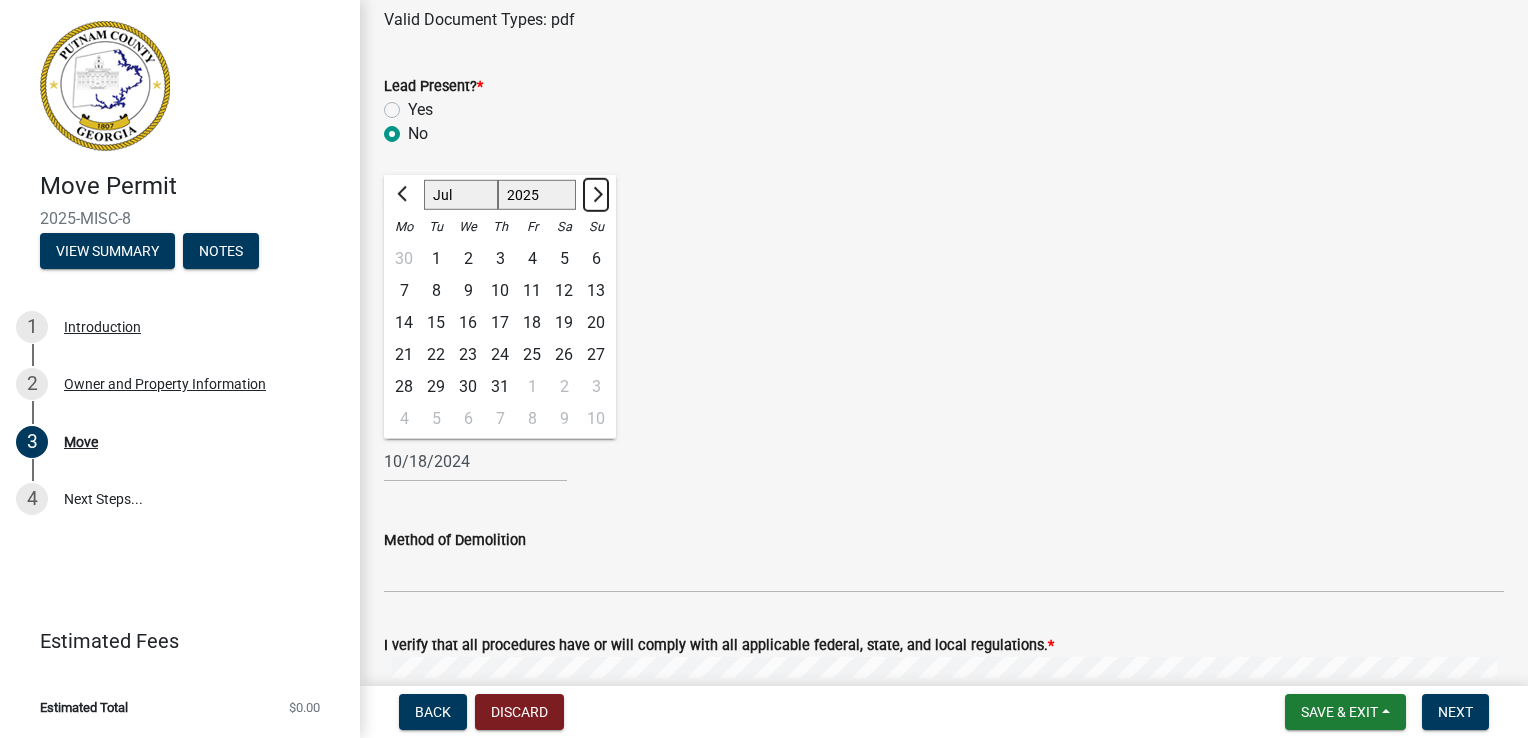 click 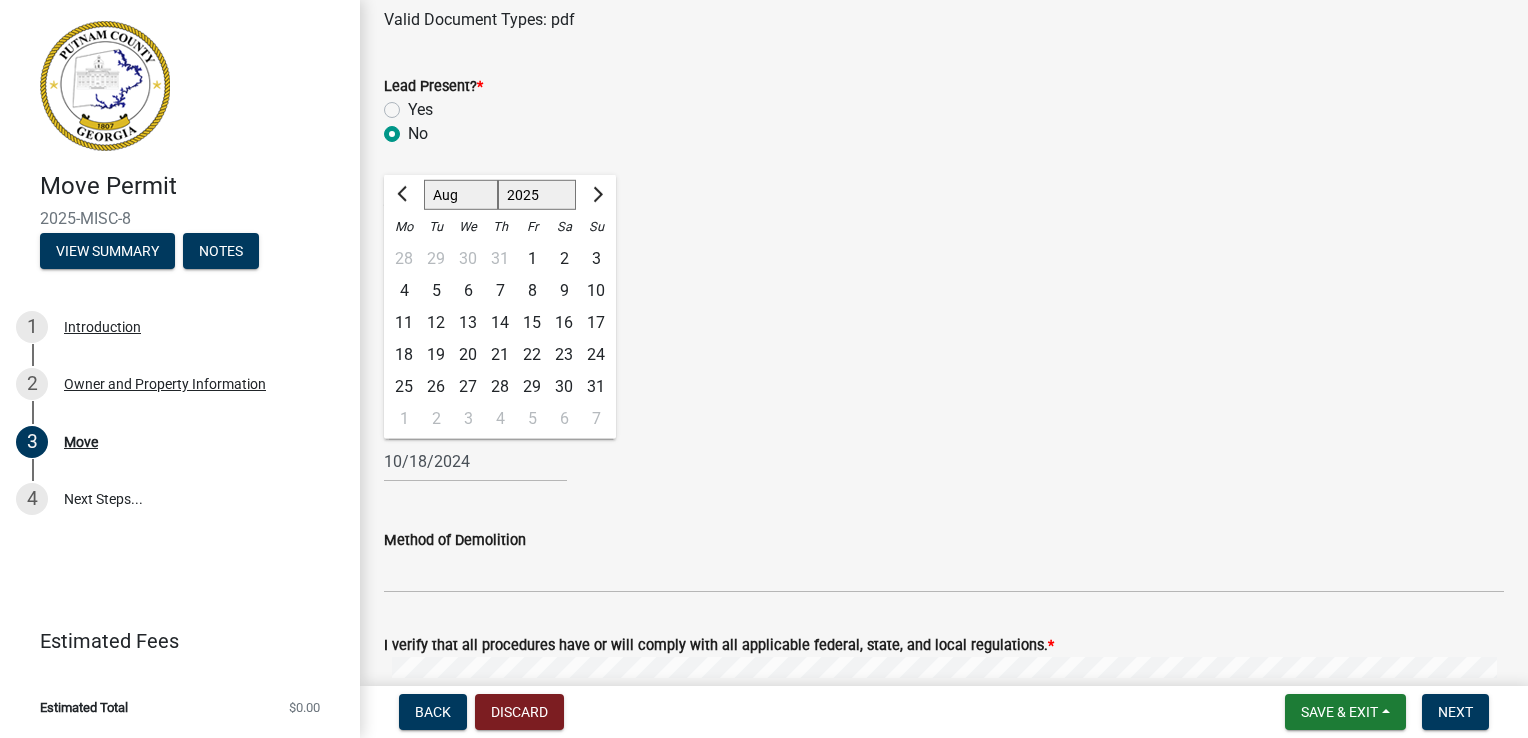 click on "22" 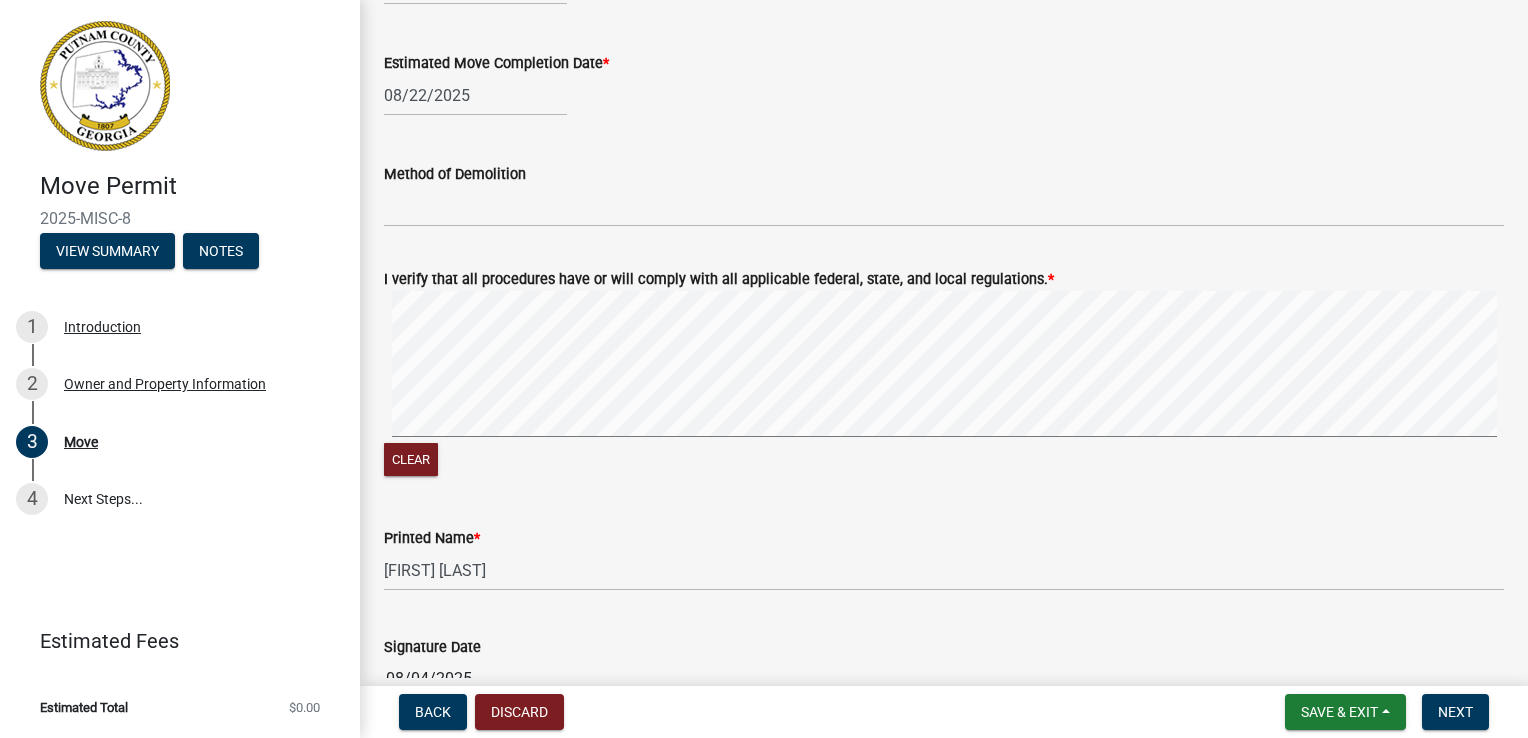 scroll, scrollTop: 1930, scrollLeft: 0, axis: vertical 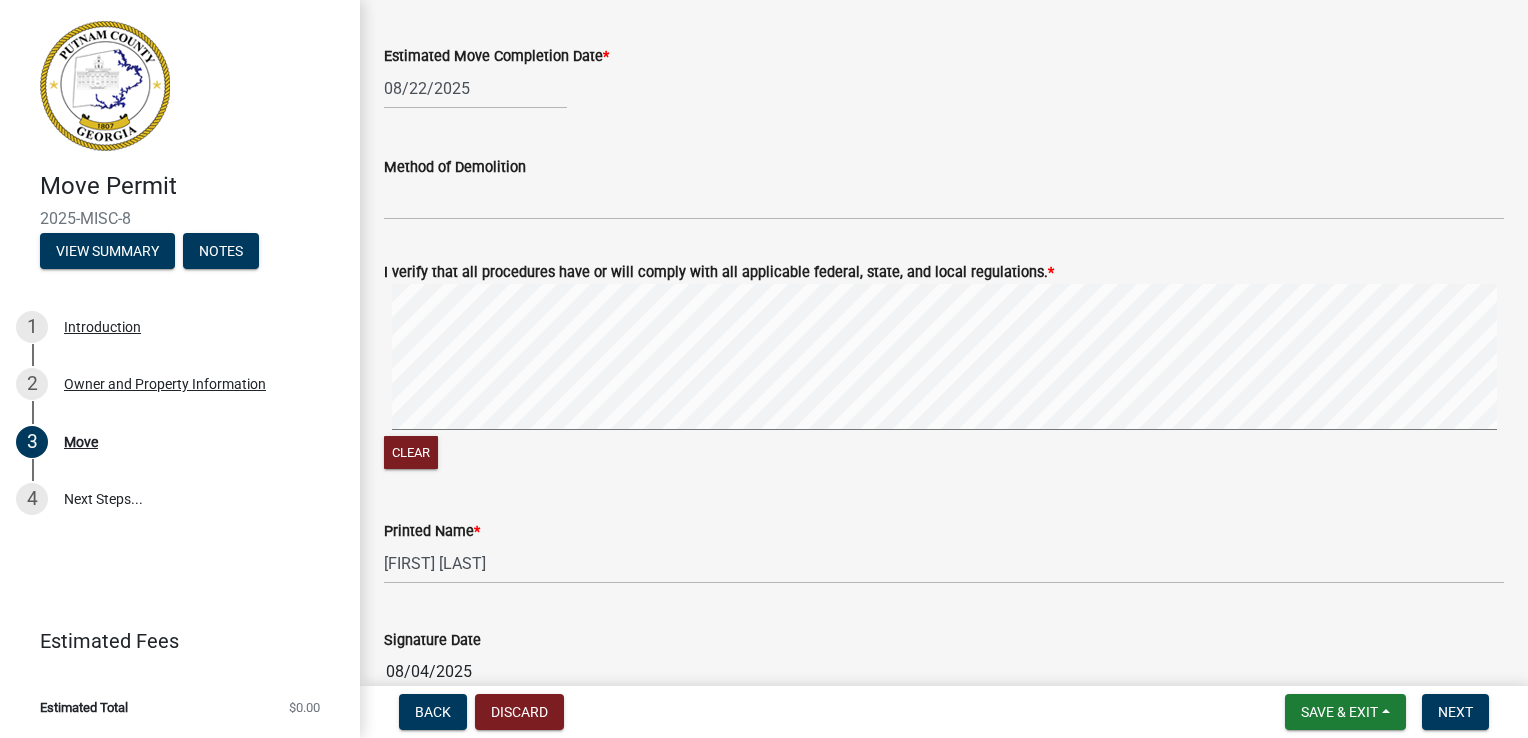 click on "I verify that all procedures have or will comply with all applicable federal, state, and local regulations.  *" 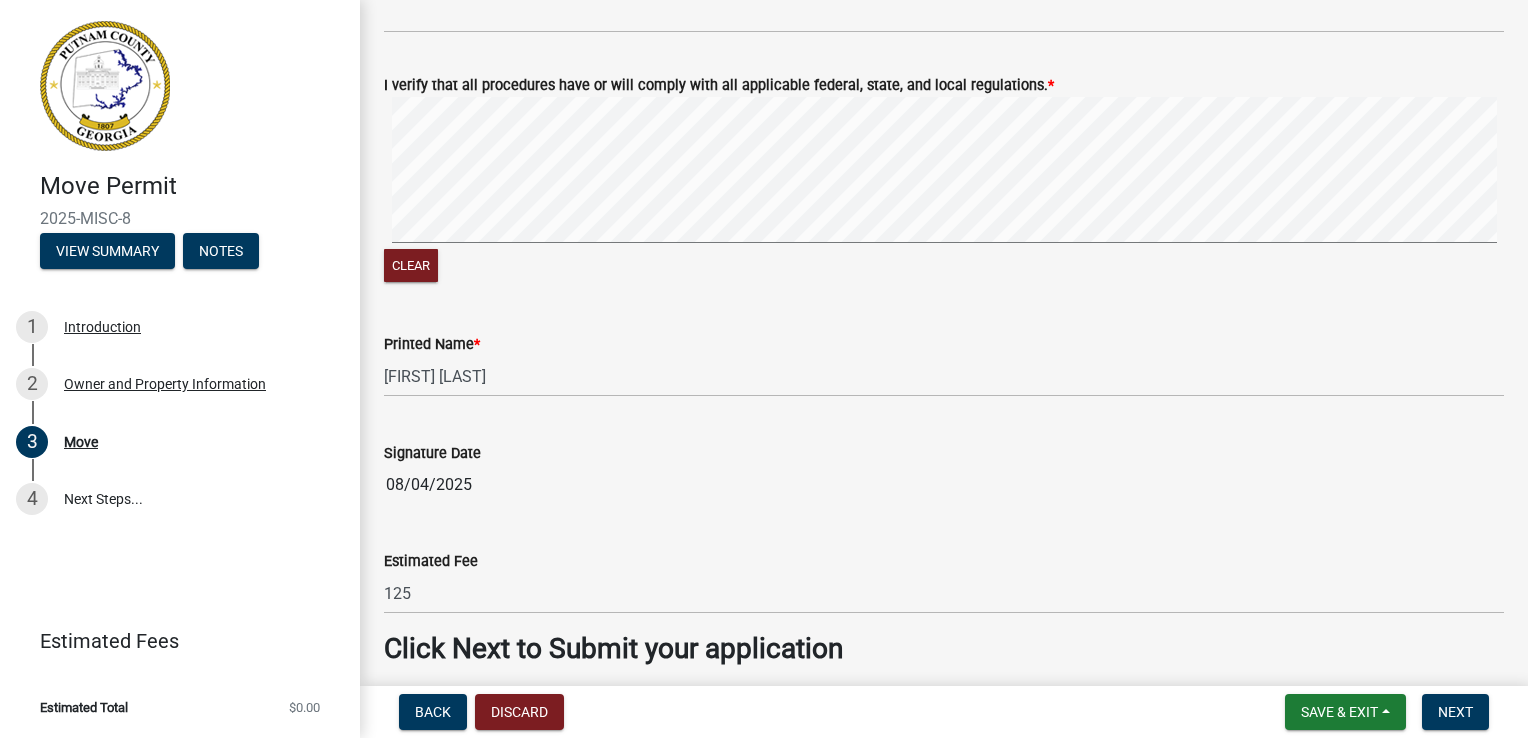 scroll, scrollTop: 2197, scrollLeft: 0, axis: vertical 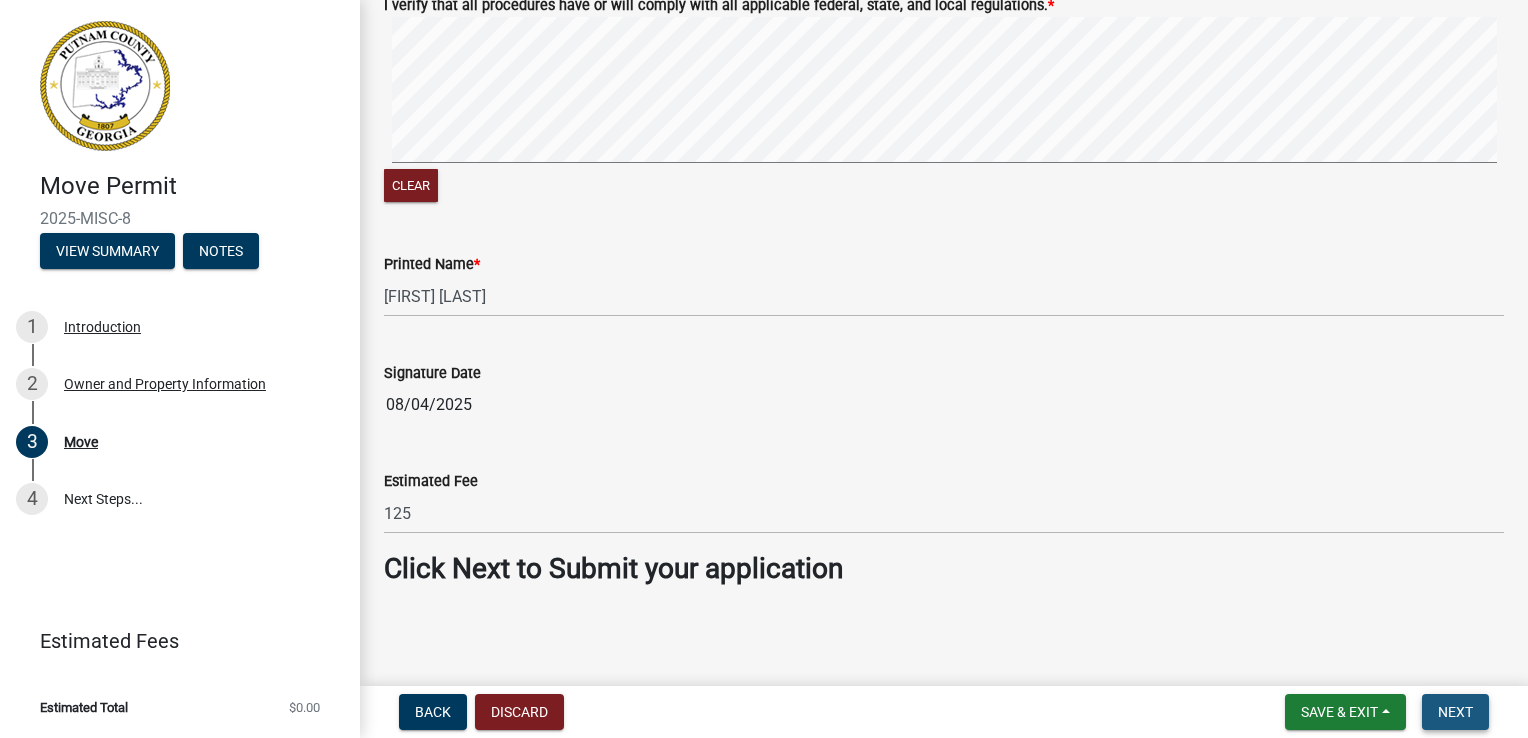 click on "Next" at bounding box center [1455, 712] 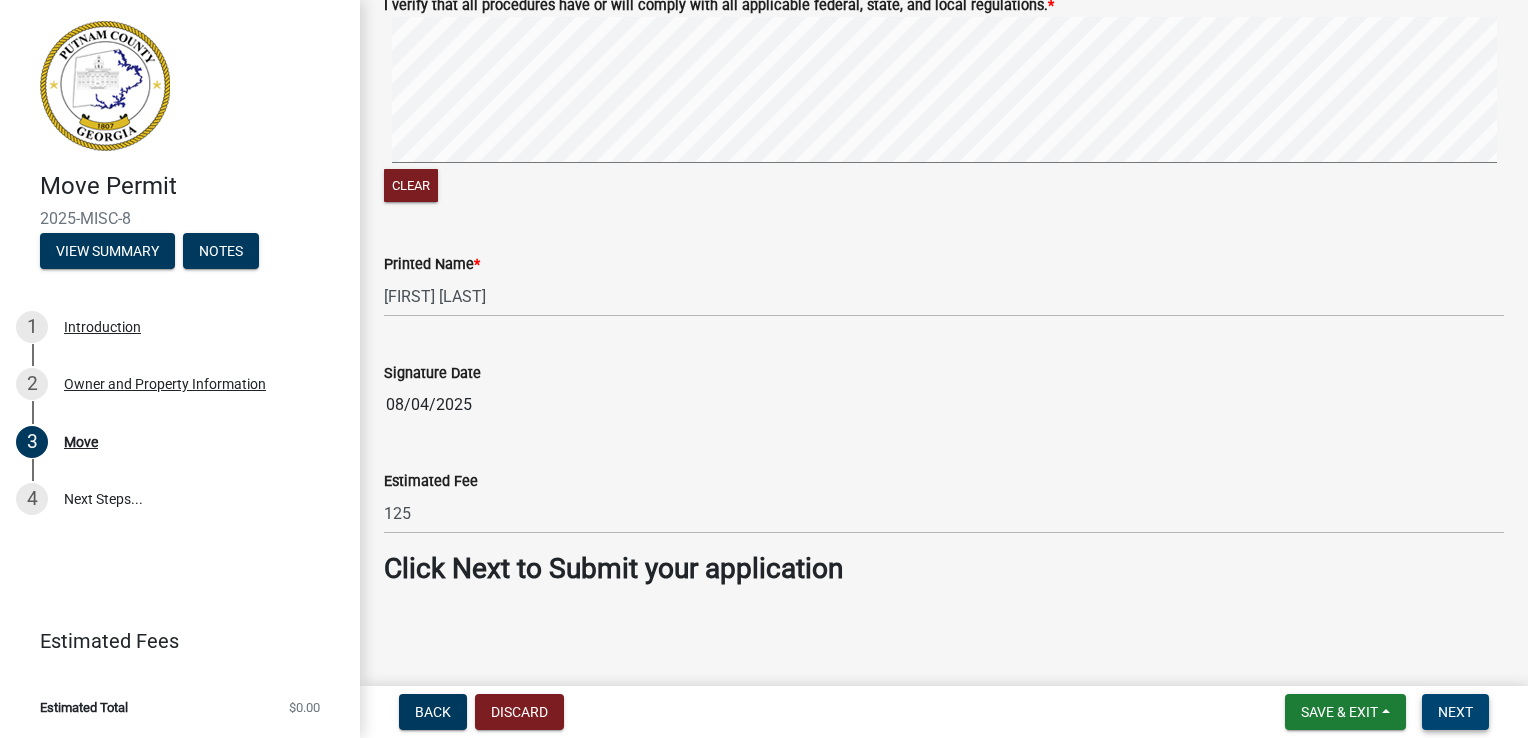 click on "Next" at bounding box center [1455, 712] 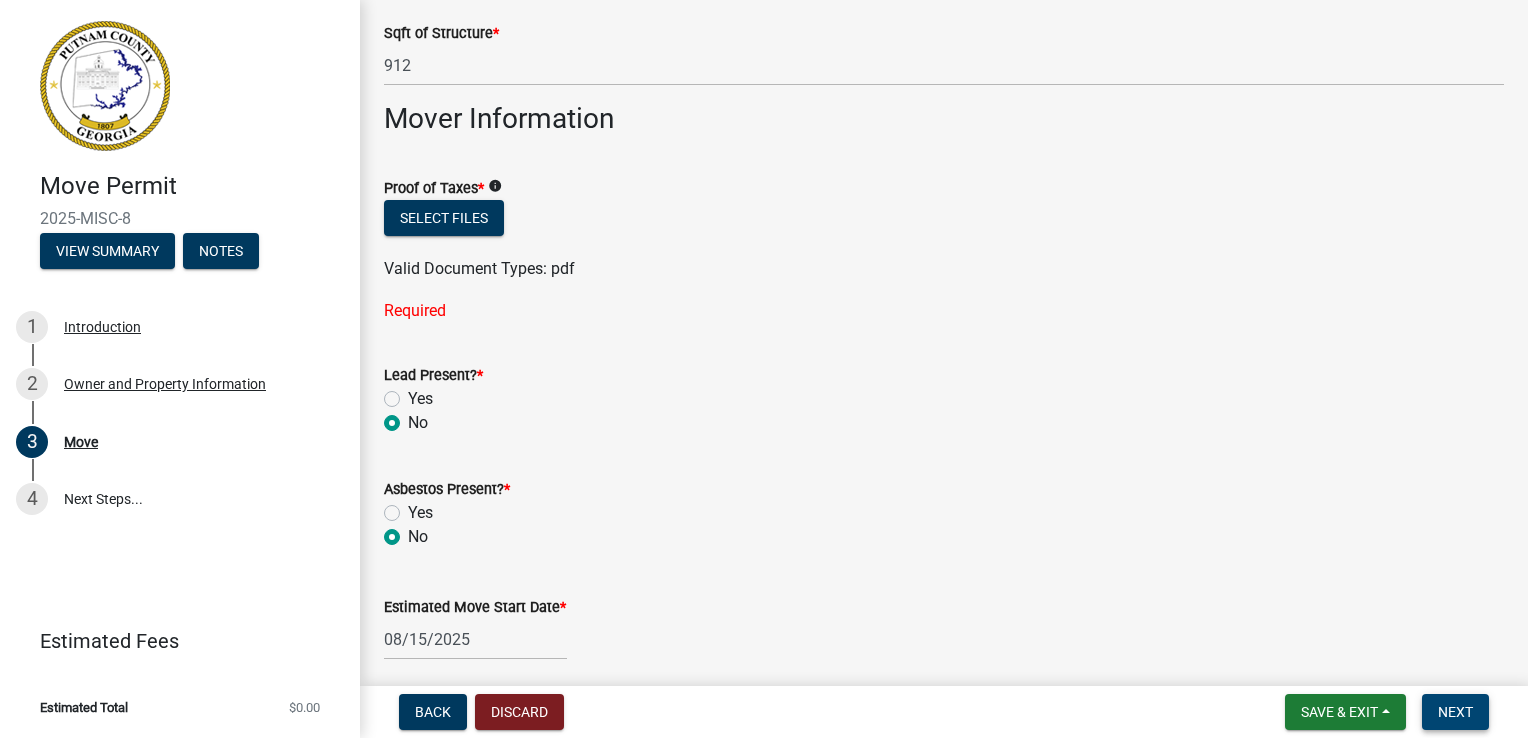scroll, scrollTop: 1301, scrollLeft: 0, axis: vertical 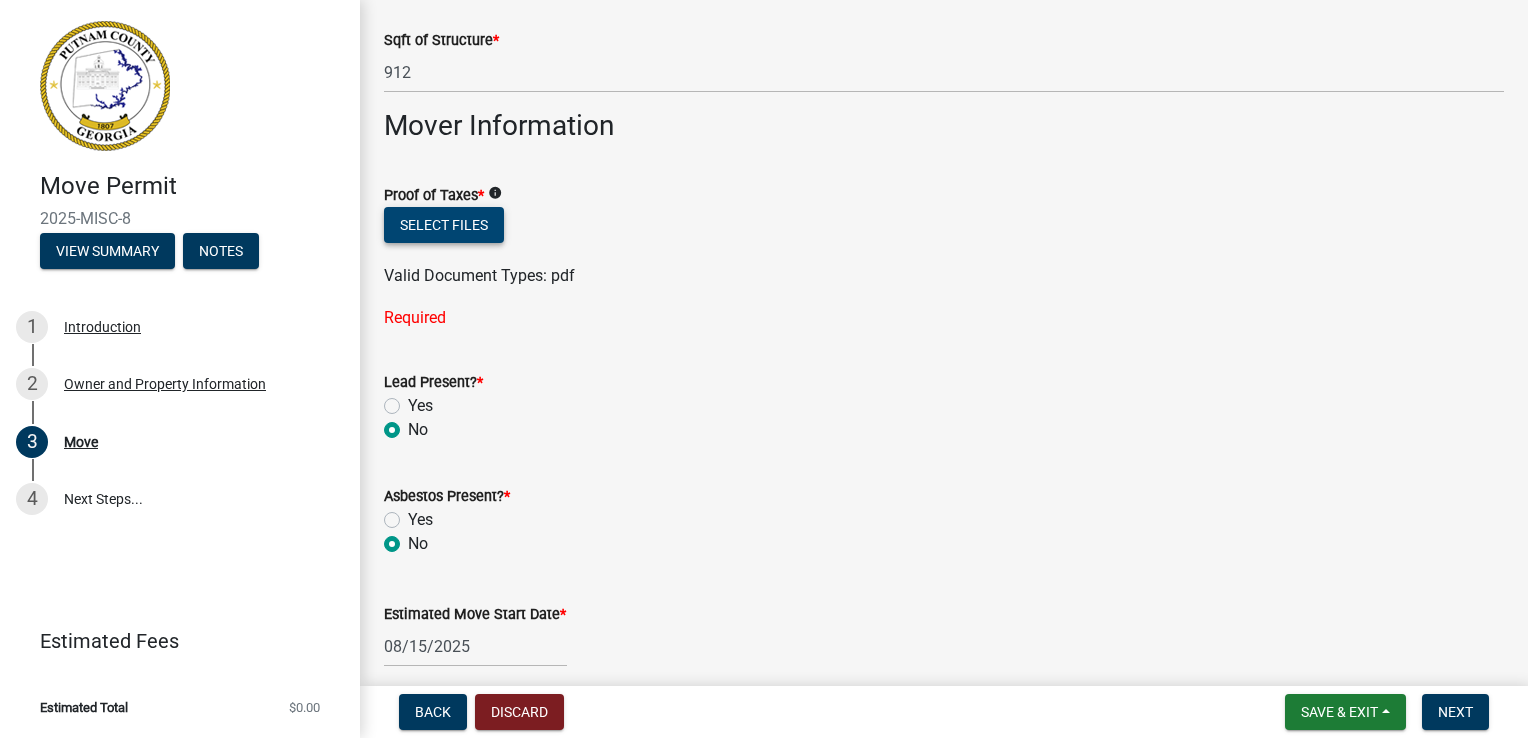 click on "Select files" 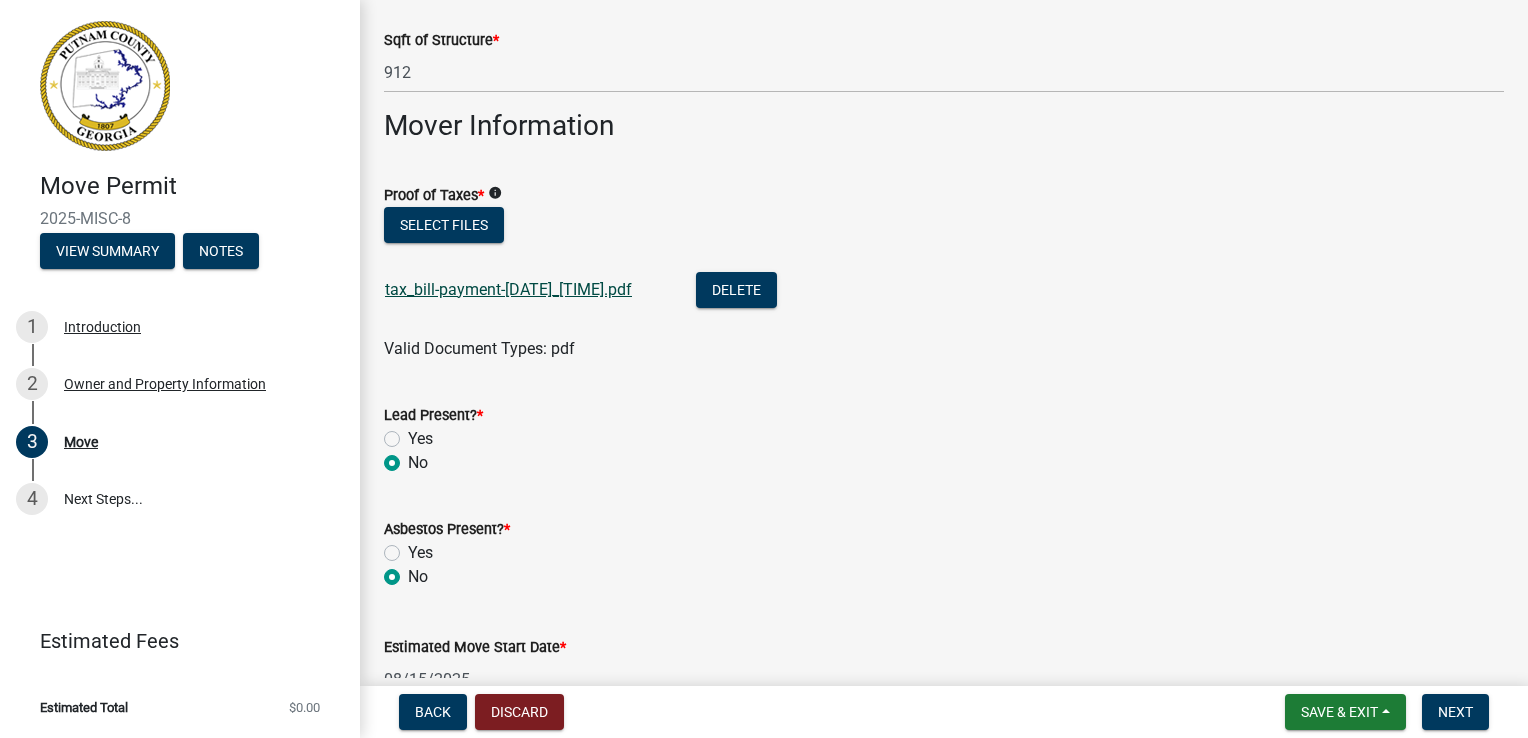 click on "tax_bill-payment-[DATE]_[TIME].pdf" 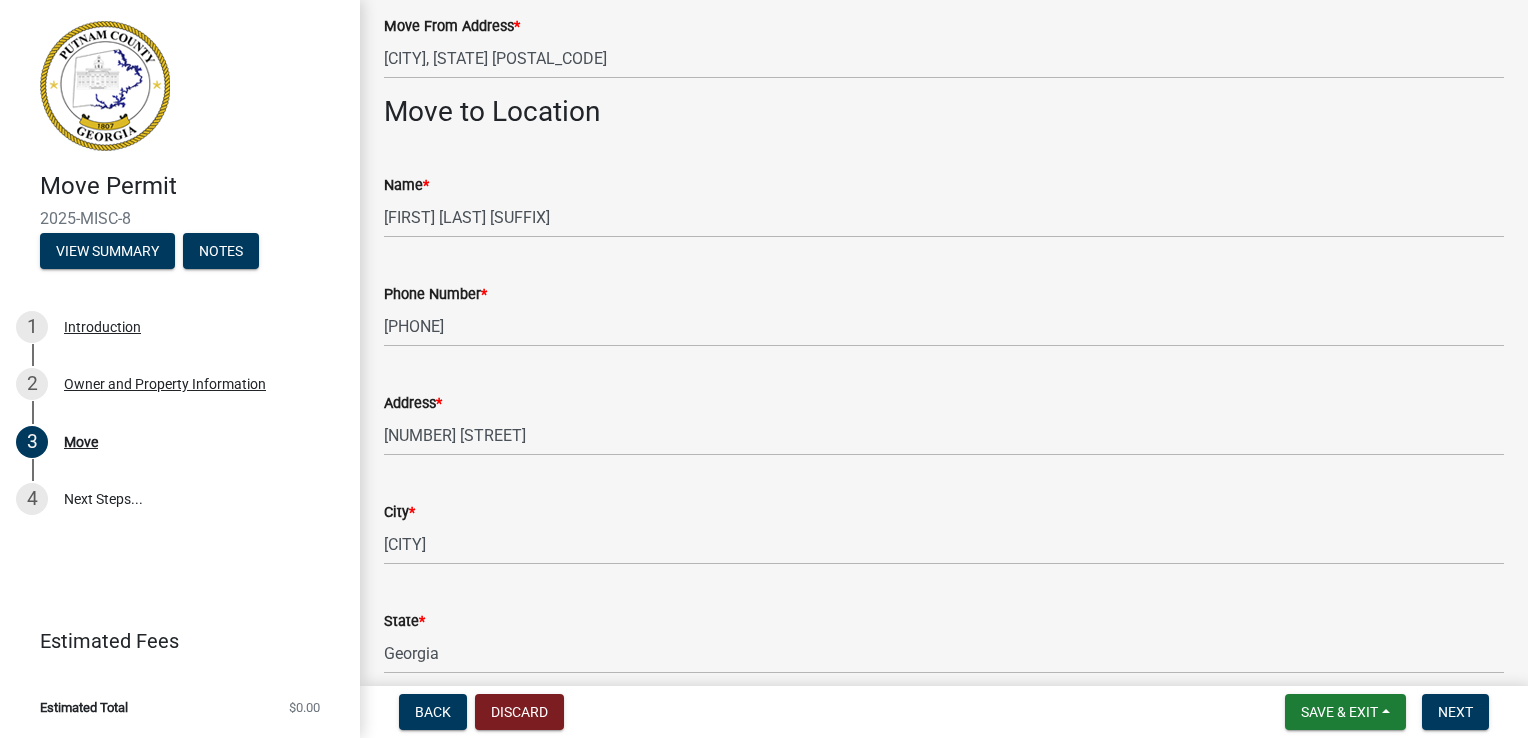 scroll, scrollTop: 130, scrollLeft: 0, axis: vertical 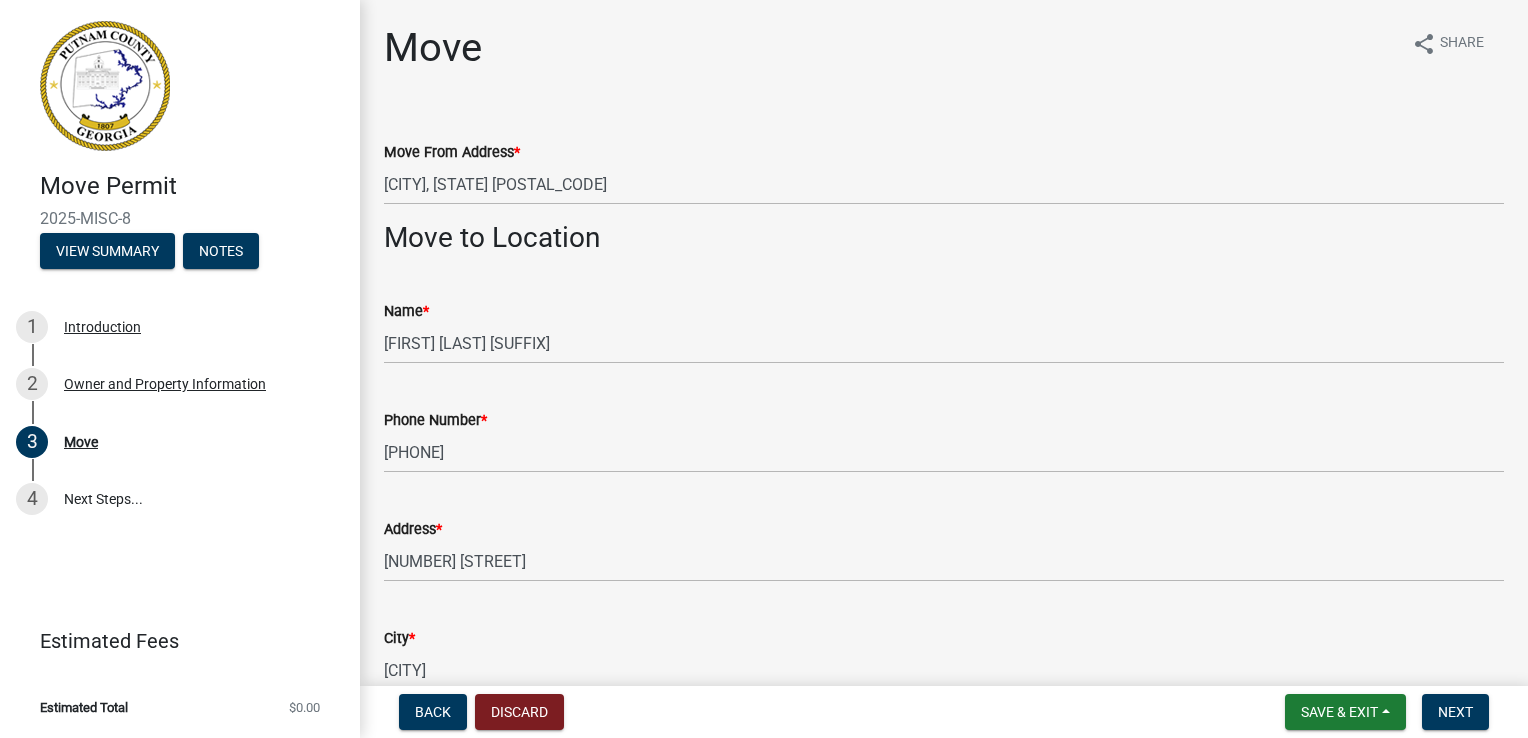click on "Move From Address * [CITY], [STATE] [POSTAL_CODE]" 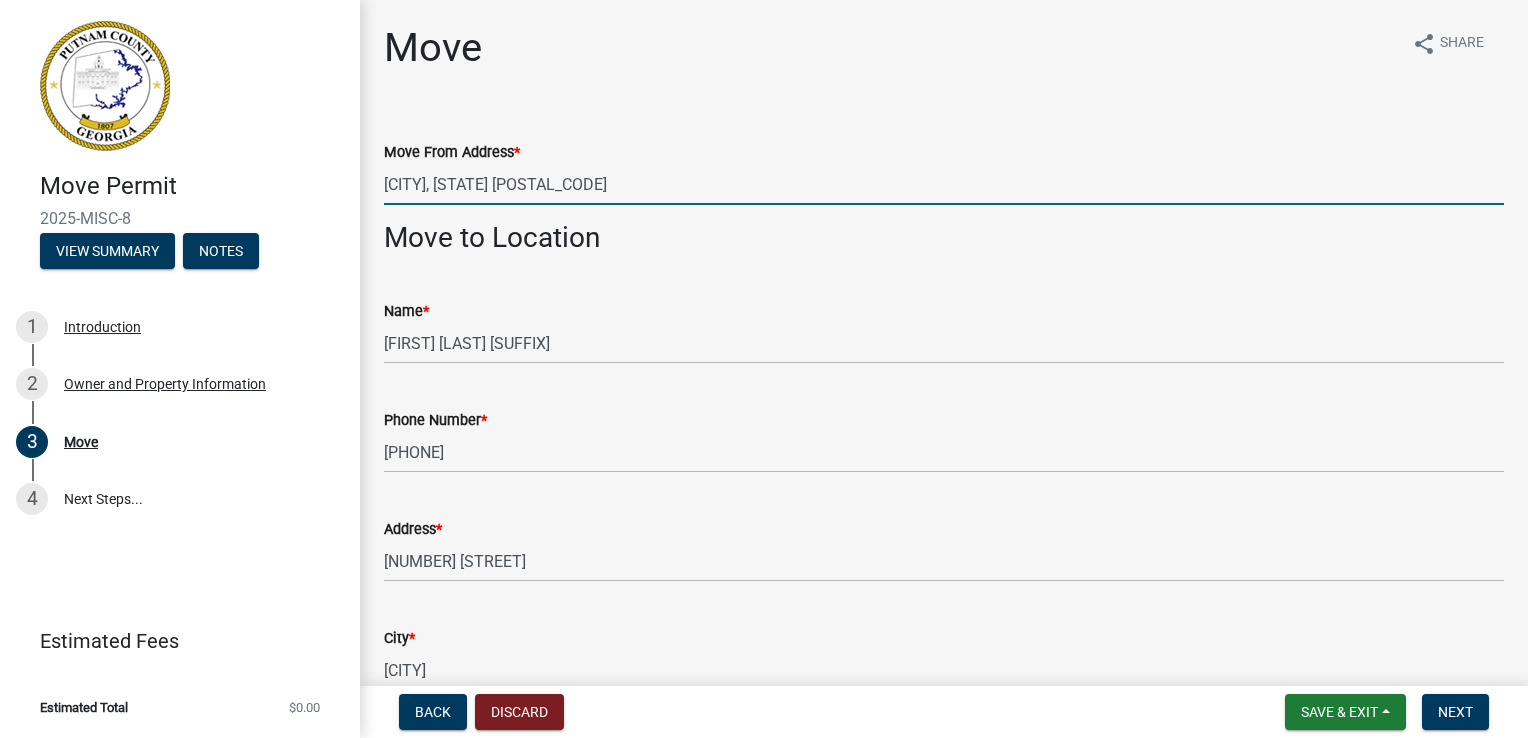 click on "[CITY], [STATE] [POSTAL_CODE]" at bounding box center [944, 184] 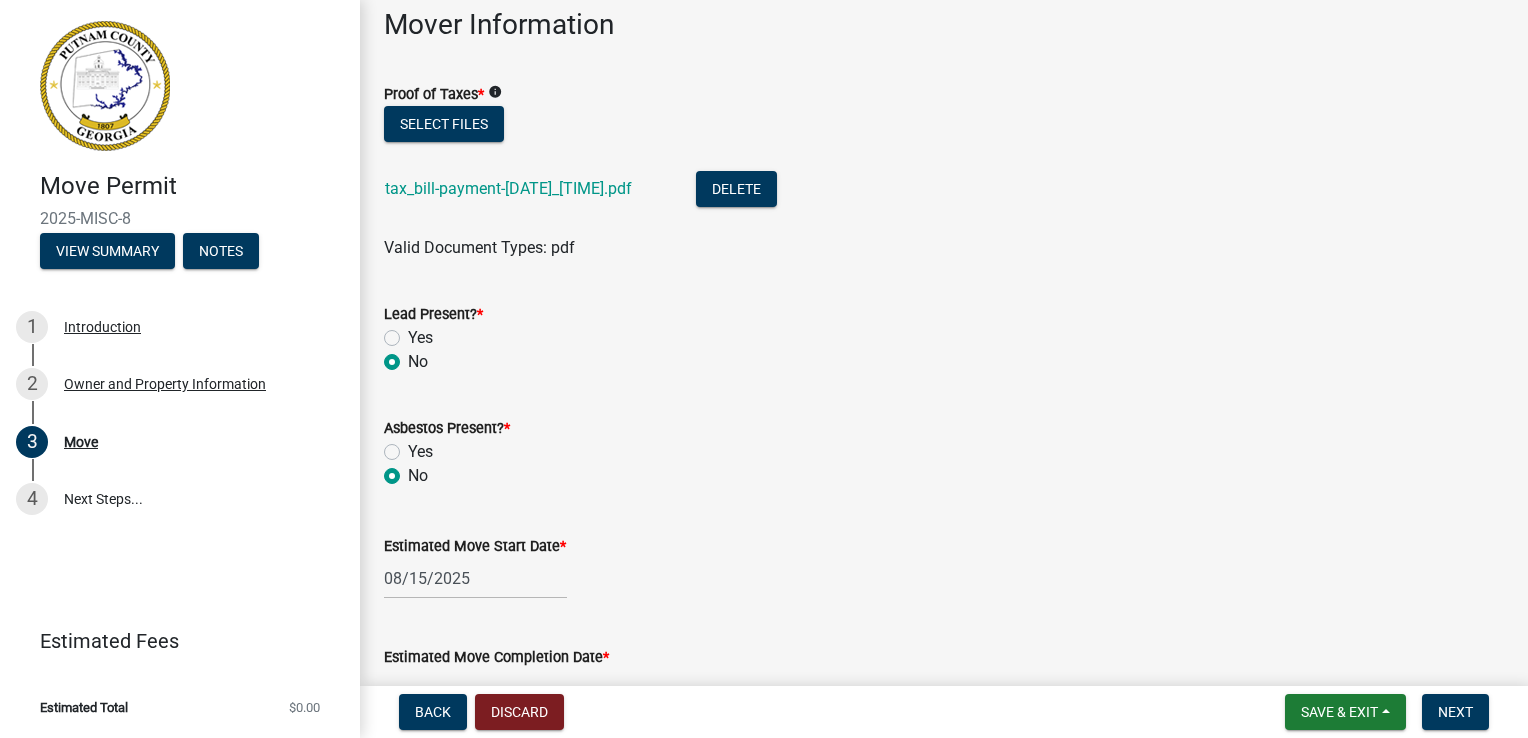 scroll, scrollTop: 1406, scrollLeft: 0, axis: vertical 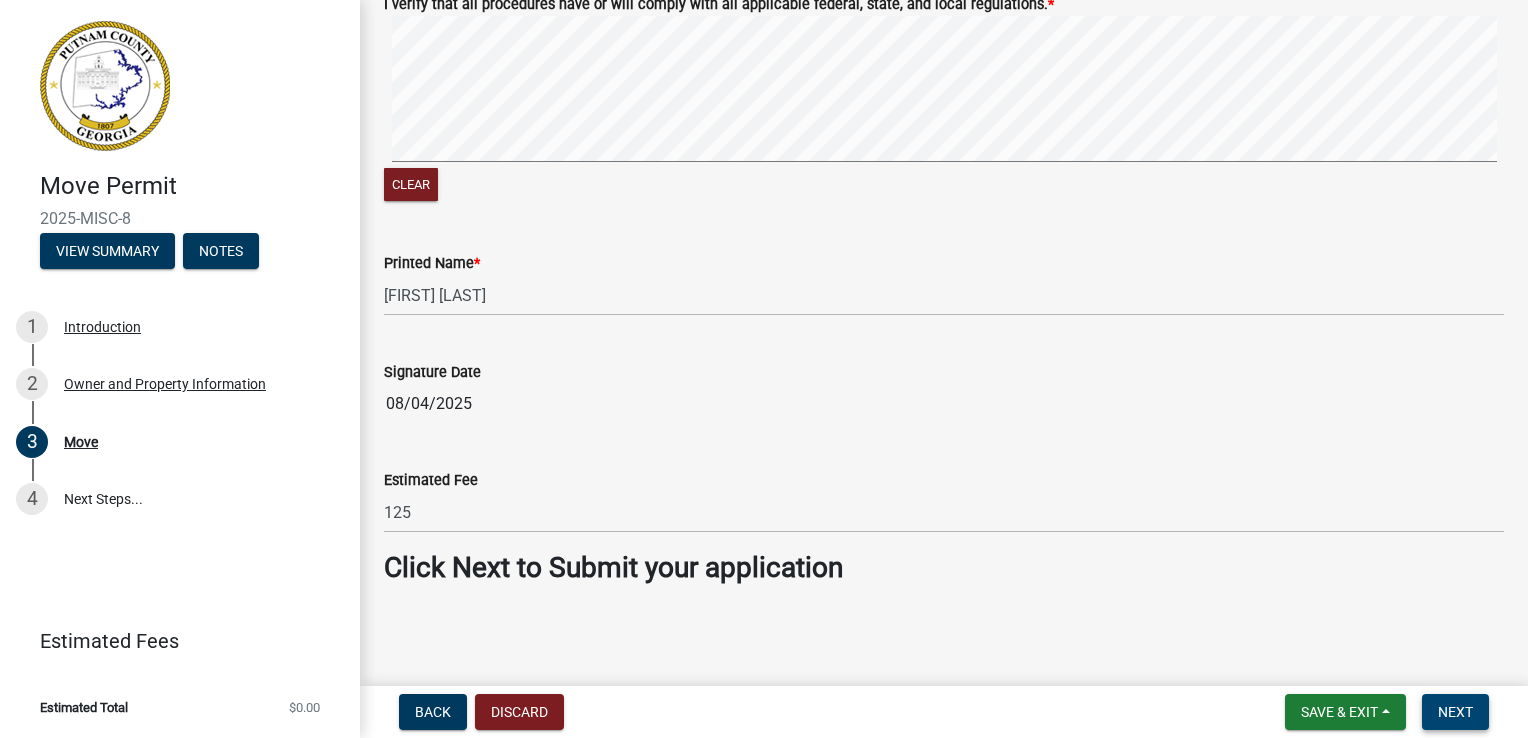 type on "[NUMBER] [STREET] [CITY], [STATE] [POSTAL_CODE]" 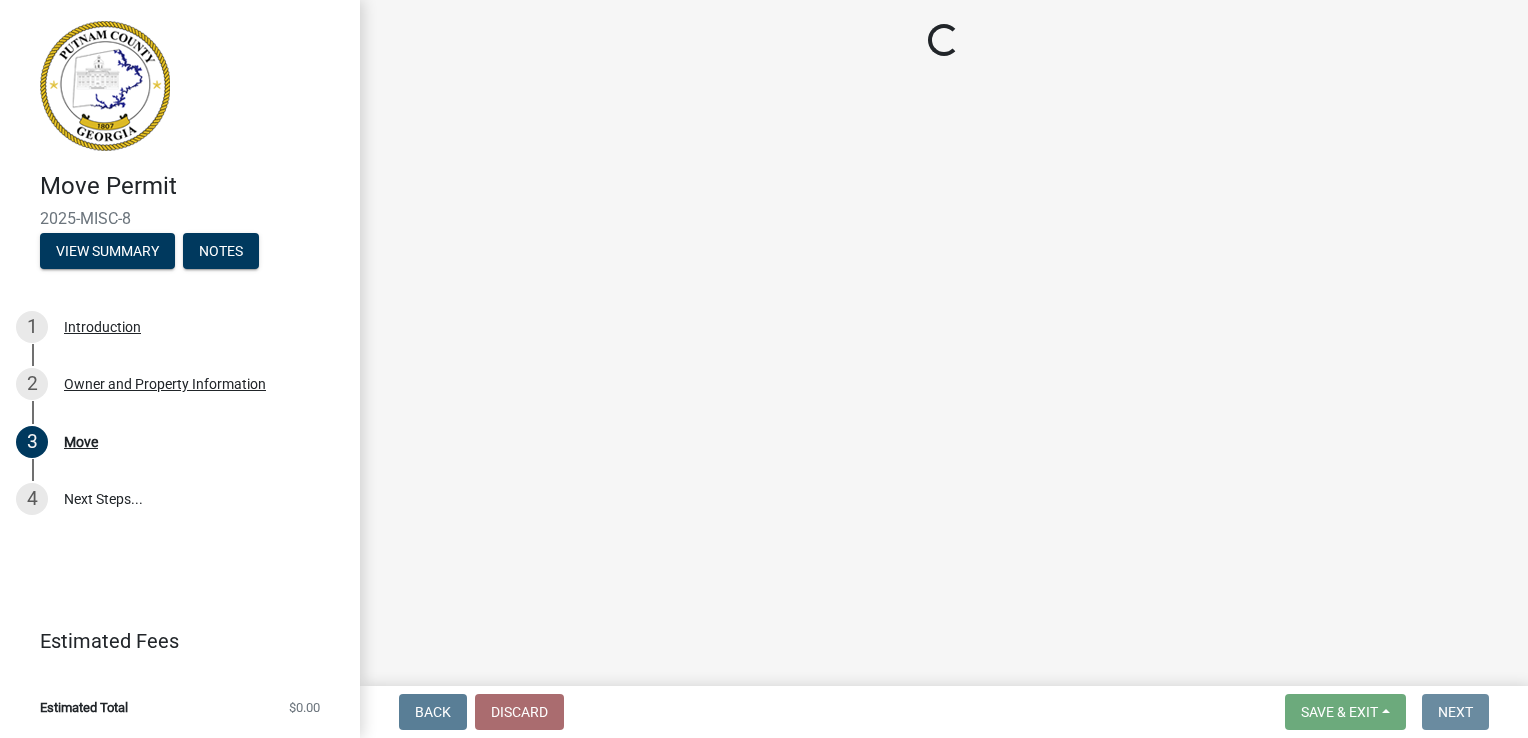scroll, scrollTop: 0, scrollLeft: 0, axis: both 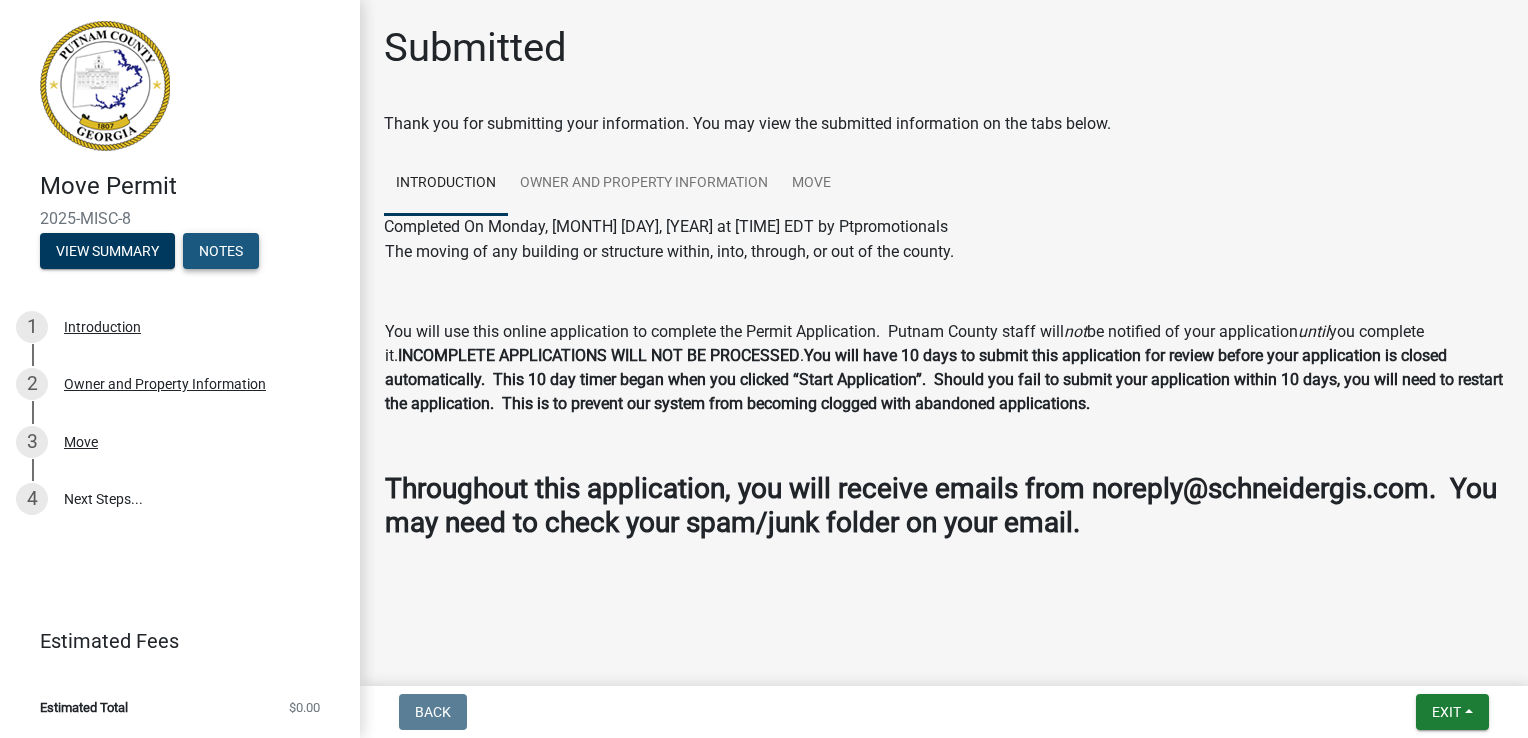 click on "Notes" at bounding box center [221, 251] 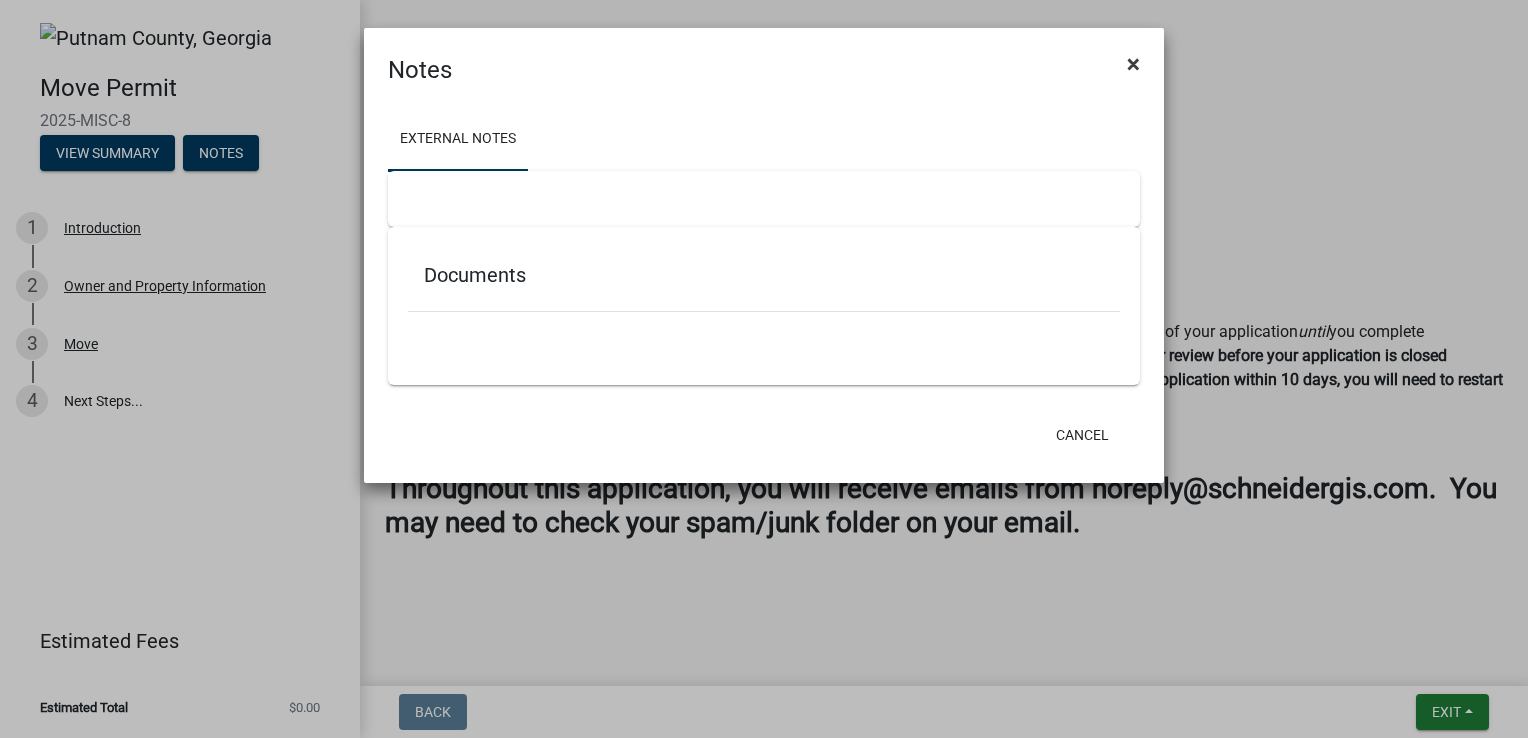 click on "×" 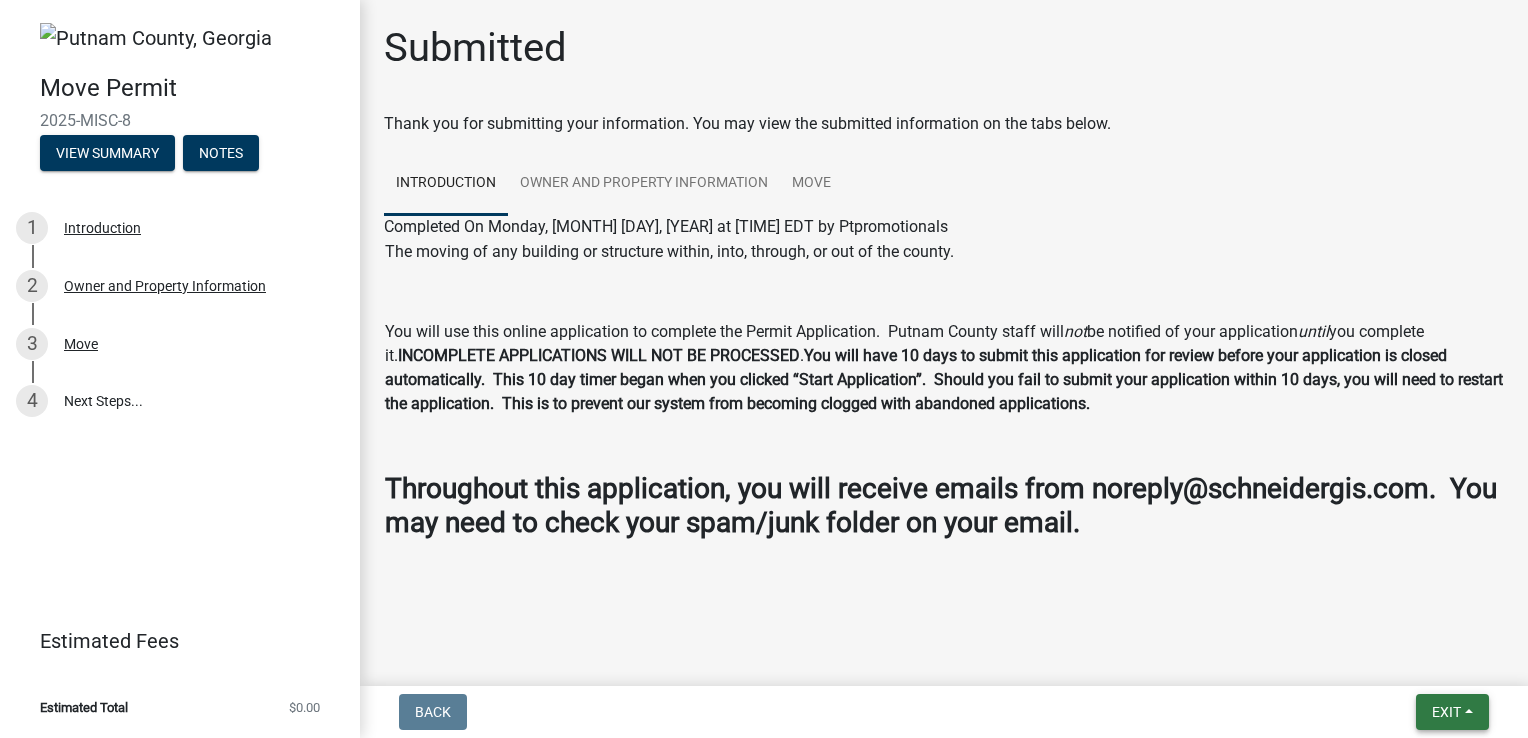 click on "Exit" at bounding box center [1452, 712] 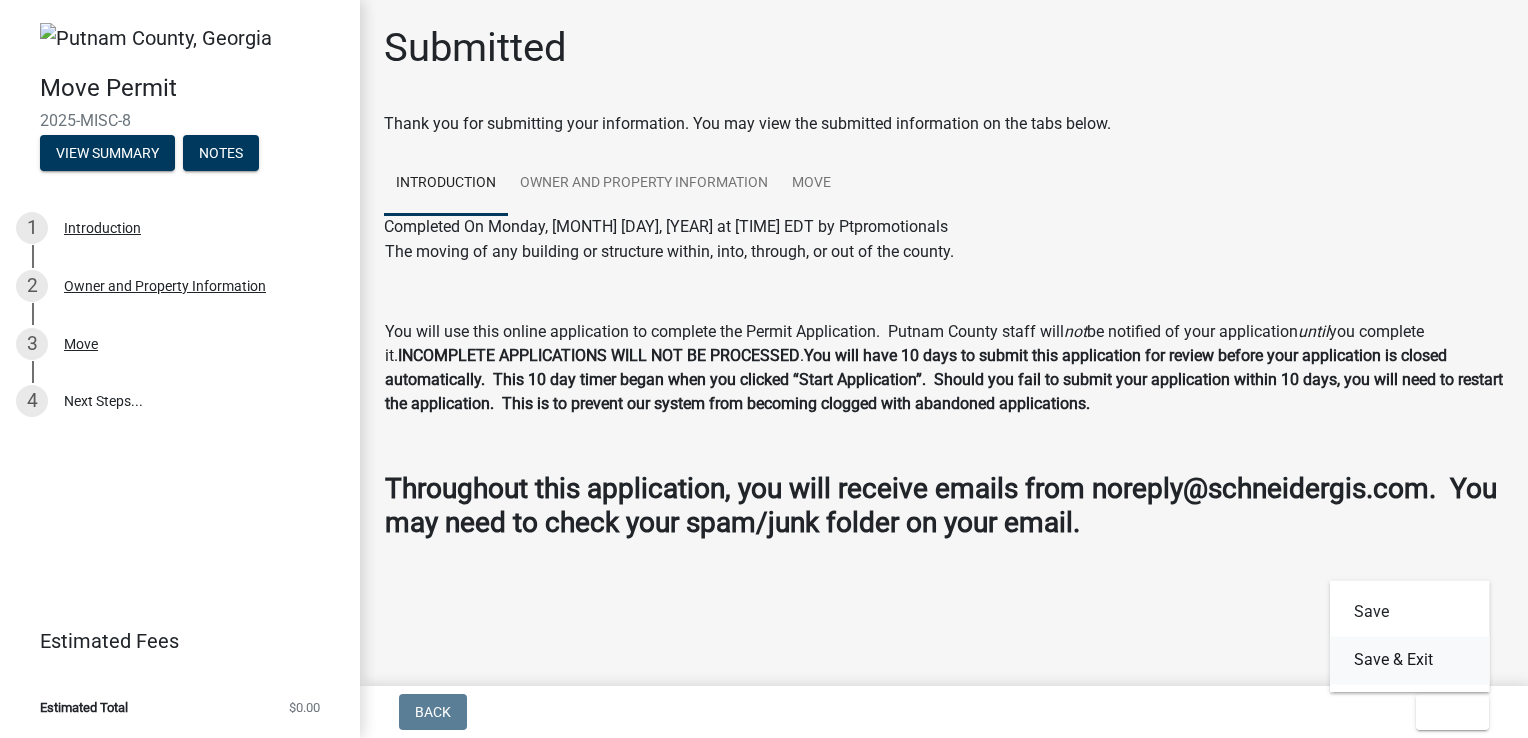 click on "Save & Exit" at bounding box center [1410, 660] 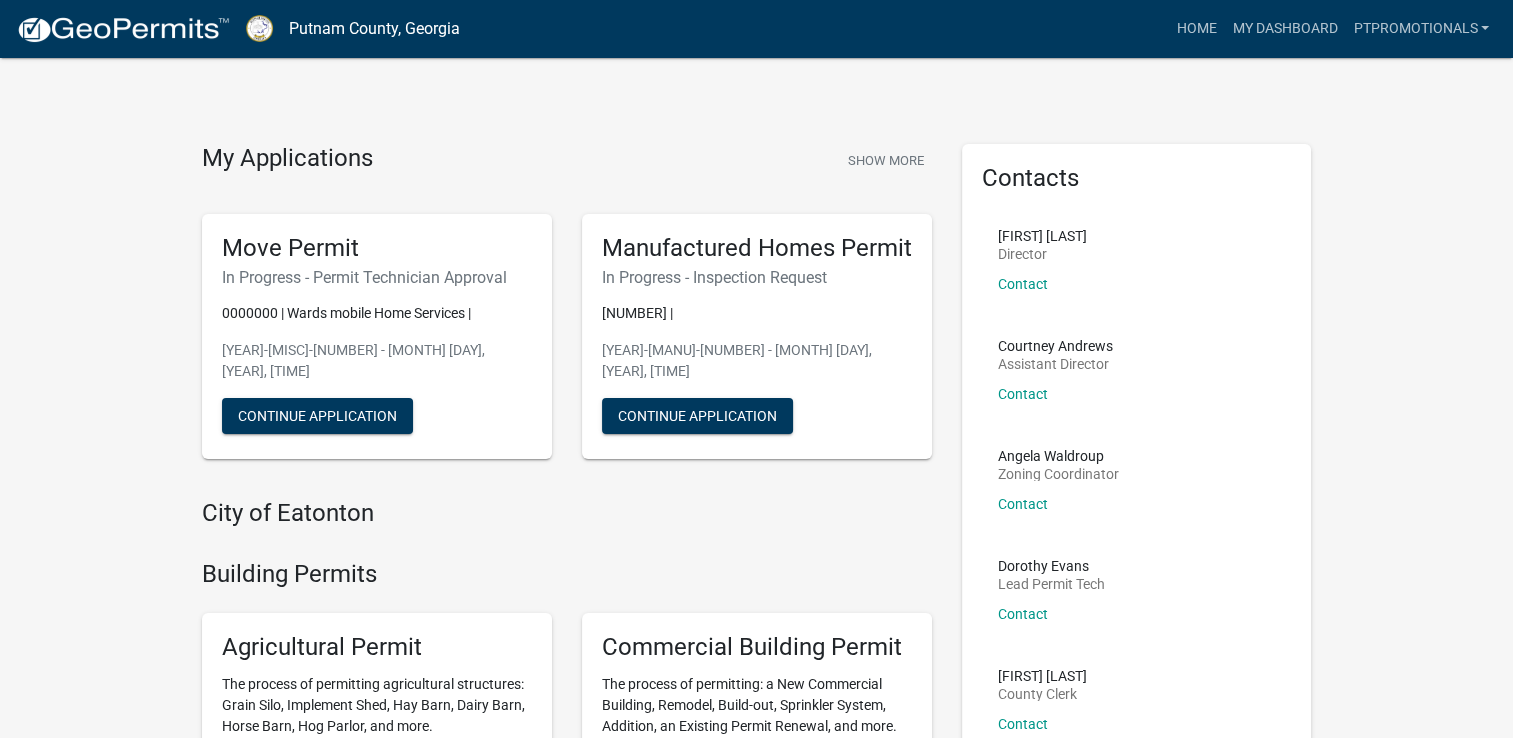 click on "Move Permit In Progress - Permit Technician Approval [NUMBER] | Wards mobile Home Services | [YEAR]-[MISC]-[NUMBER] - [MONTH] [DAY], [YEAR], [TIME] Continue Application" 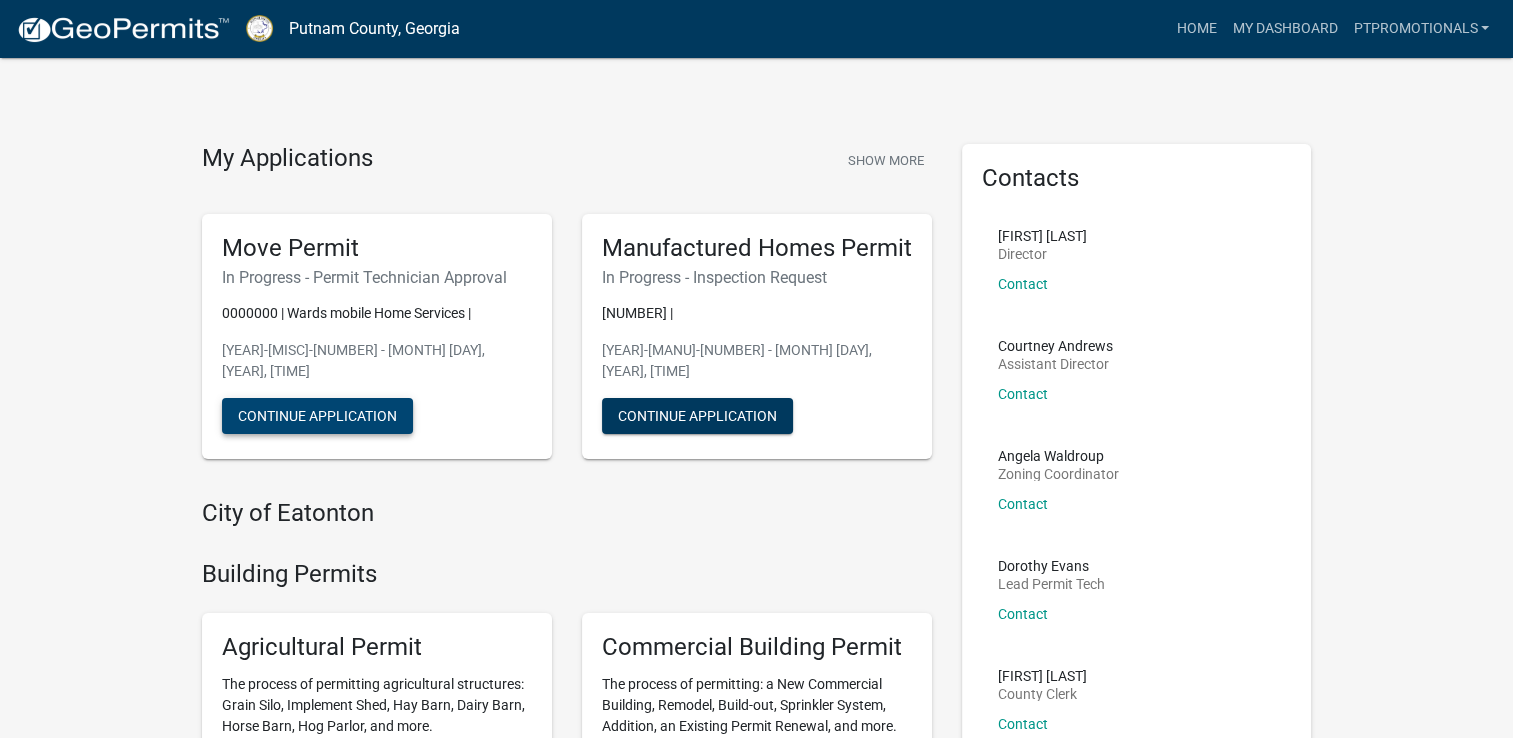 click on "Continue Application" 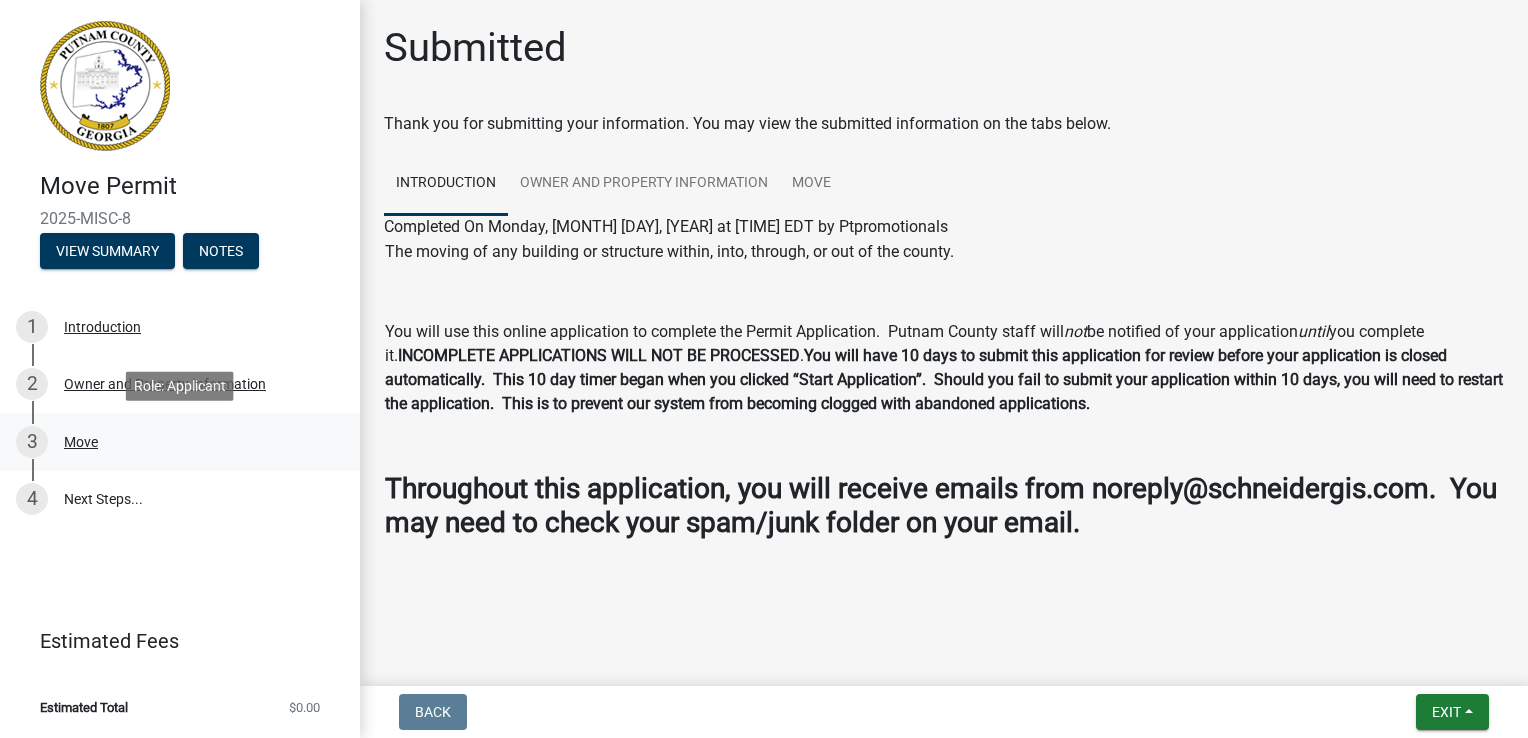 click on "Move" at bounding box center [81, 442] 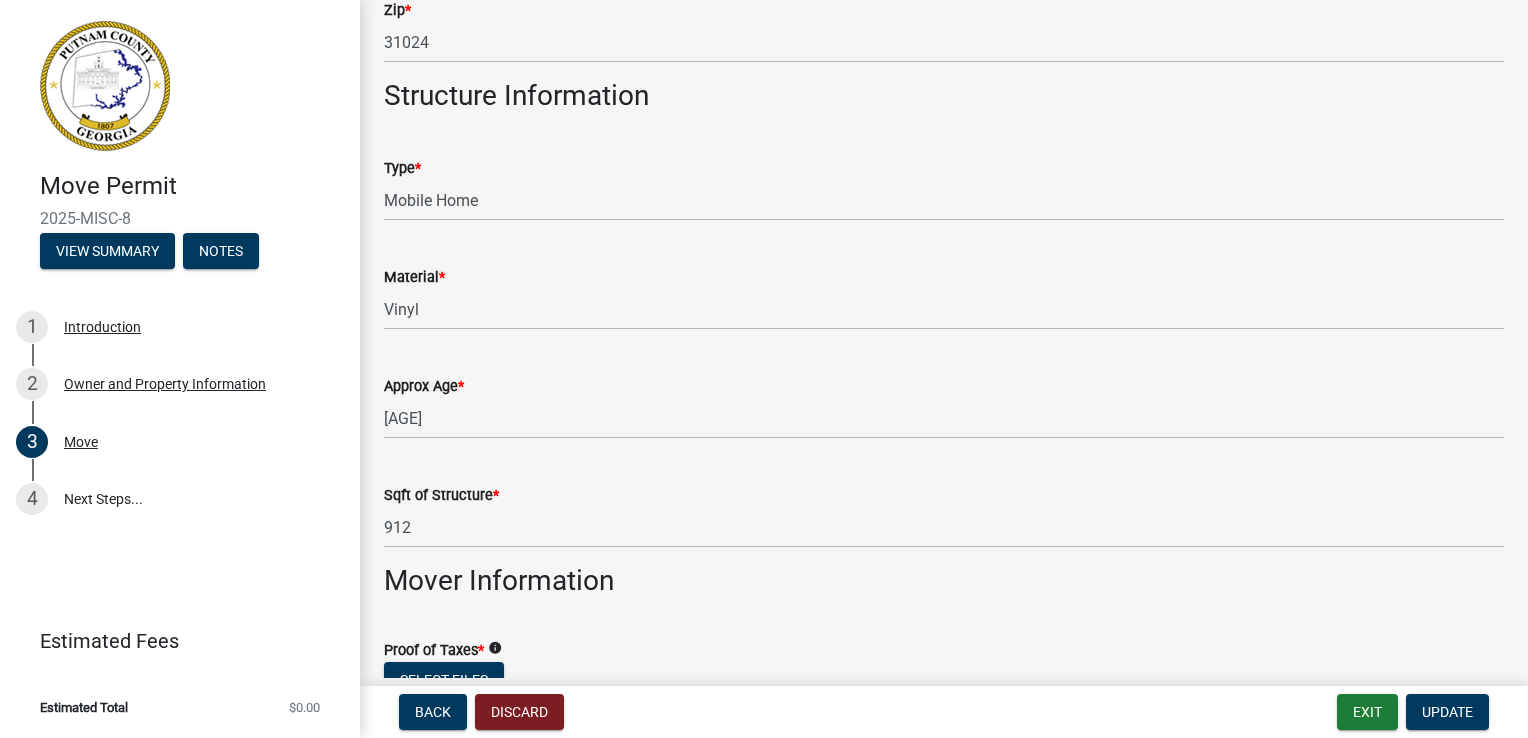 scroll, scrollTop: 132, scrollLeft: 0, axis: vertical 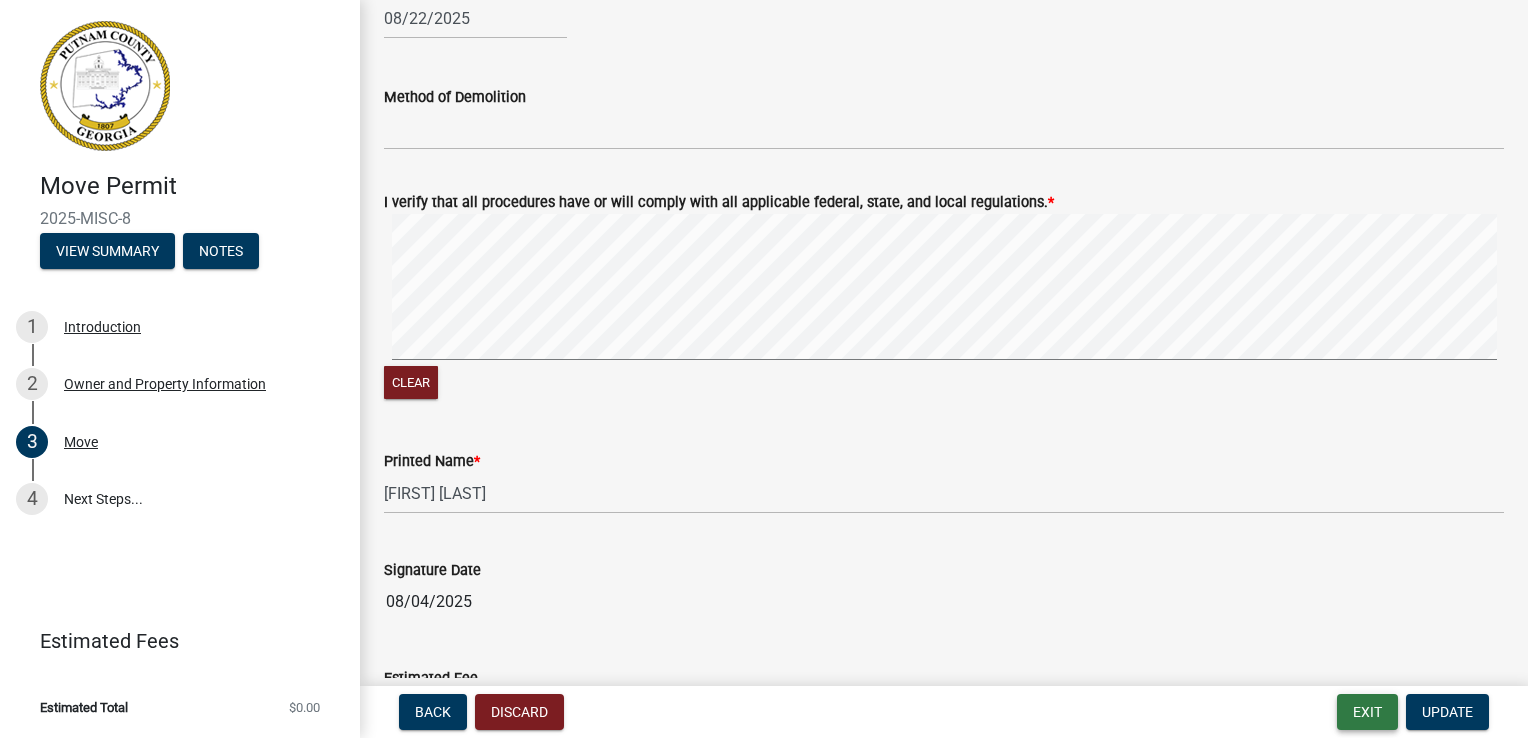 click on "Exit" at bounding box center [1367, 712] 